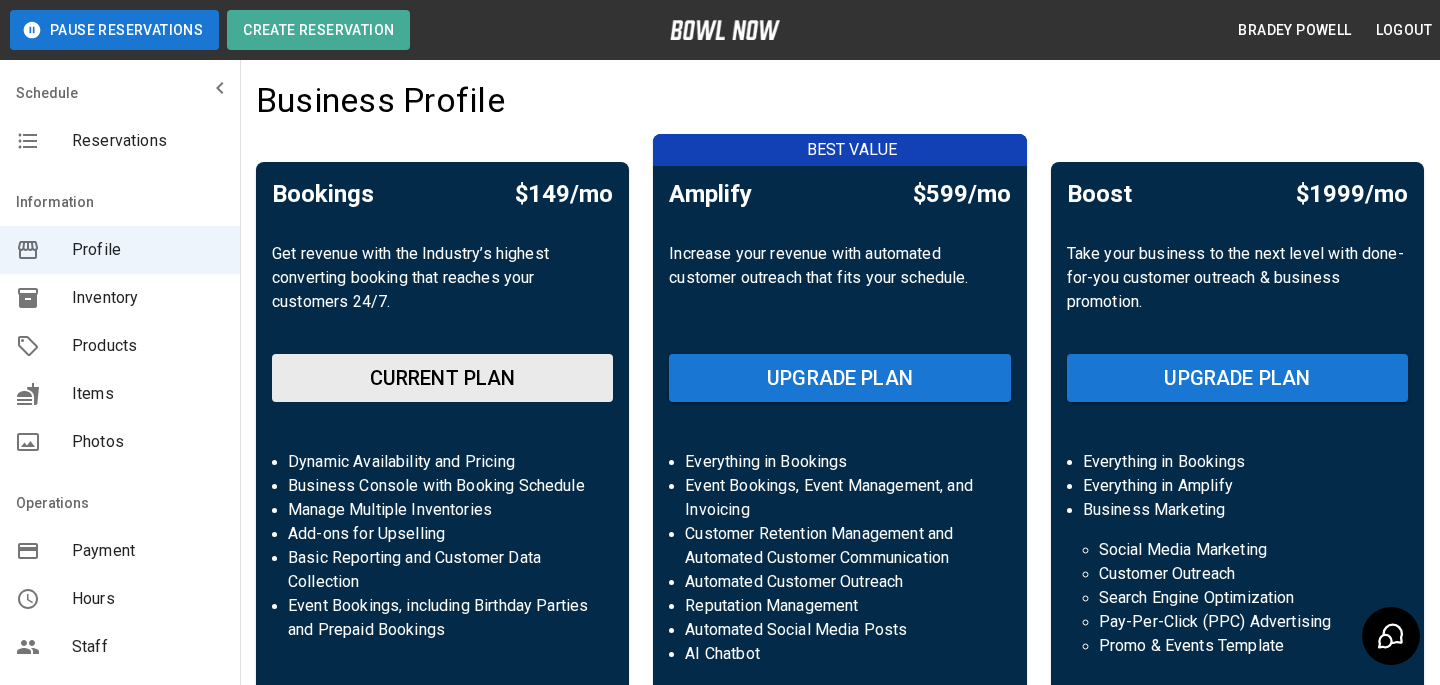 scroll, scrollTop: 0, scrollLeft: 0, axis: both 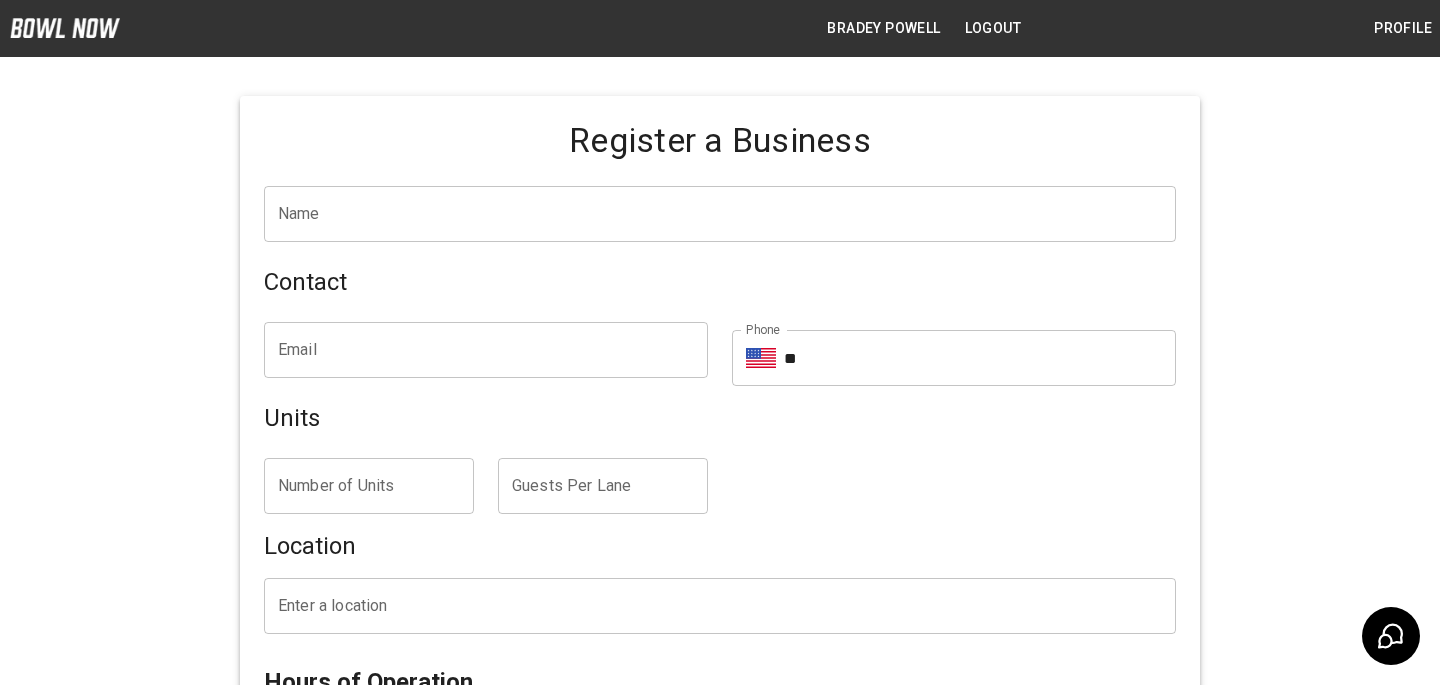 type on "**********" 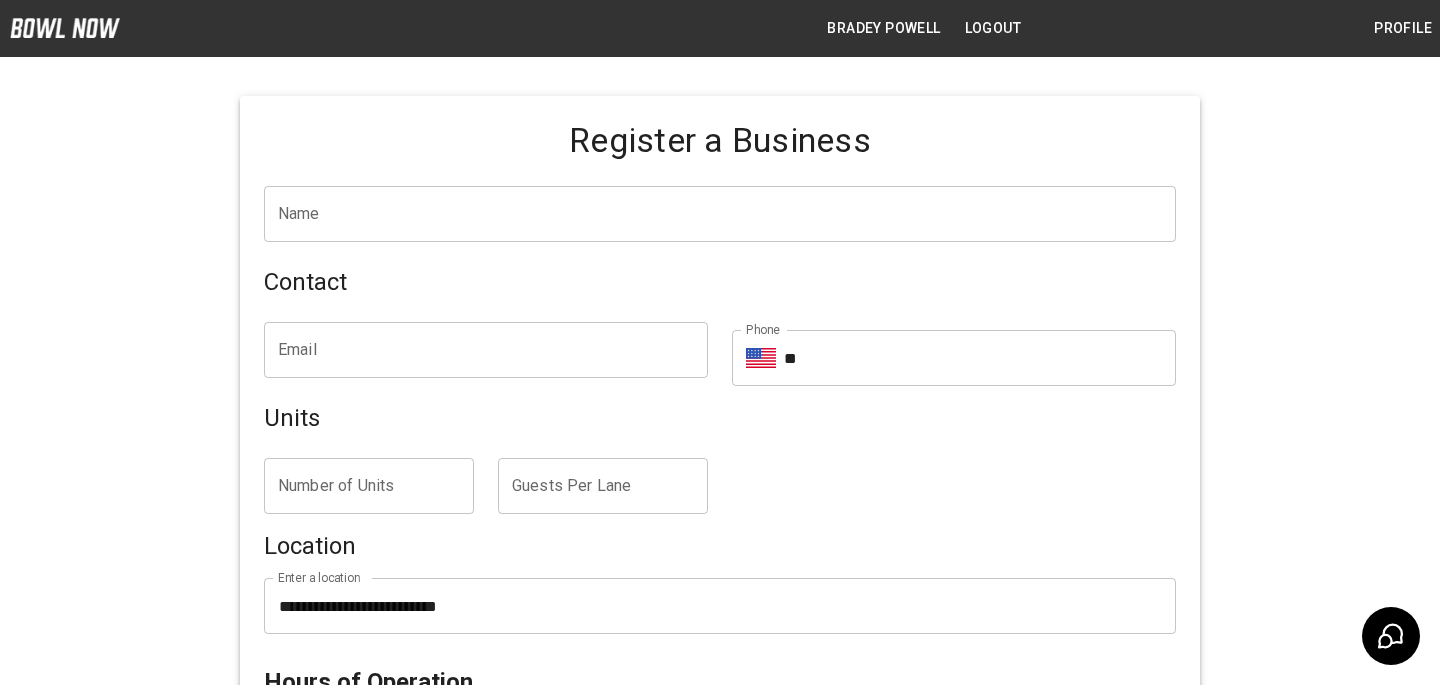 click on "Name" at bounding box center (720, 214) 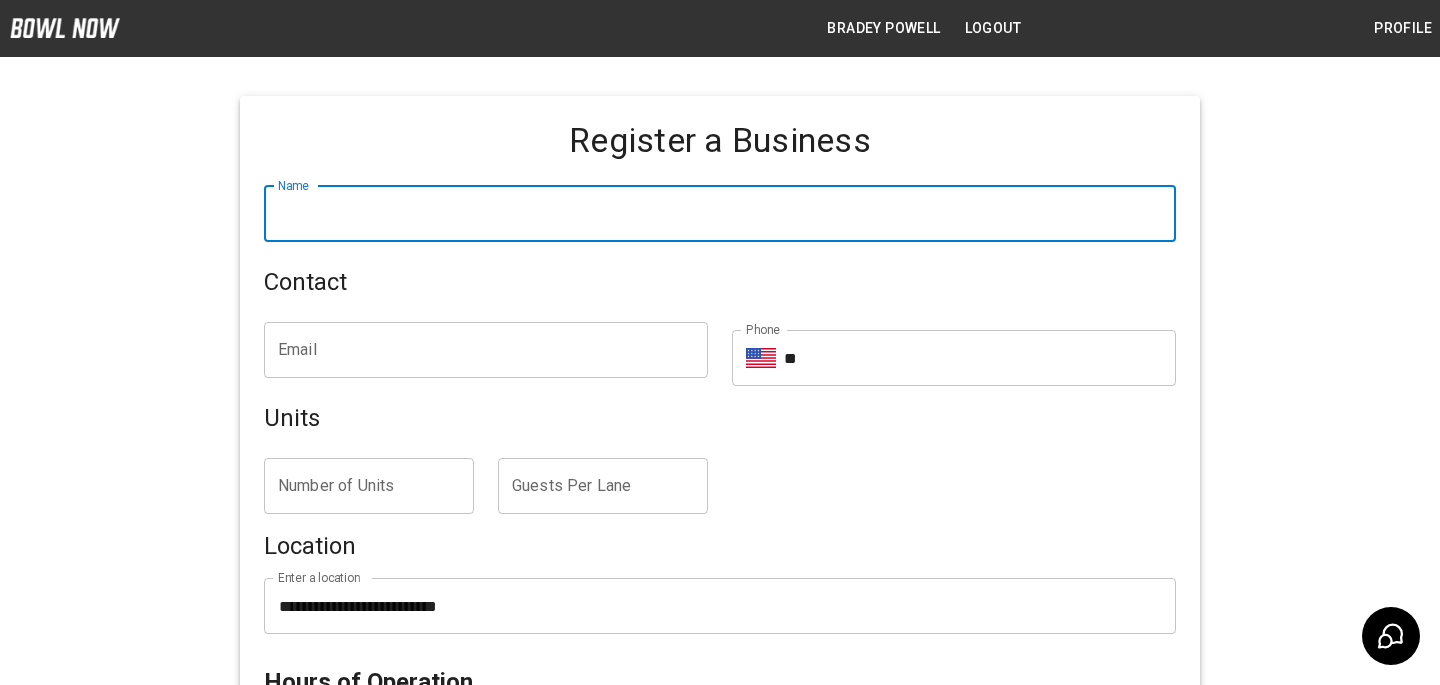paste on "**********" 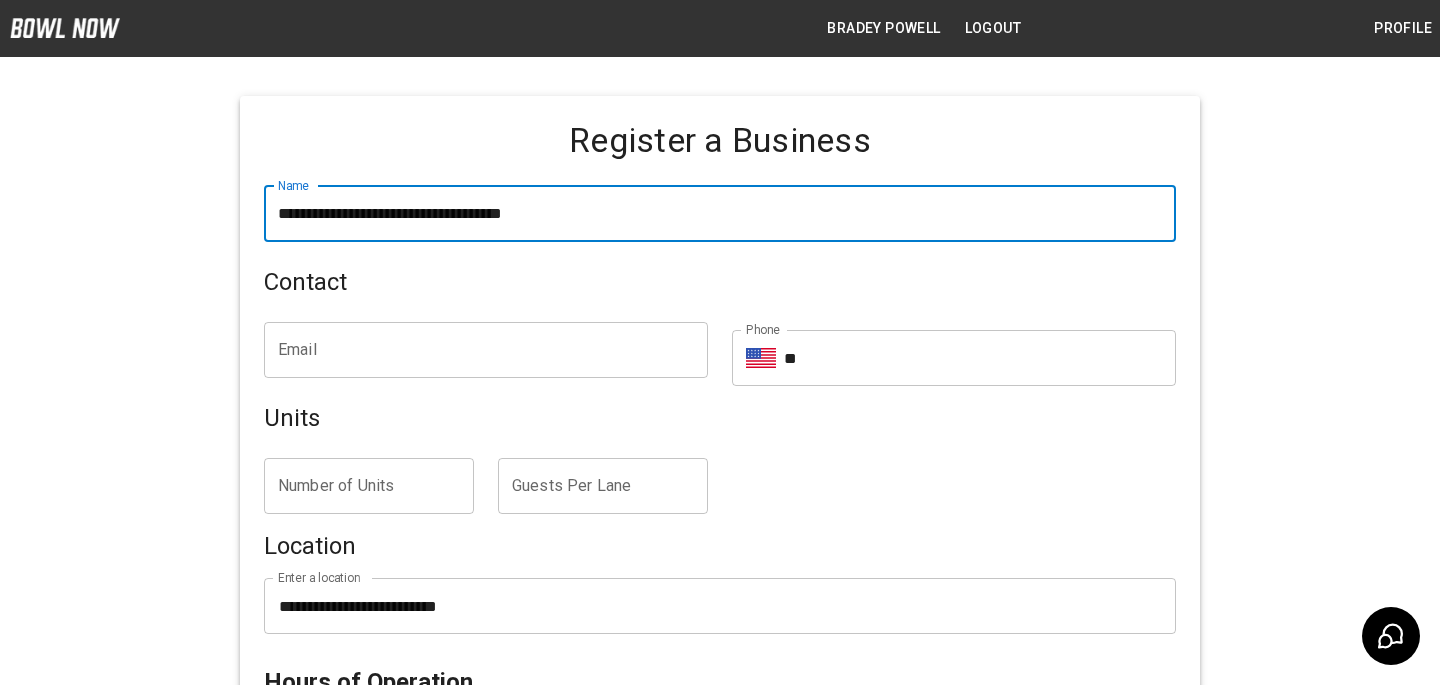 type on "**********" 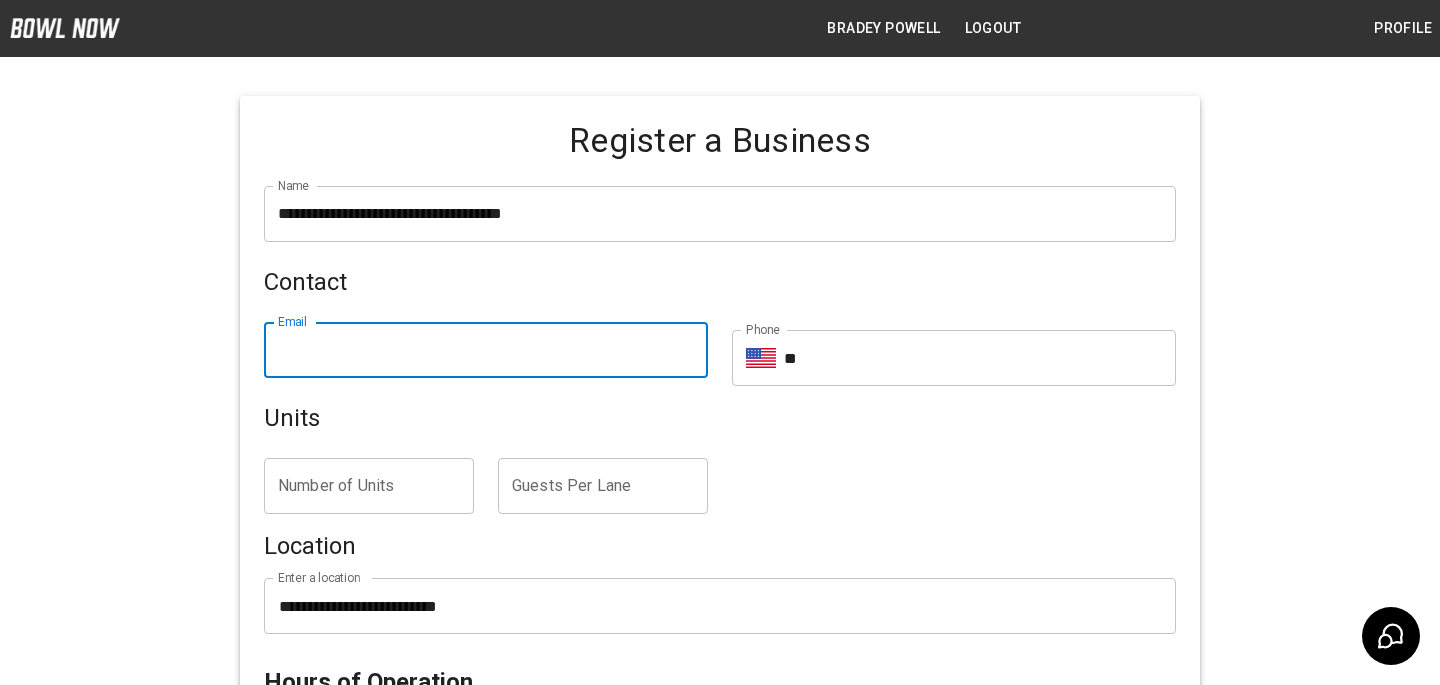 click on "Email" at bounding box center (486, 350) 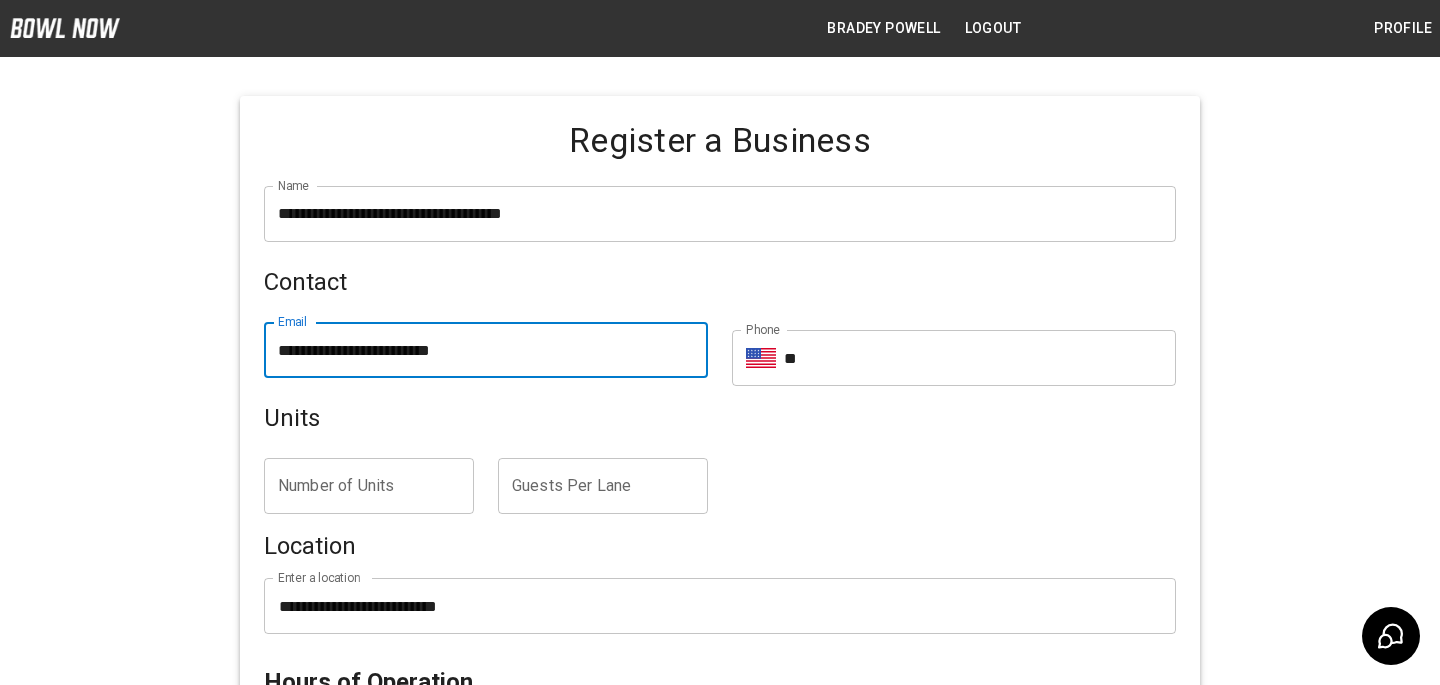type on "**********" 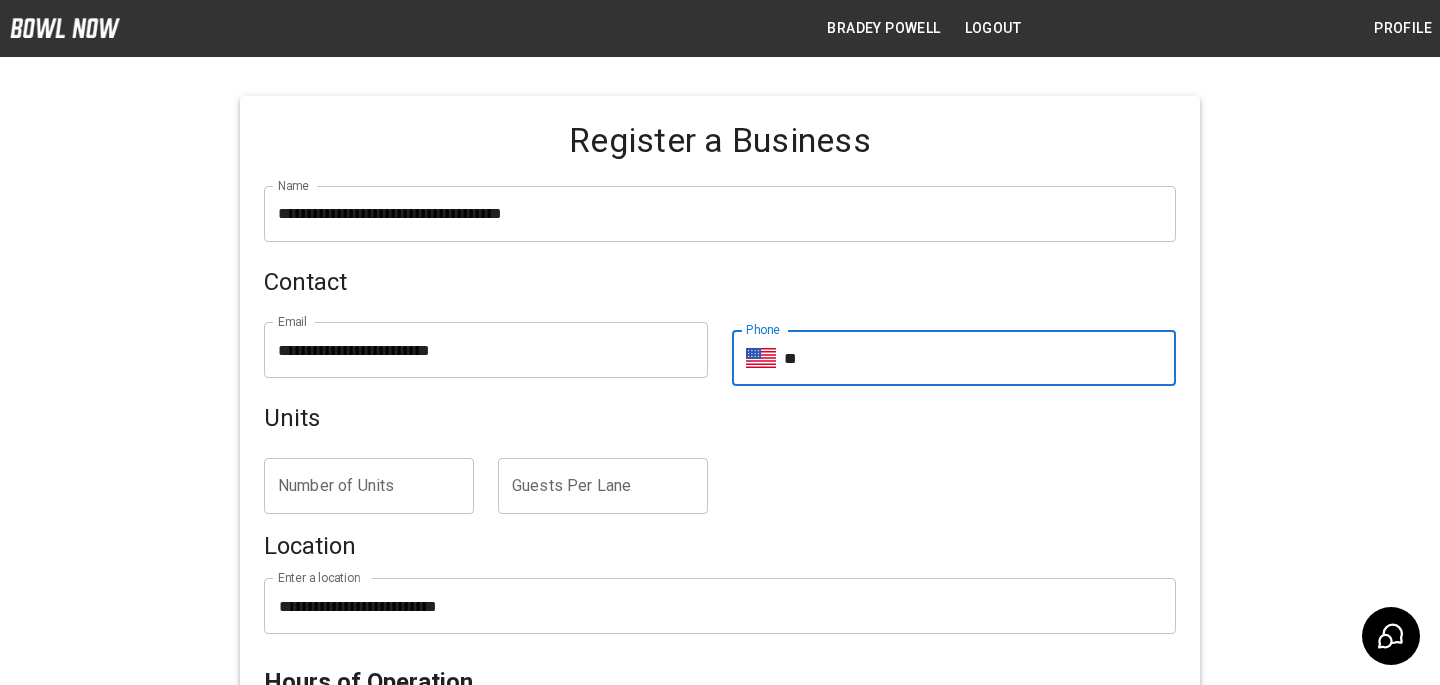 paste on "**********" 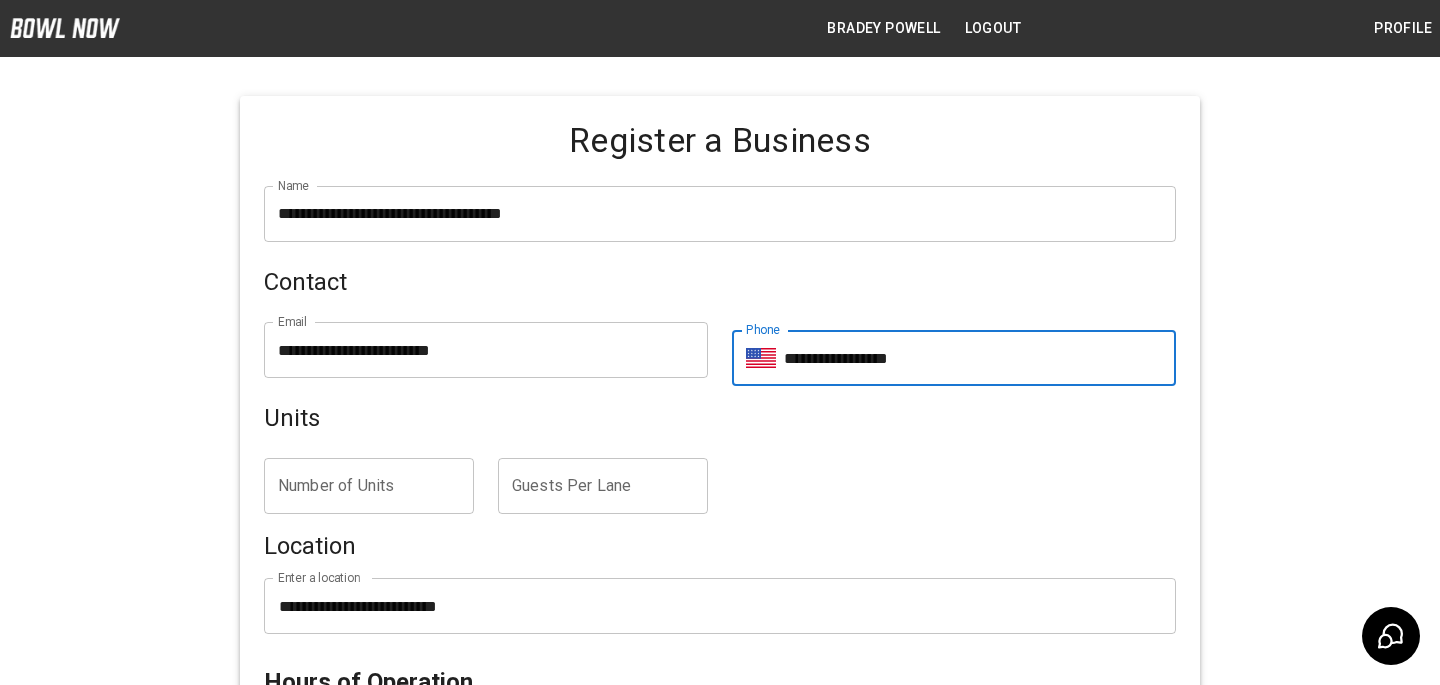 type on "**********" 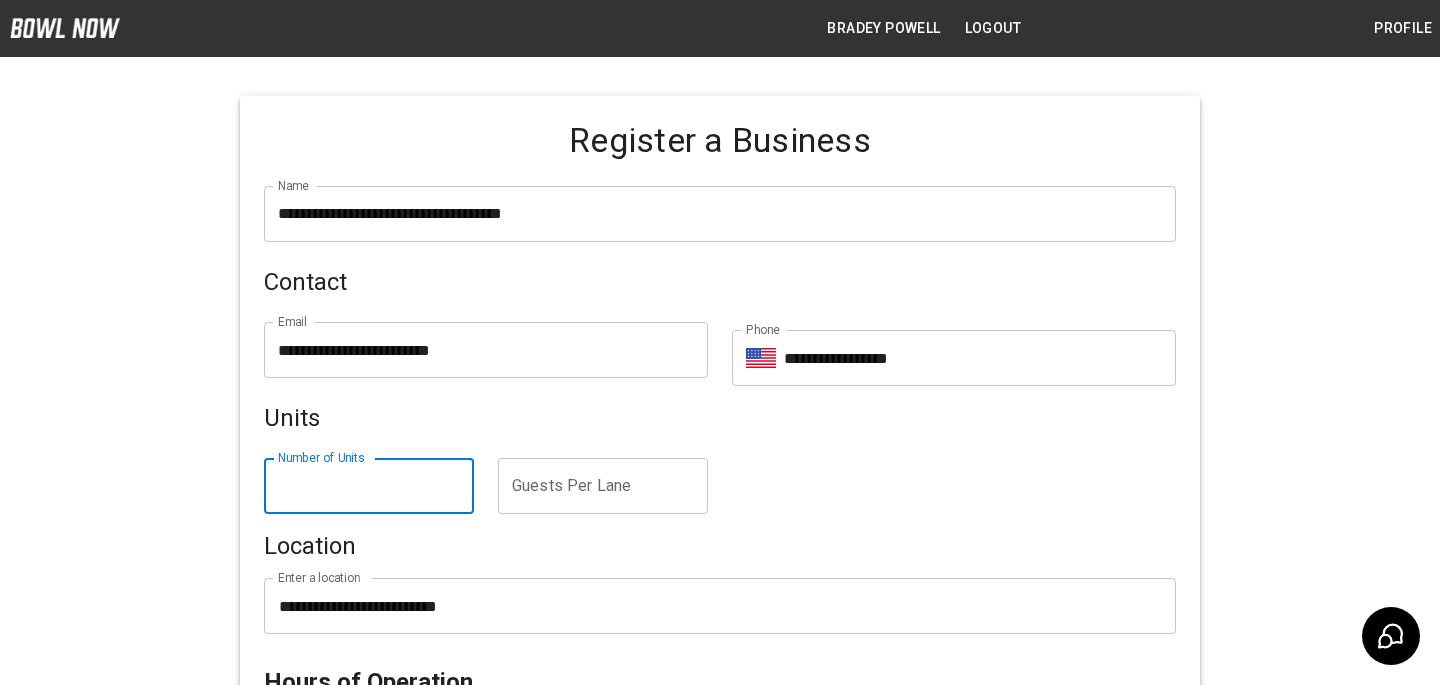 click on "Number of Units" at bounding box center [369, 486] 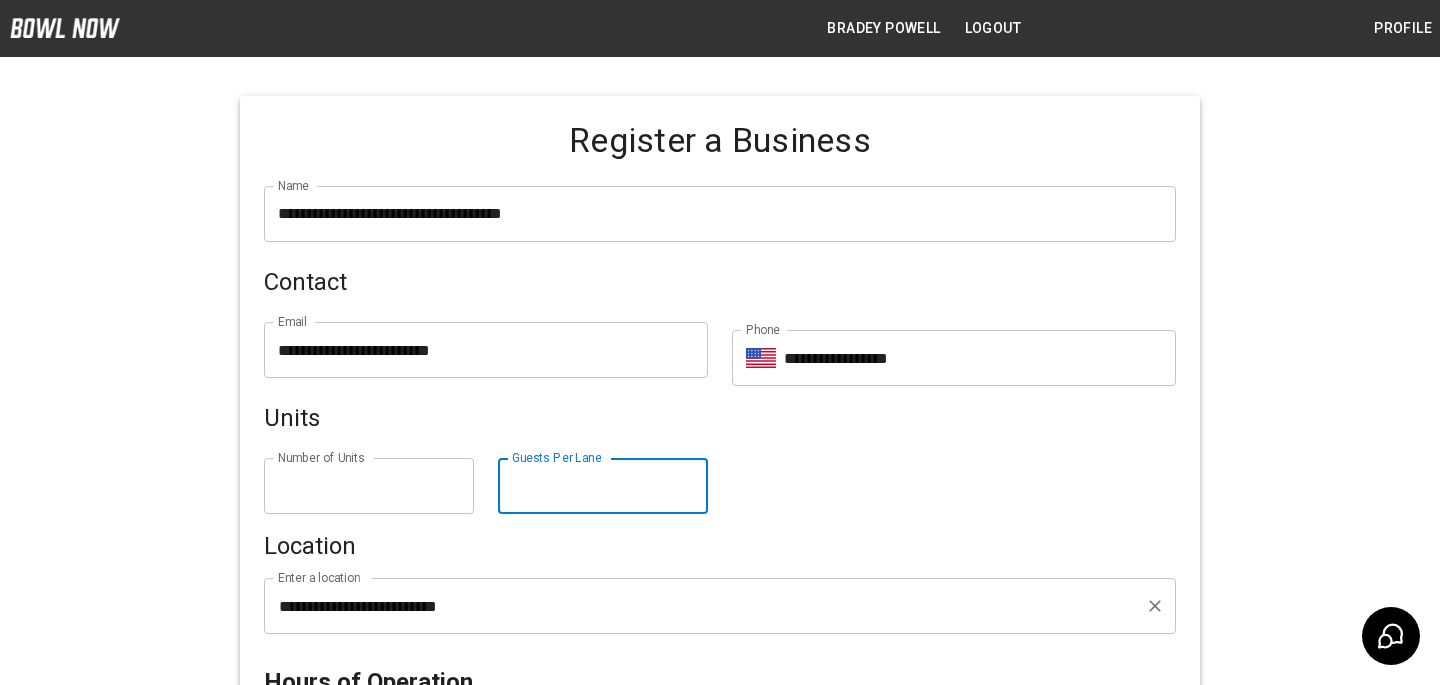 type on "*" 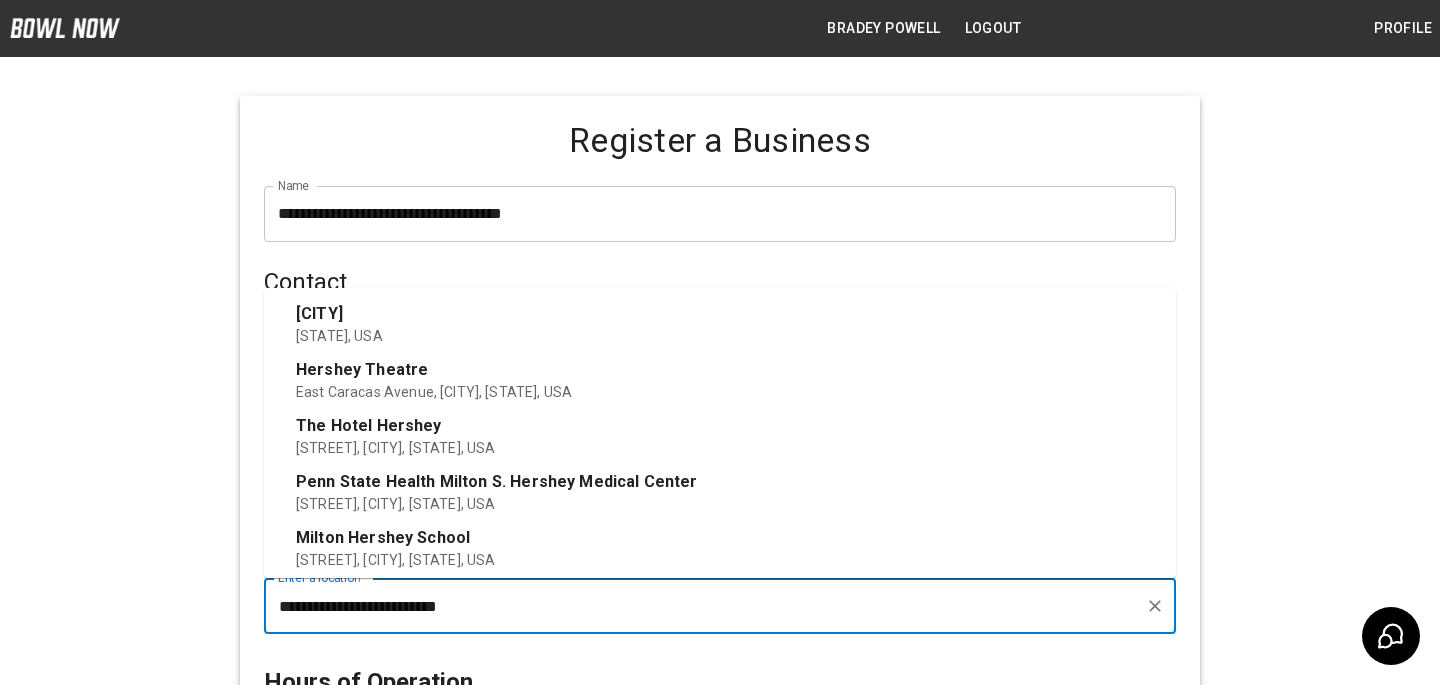 click on "**********" at bounding box center (705, 606) 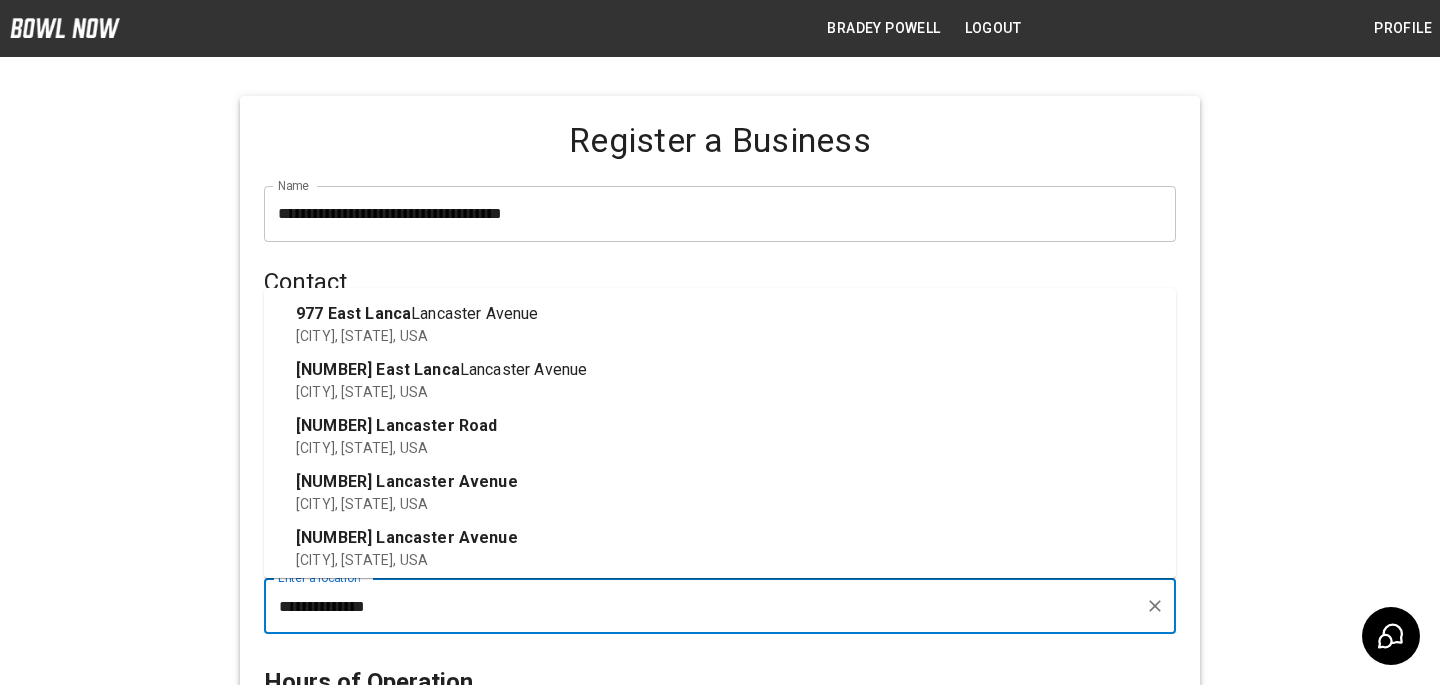 click on "[NUMBER] East Lancaster Avenue [CITY], [STATE], USA" at bounding box center (728, 324) 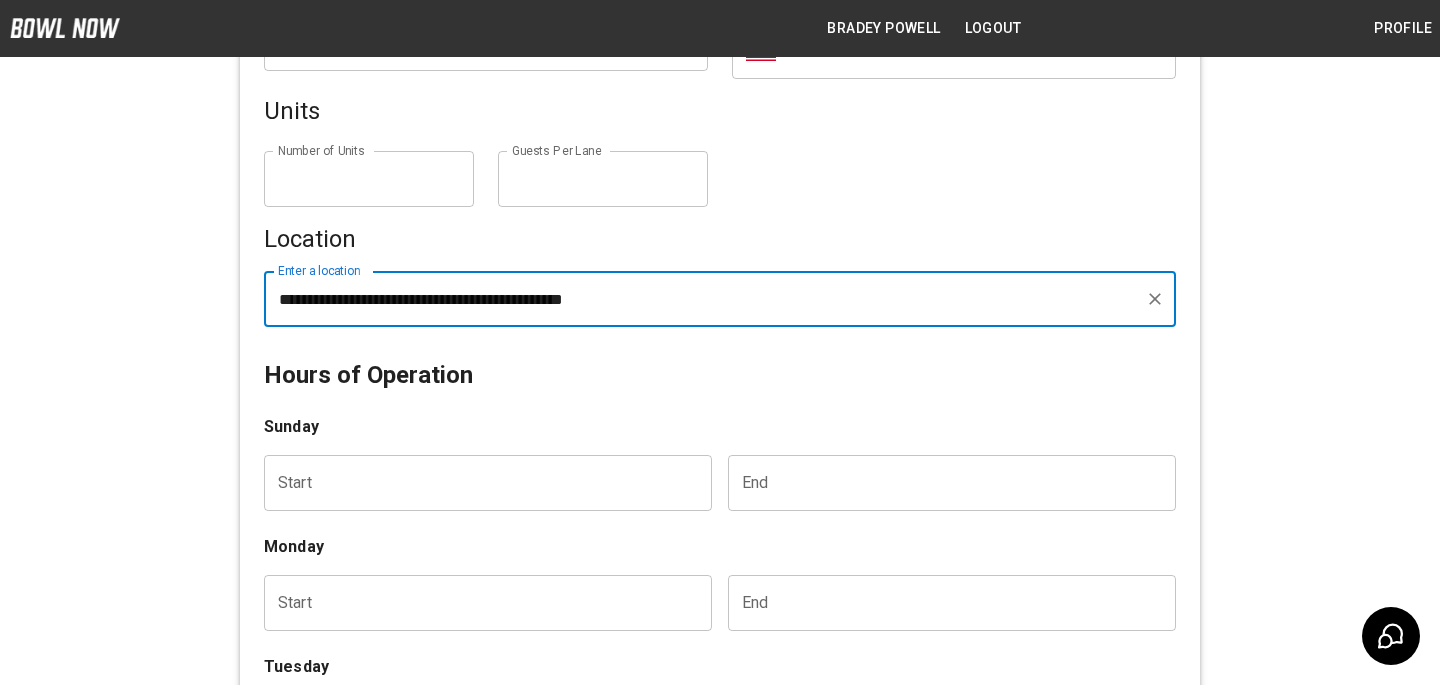 scroll, scrollTop: 318, scrollLeft: 0, axis: vertical 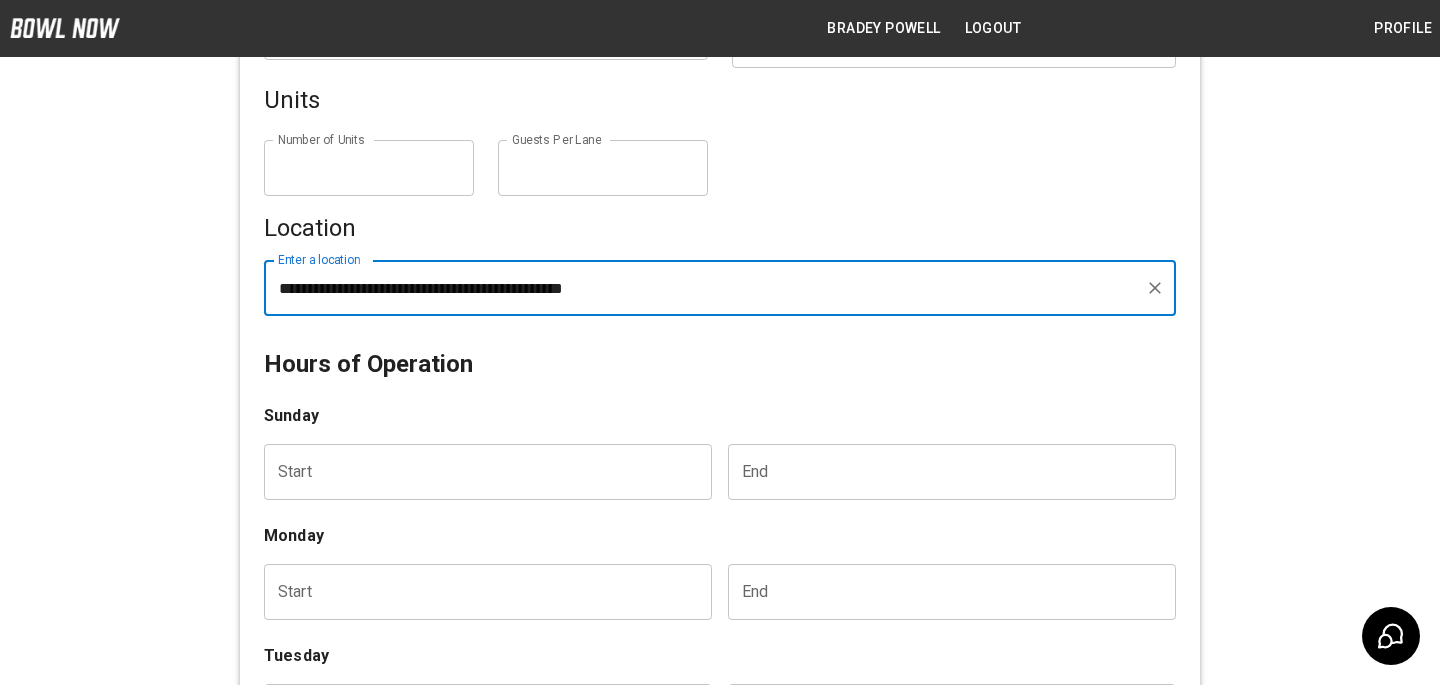 type on "**********" 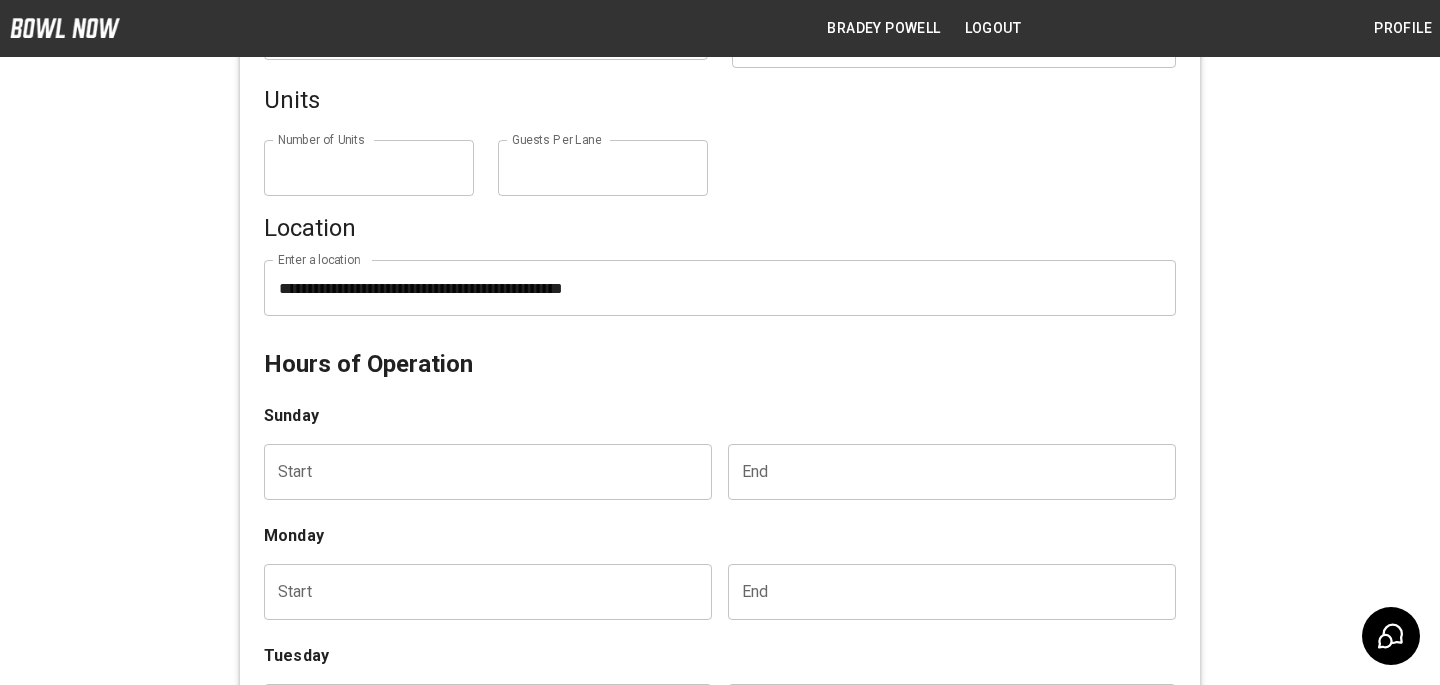 click on "Hours of Operation" at bounding box center [720, 364] 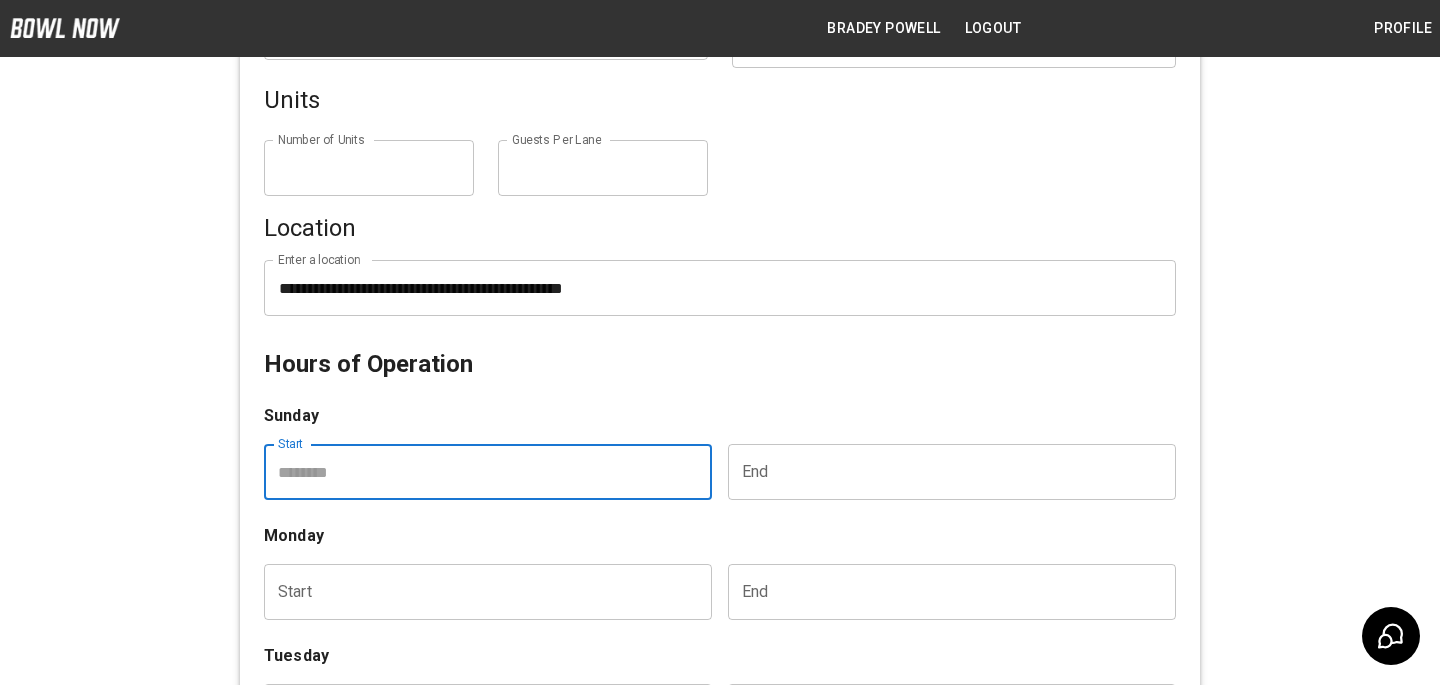 click at bounding box center (481, 472) 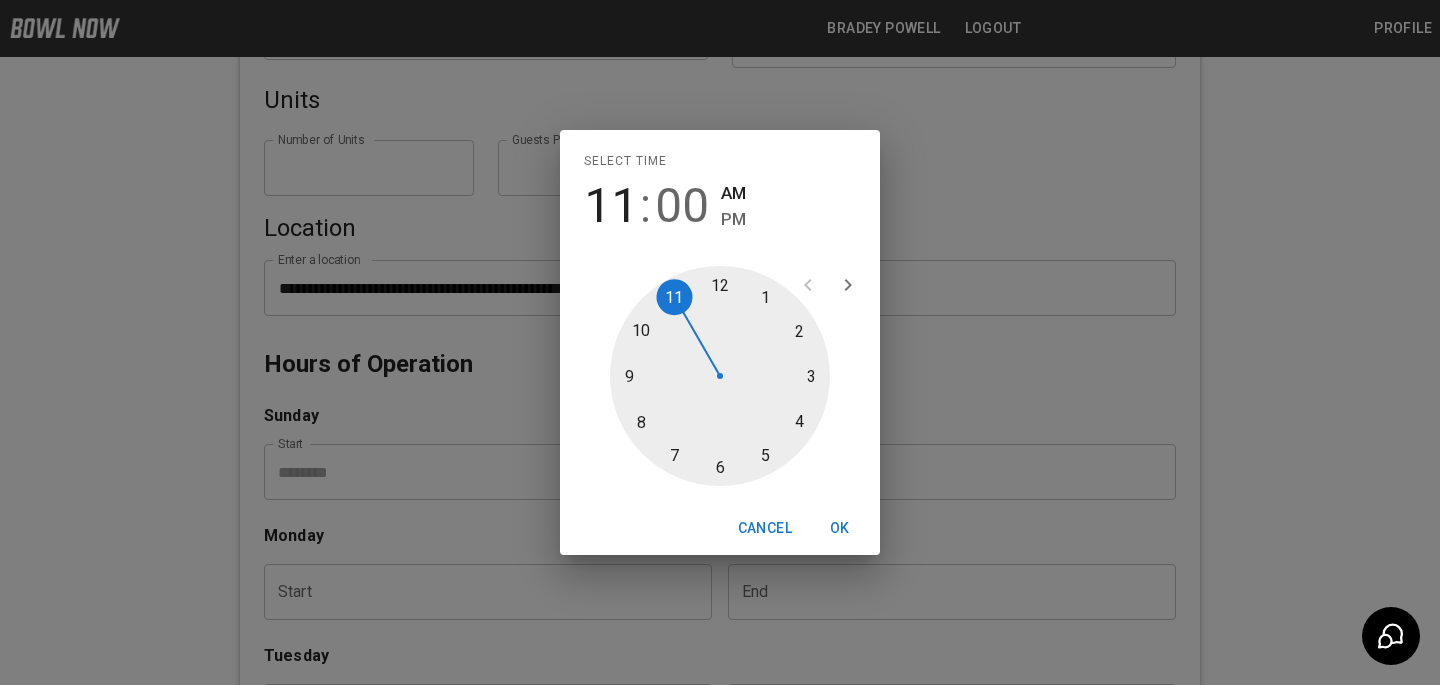 type on "********" 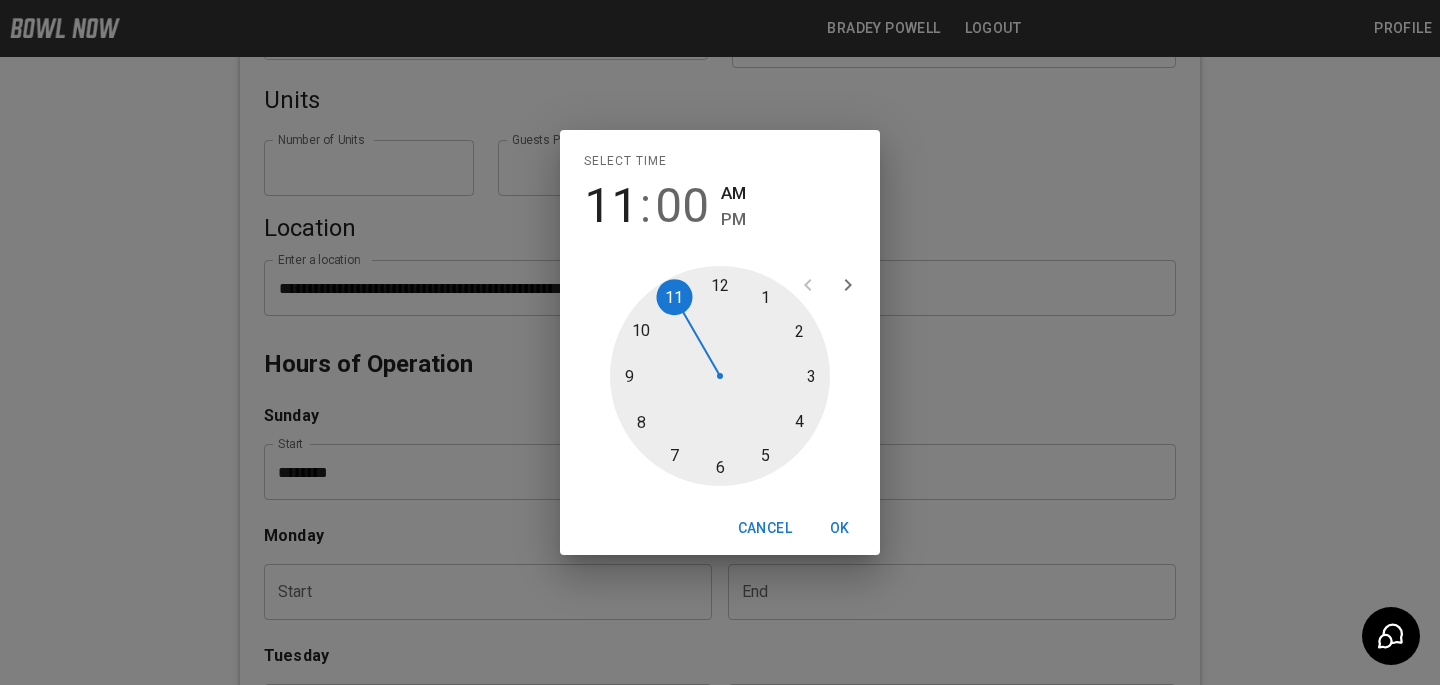 click at bounding box center (720, 376) 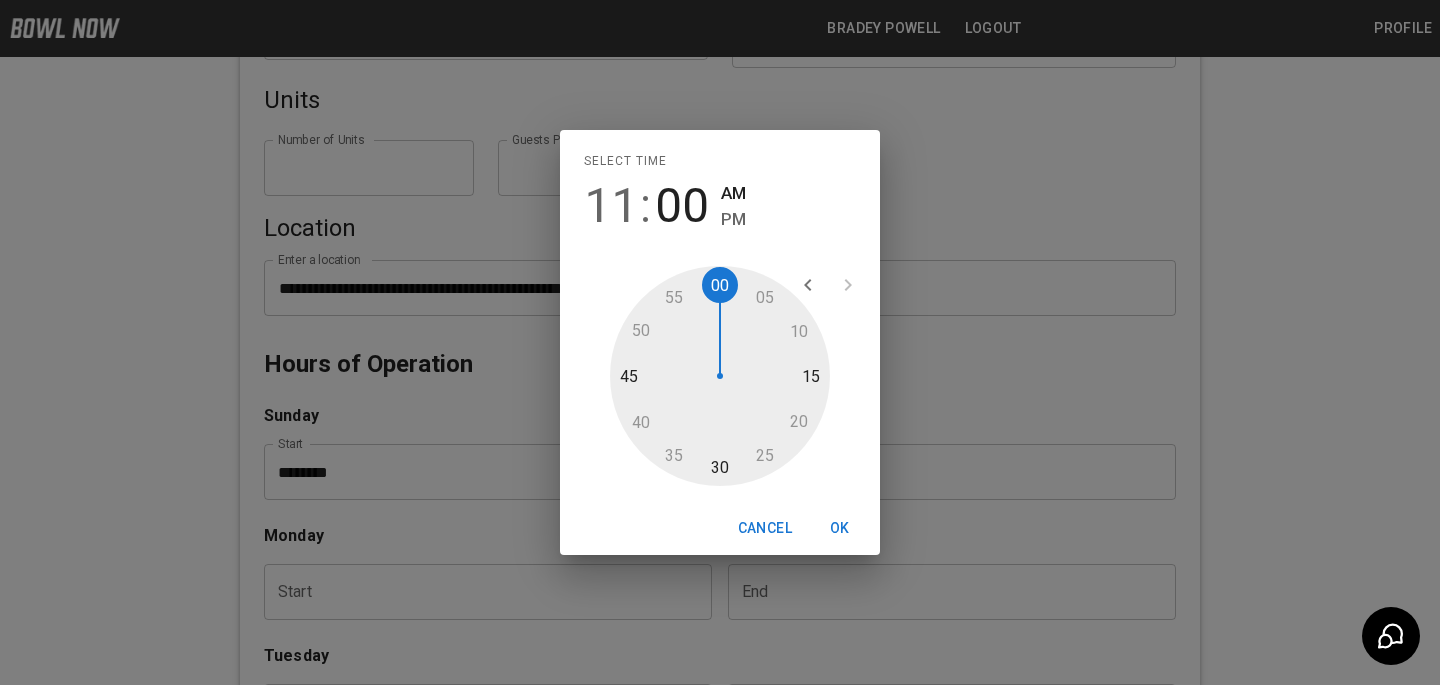 click on "OK" at bounding box center [840, 528] 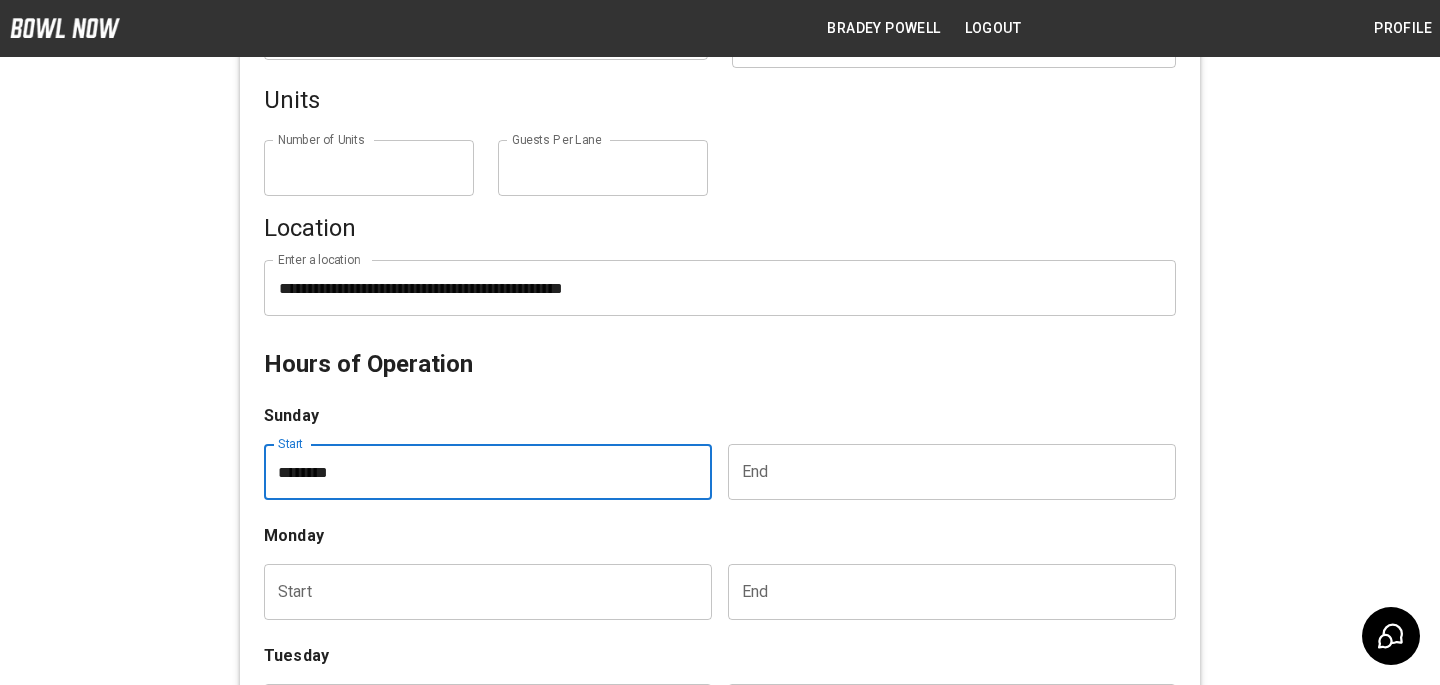 click on "OK" at bounding box center (840, 528) 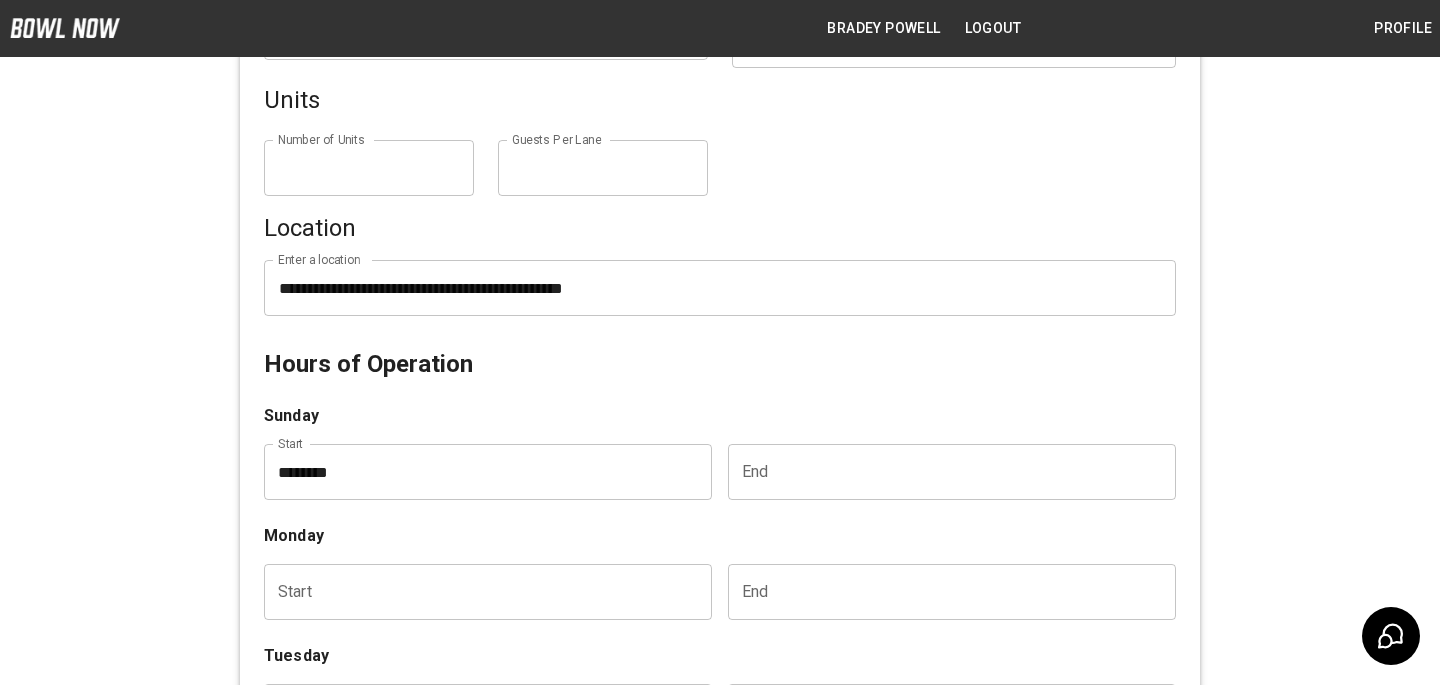 click at bounding box center (945, 472) 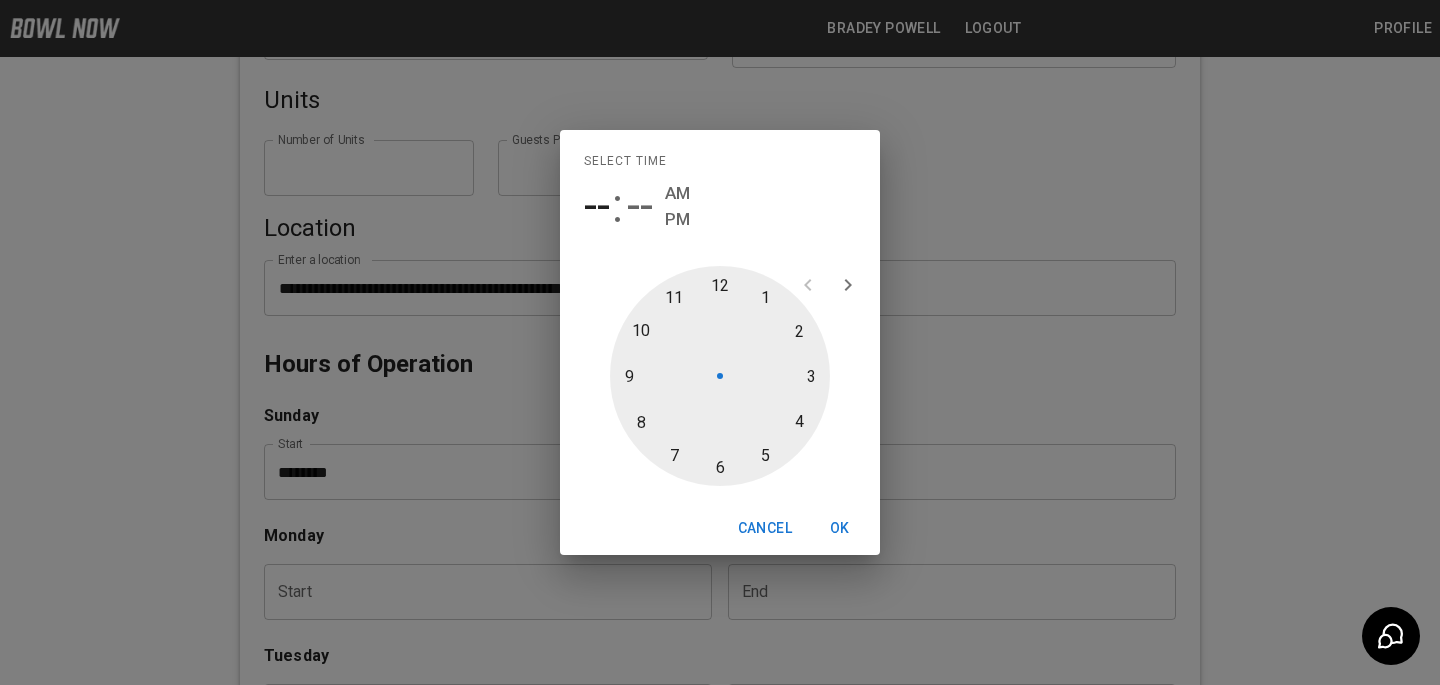 click at bounding box center (720, 376) 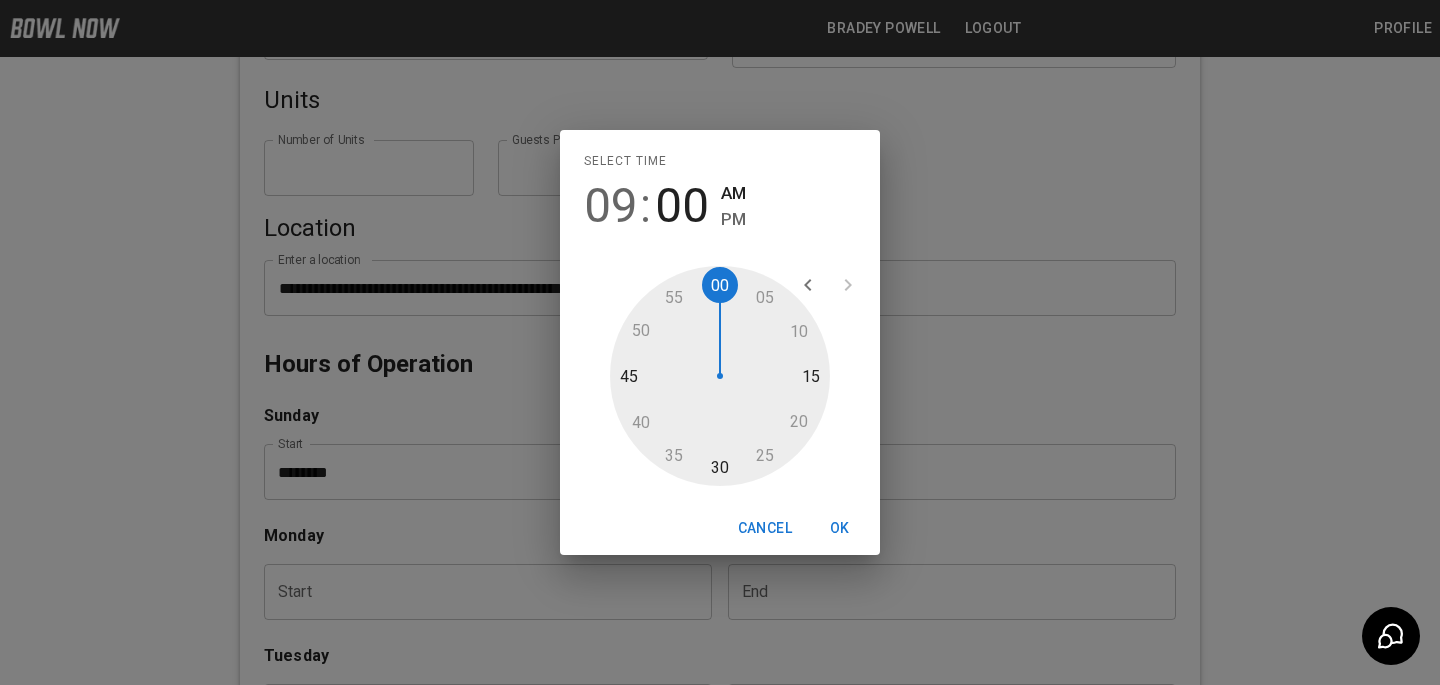 click at bounding box center (720, 376) 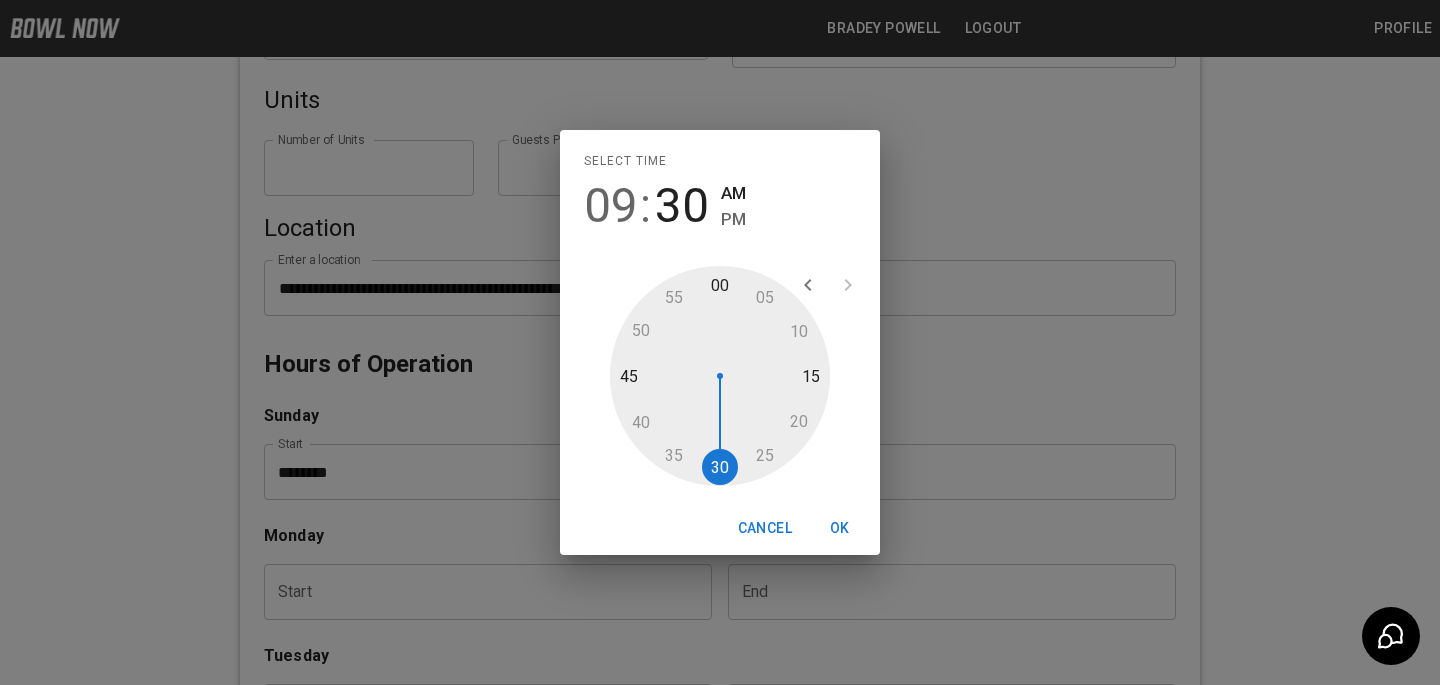 click on "AM" at bounding box center [733, 193] 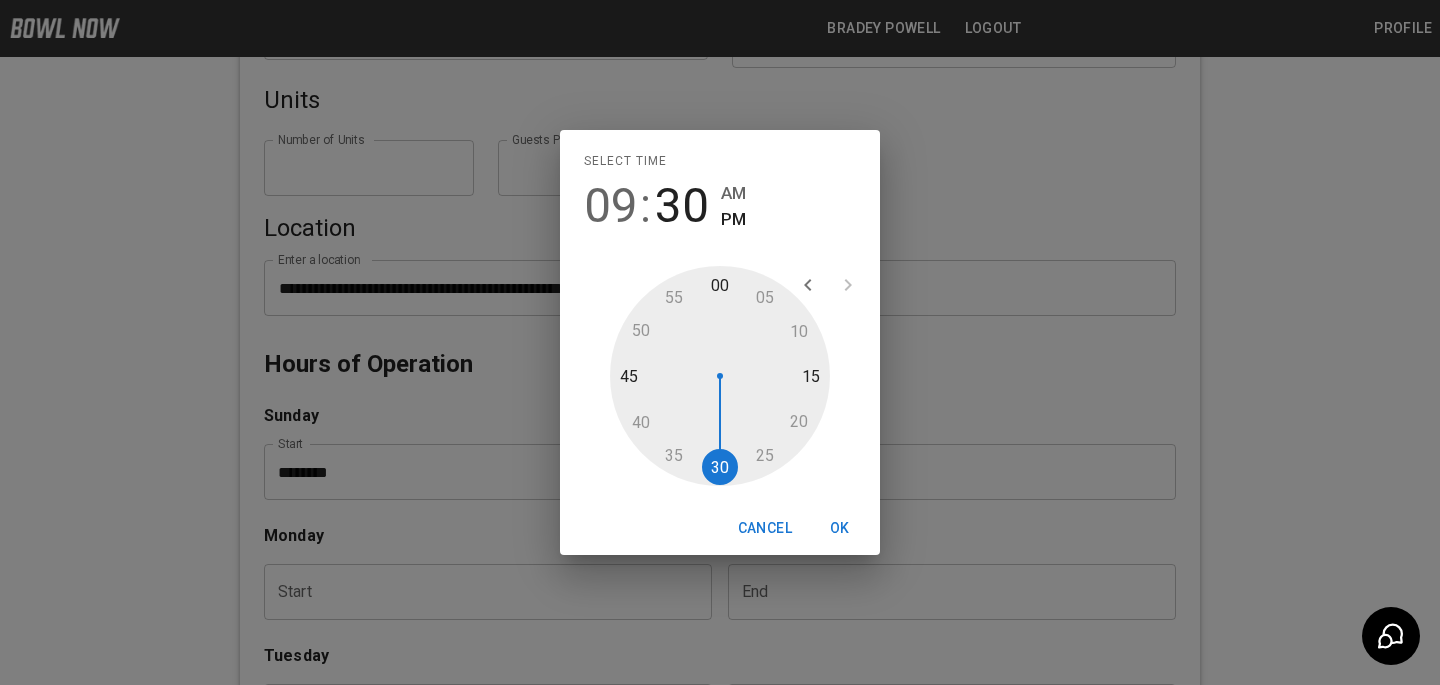 click on "OK" at bounding box center (840, 528) 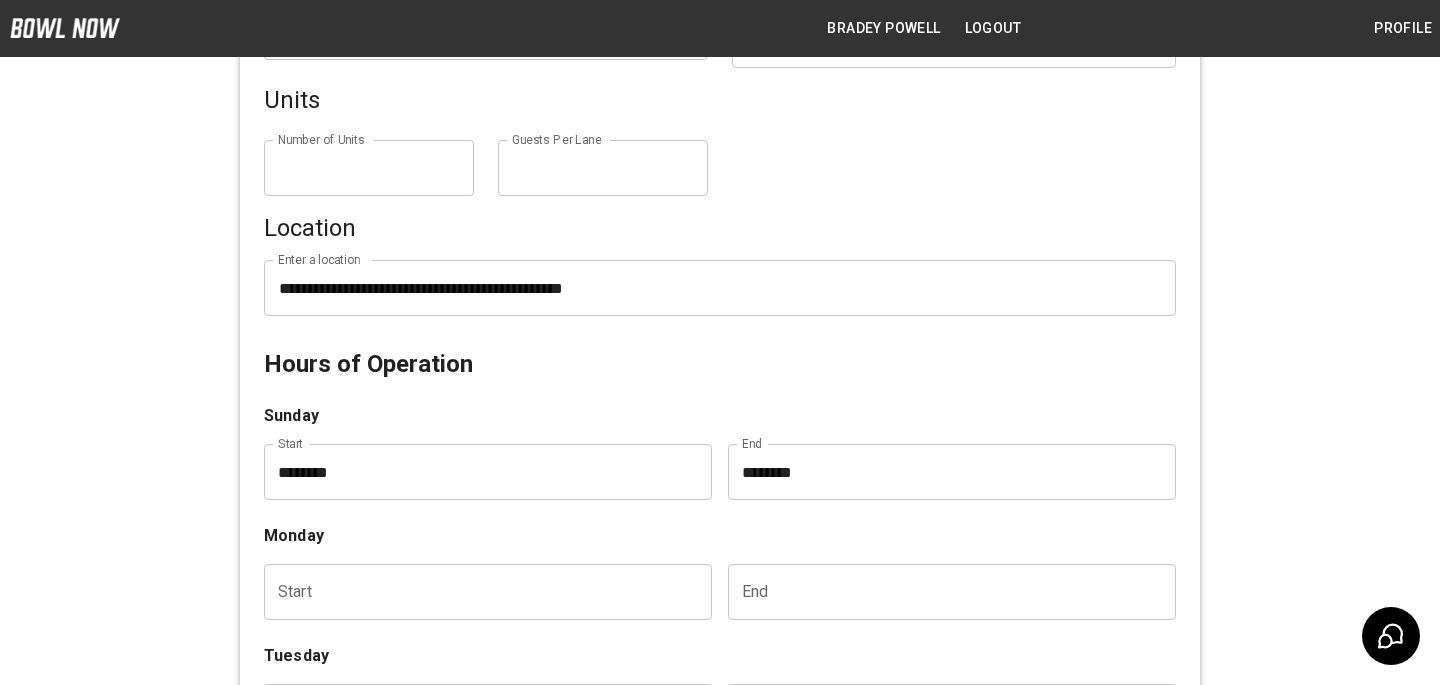 click on "**********" at bounding box center (720, 140) 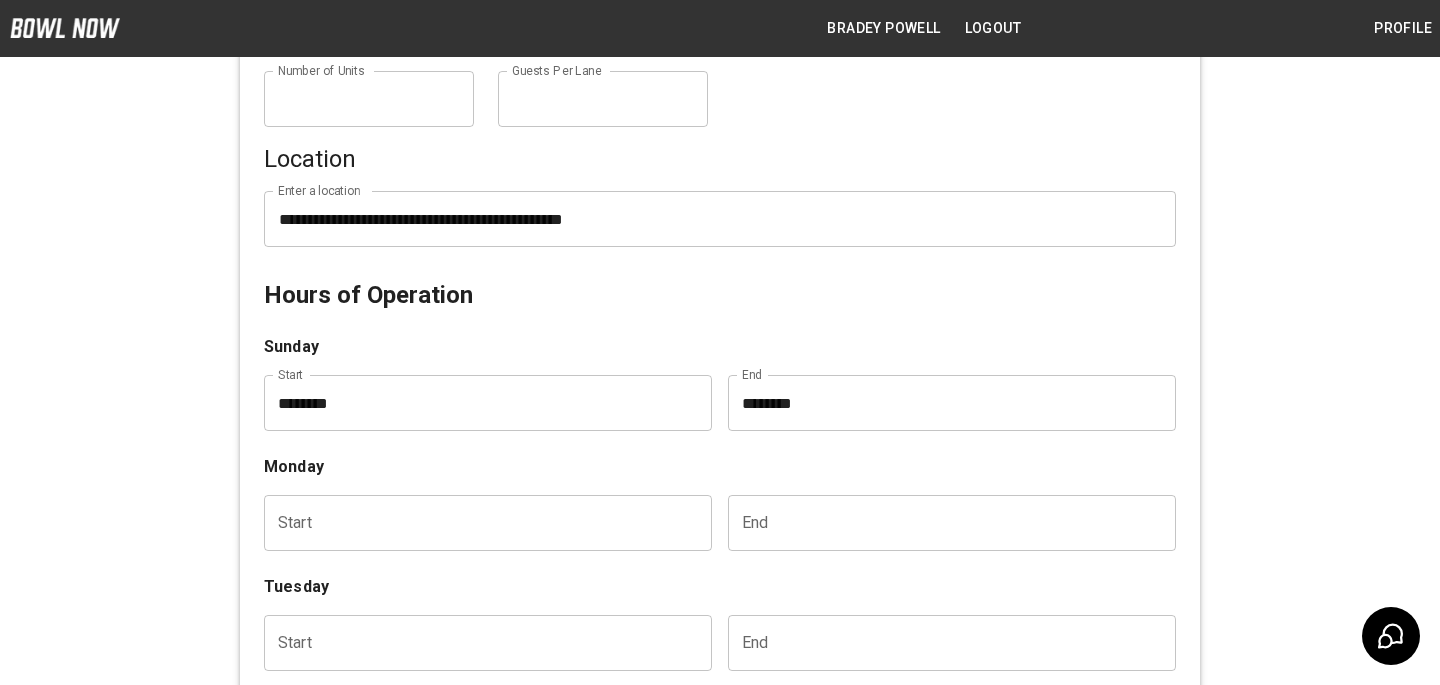 click at bounding box center [481, 523] 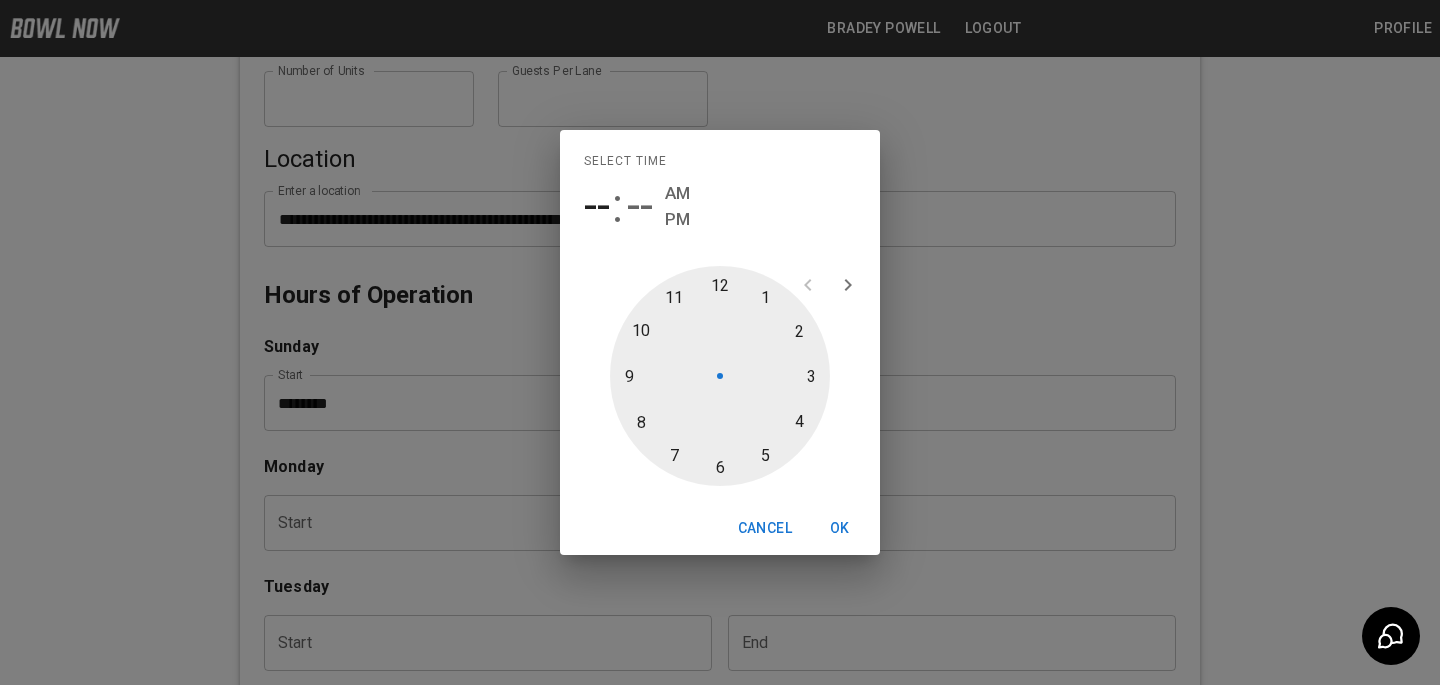 click at bounding box center (720, 376) 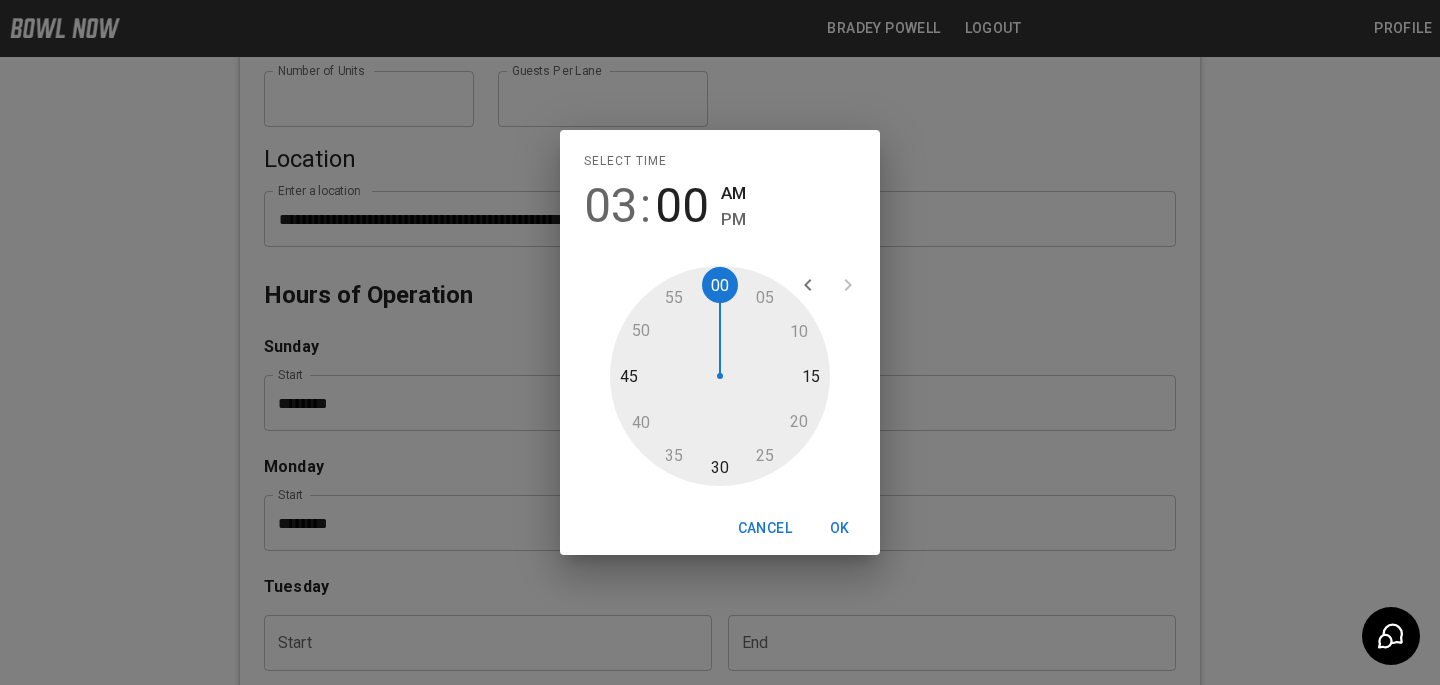 click on "PM" at bounding box center [733, 219] 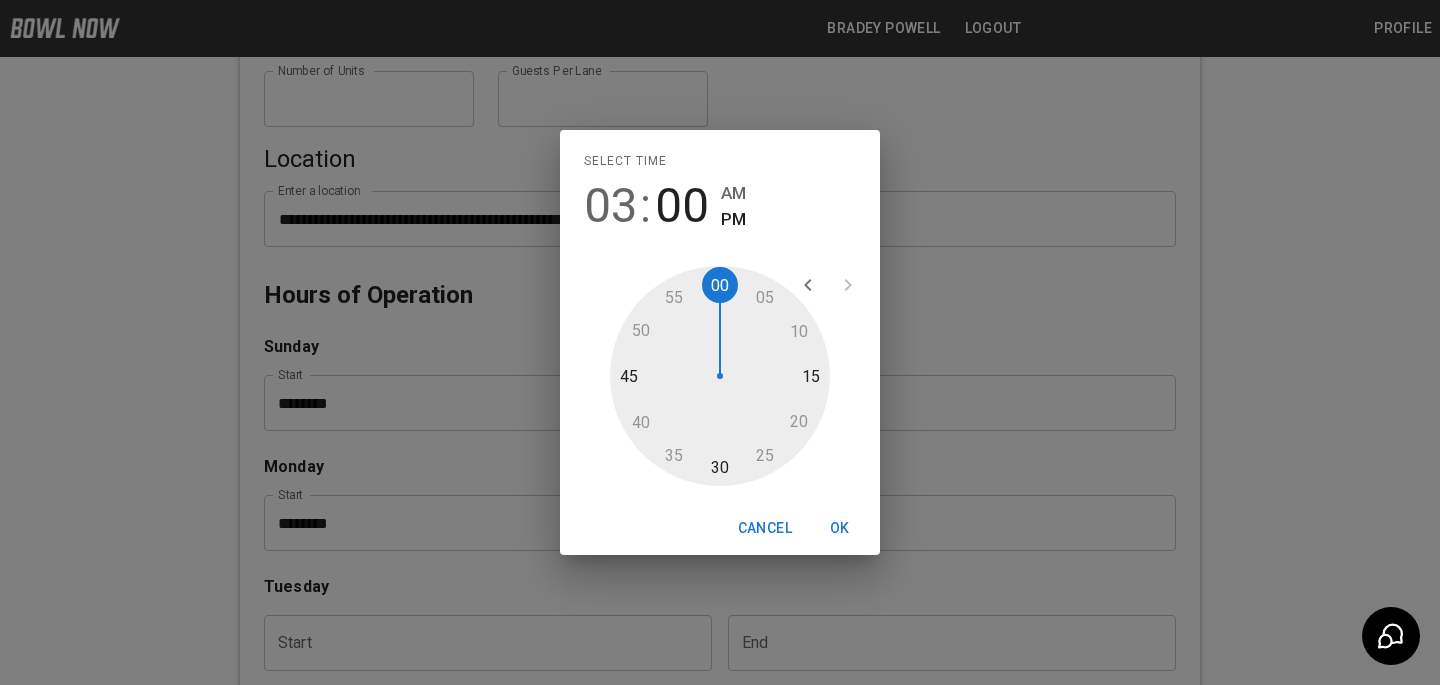 click on "OK" at bounding box center (840, 528) 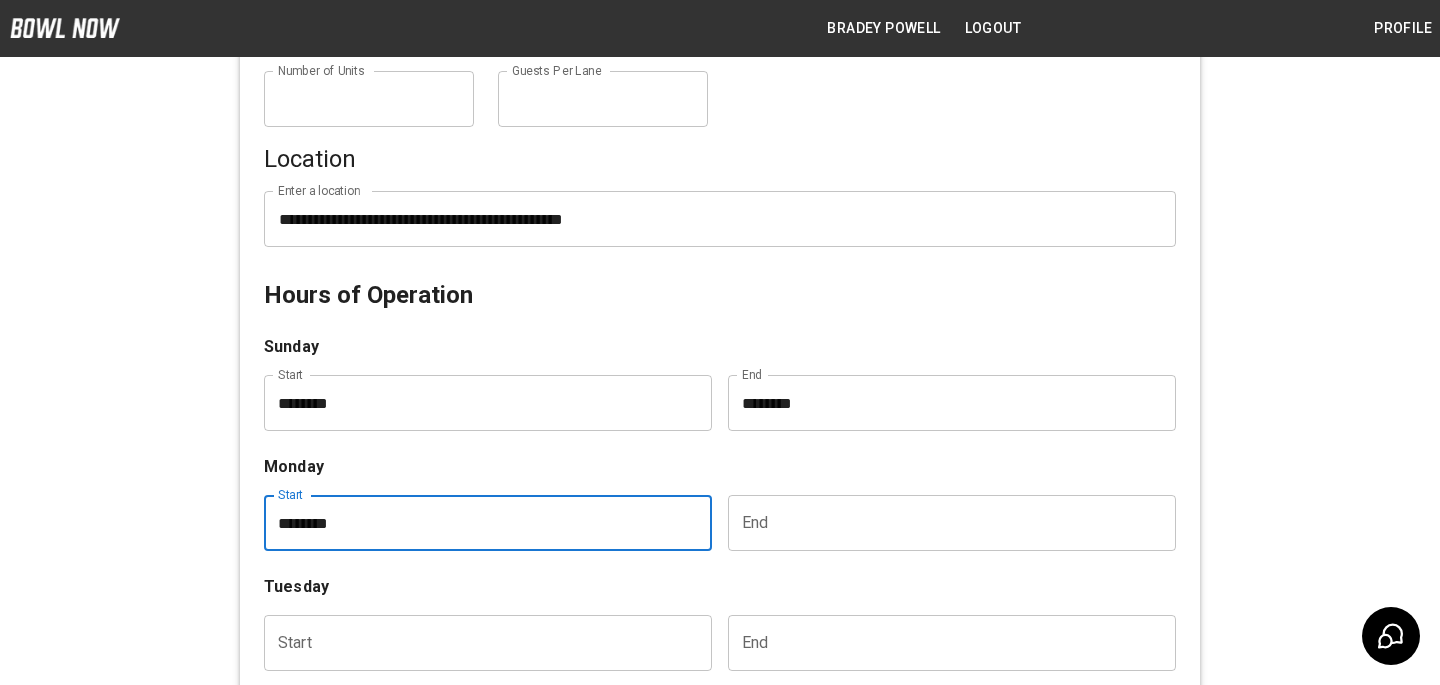 click at bounding box center (945, 523) 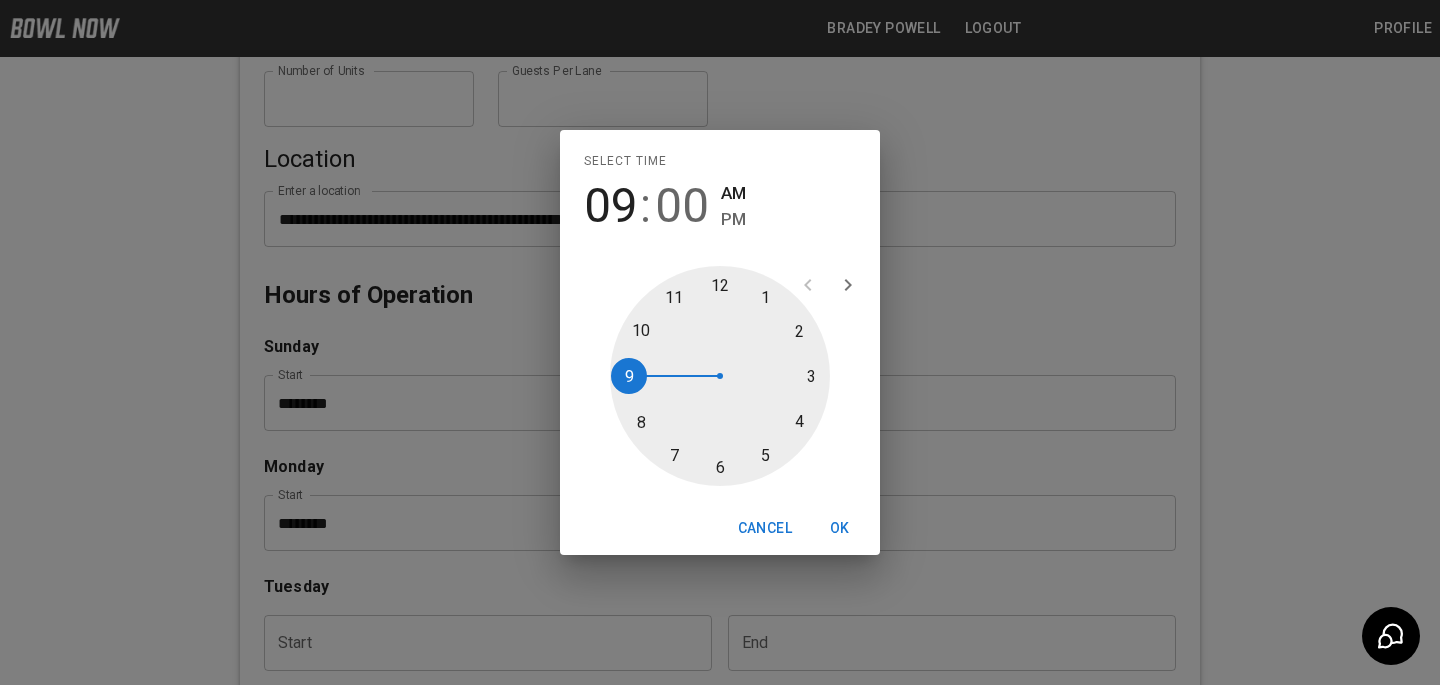 click at bounding box center [720, 376] 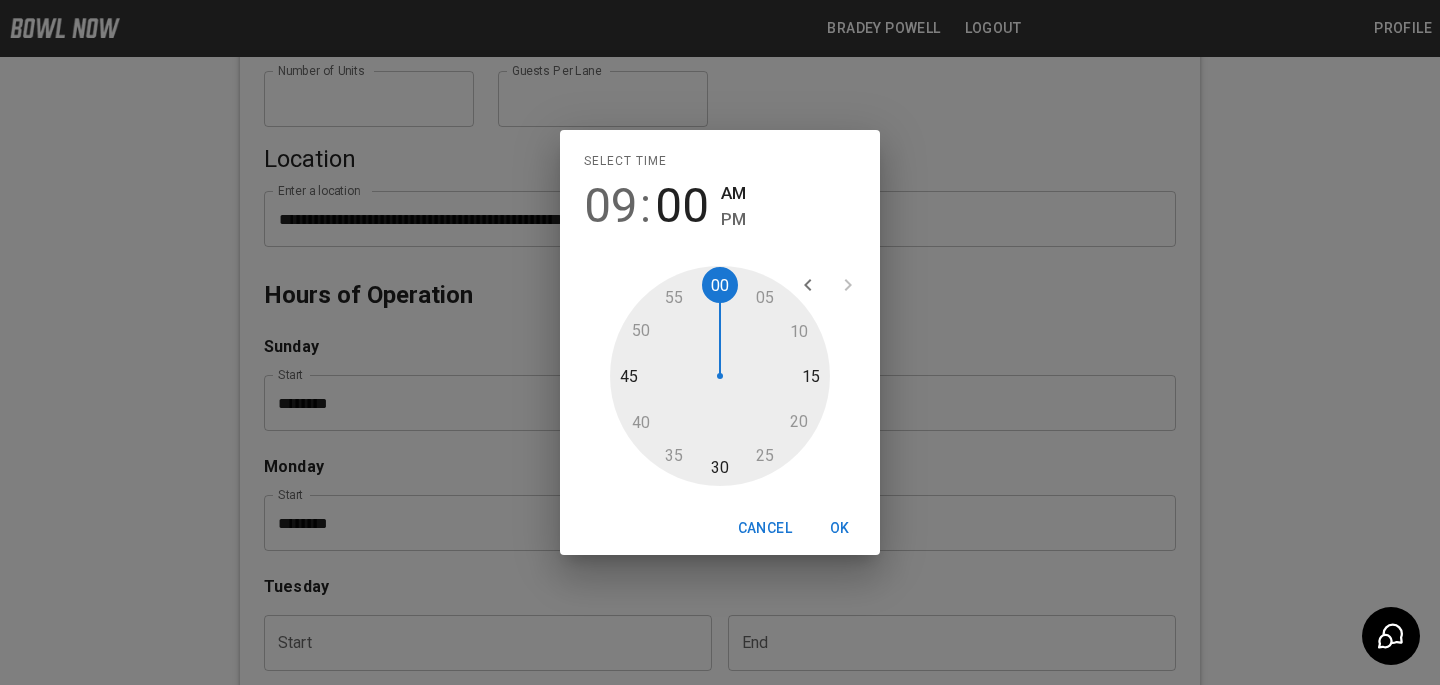 click at bounding box center (720, 376) 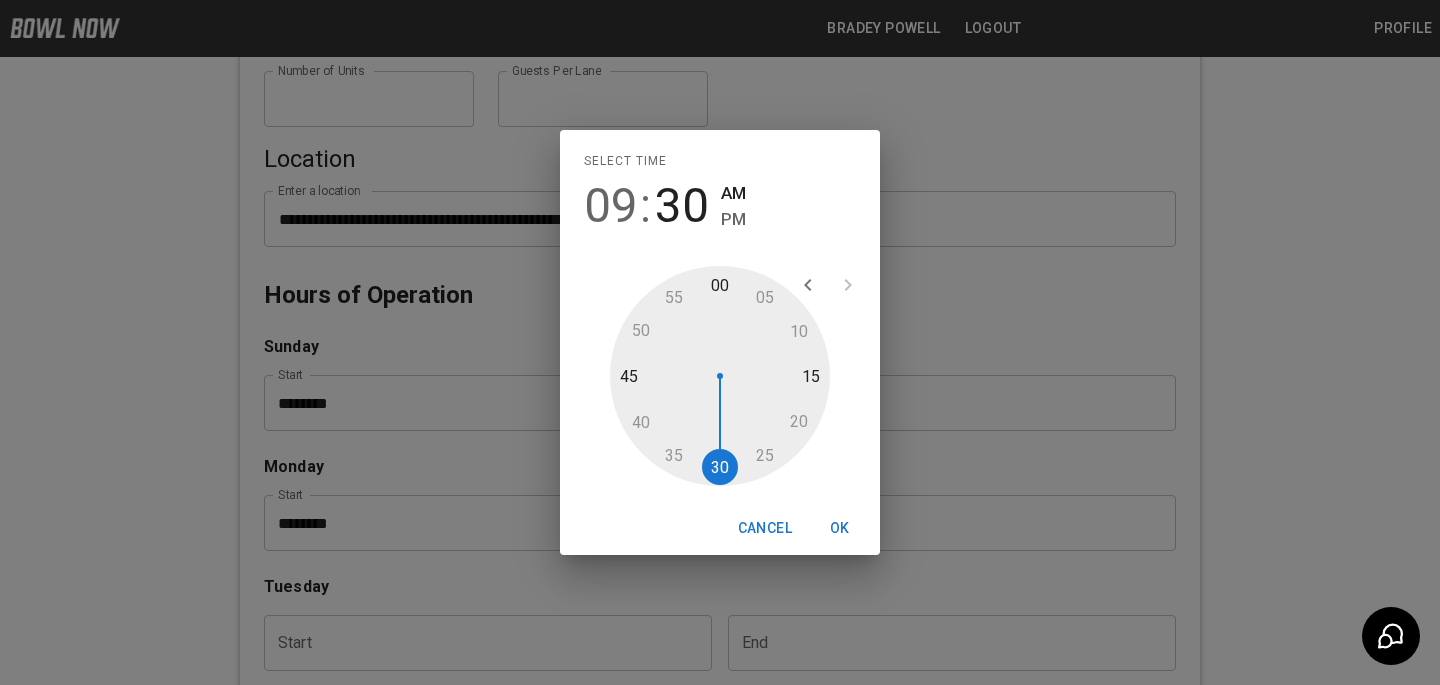 click on "PM" at bounding box center [733, 219] 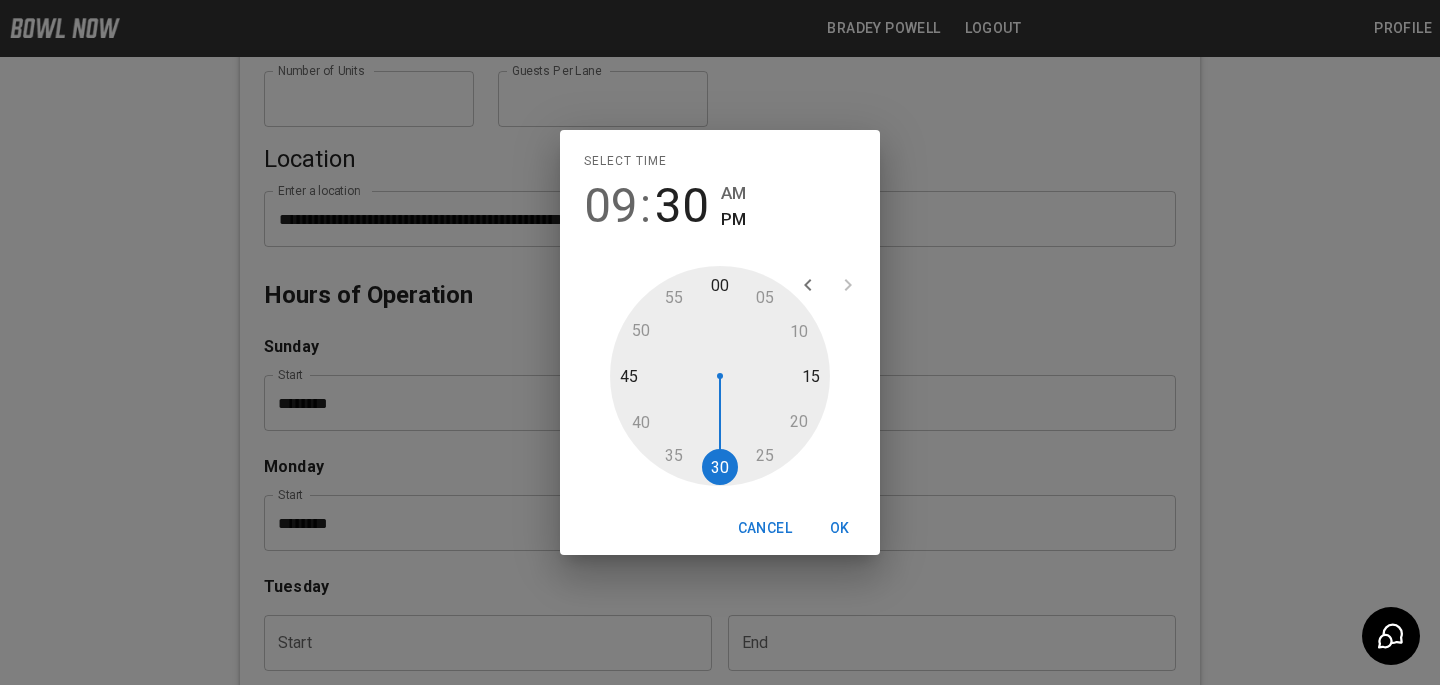 click on "OK" at bounding box center [840, 528] 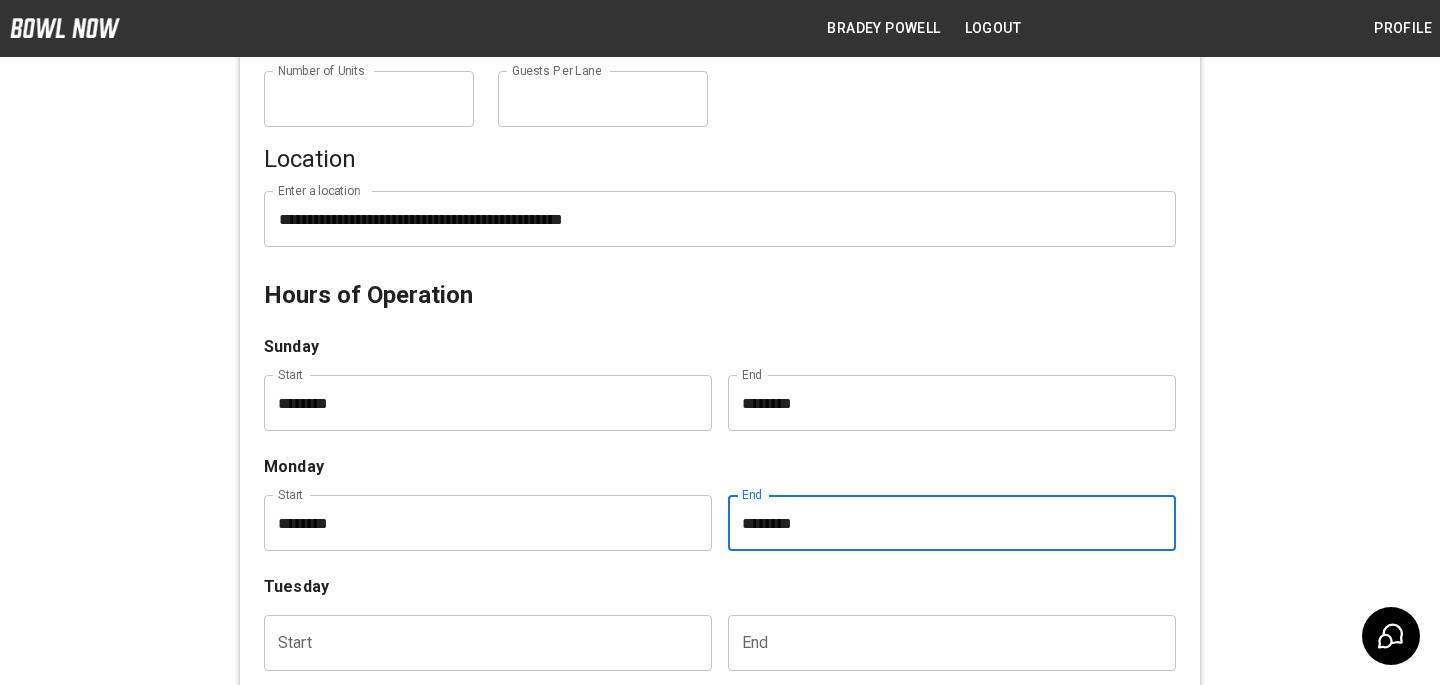 click on "Monday" at bounding box center [720, 467] 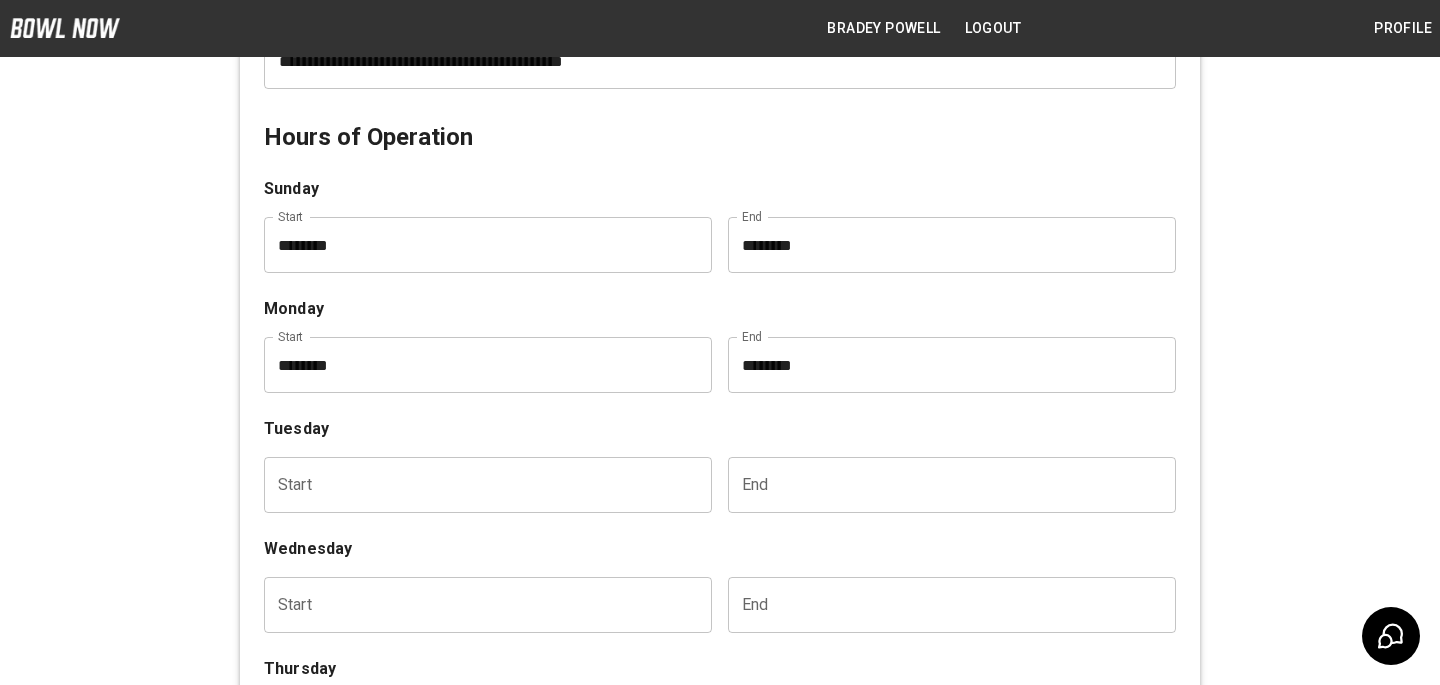 scroll, scrollTop: 557, scrollLeft: 0, axis: vertical 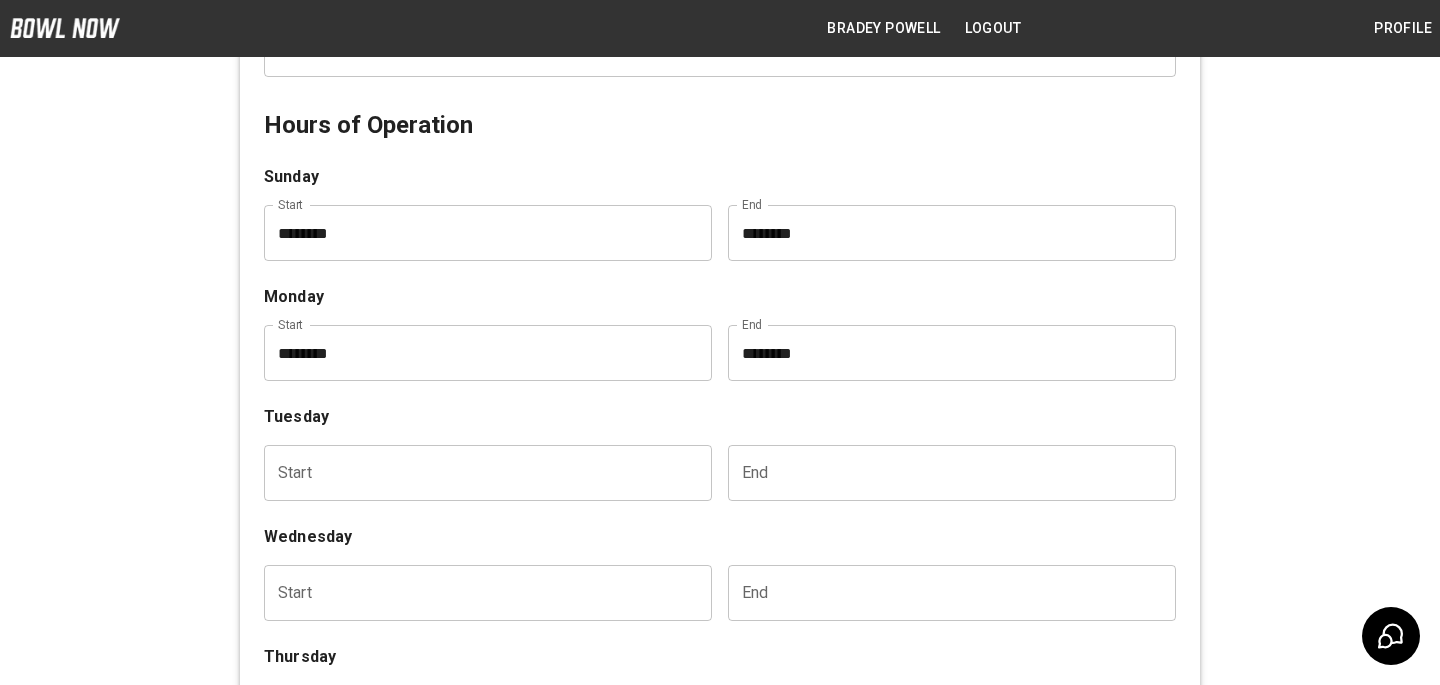 click at bounding box center [481, 593] 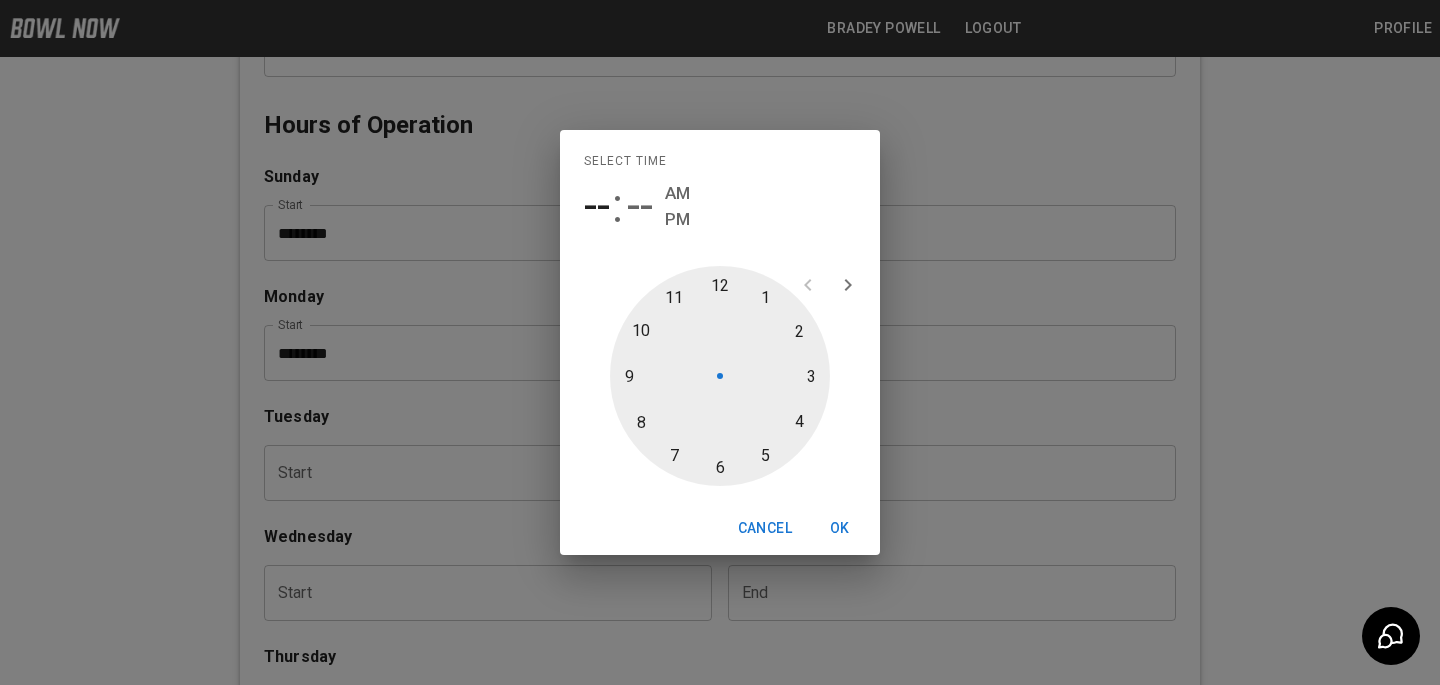 click at bounding box center [720, 376] 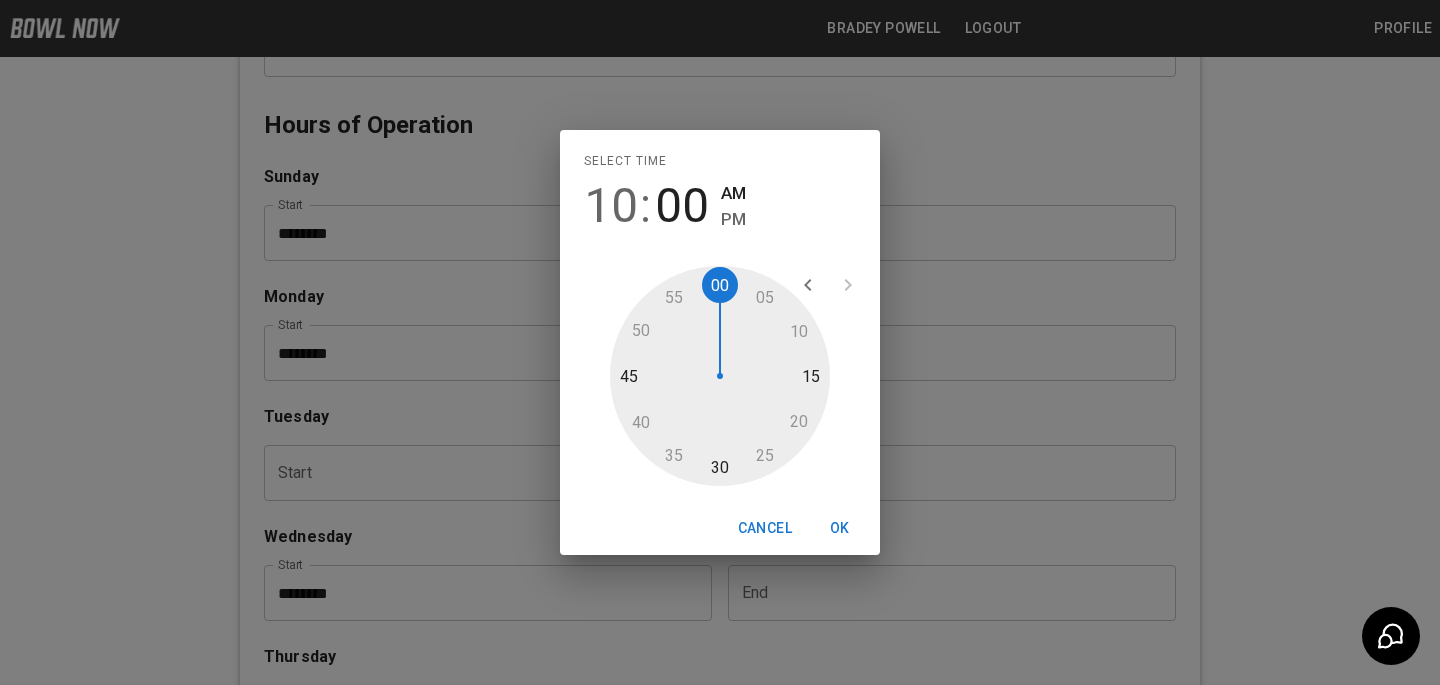 click on "OK" at bounding box center [840, 528] 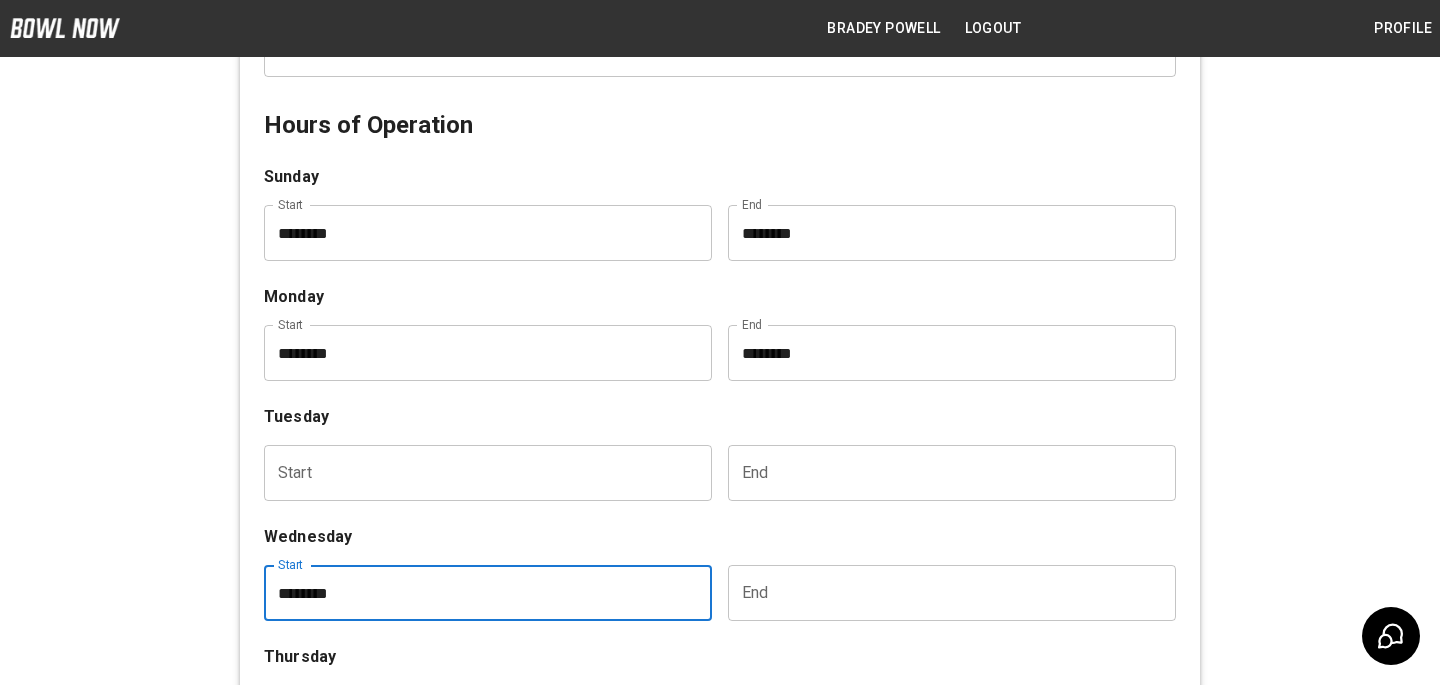 click at bounding box center (945, 593) 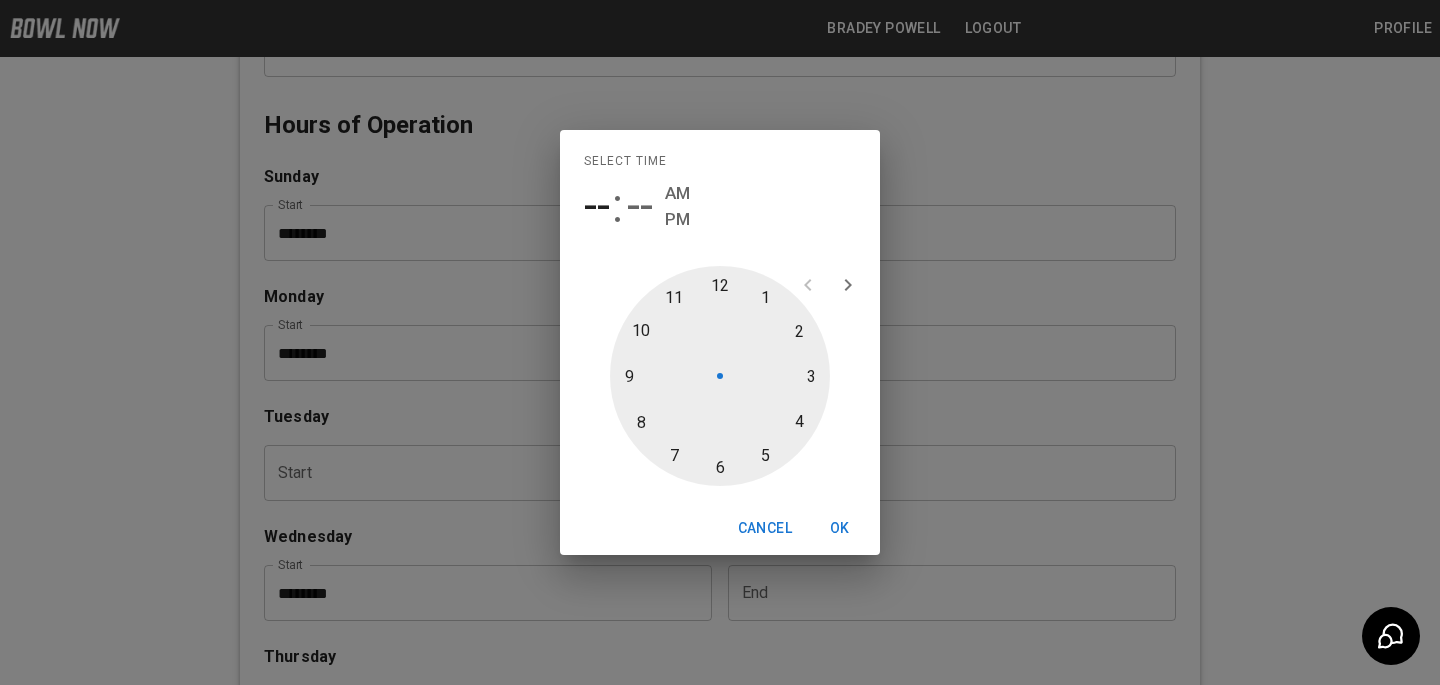 click at bounding box center [720, 376] 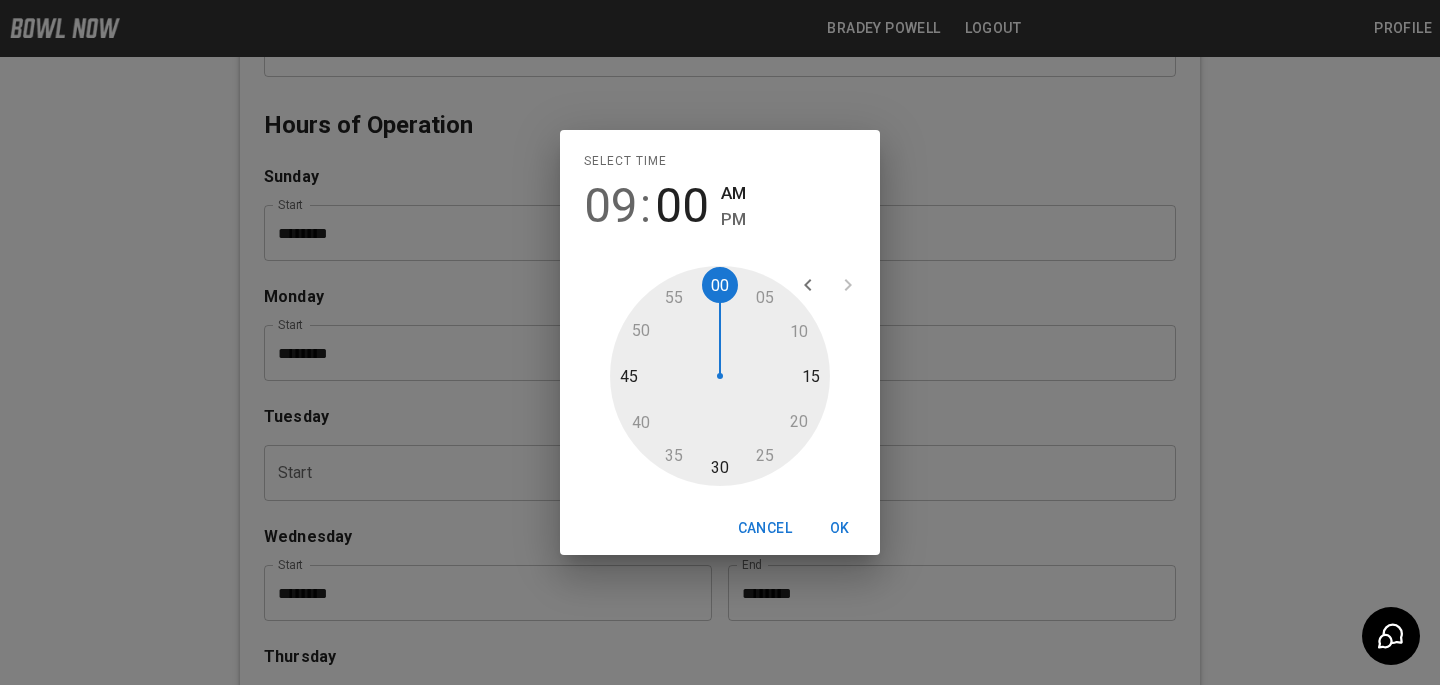 click at bounding box center (720, 376) 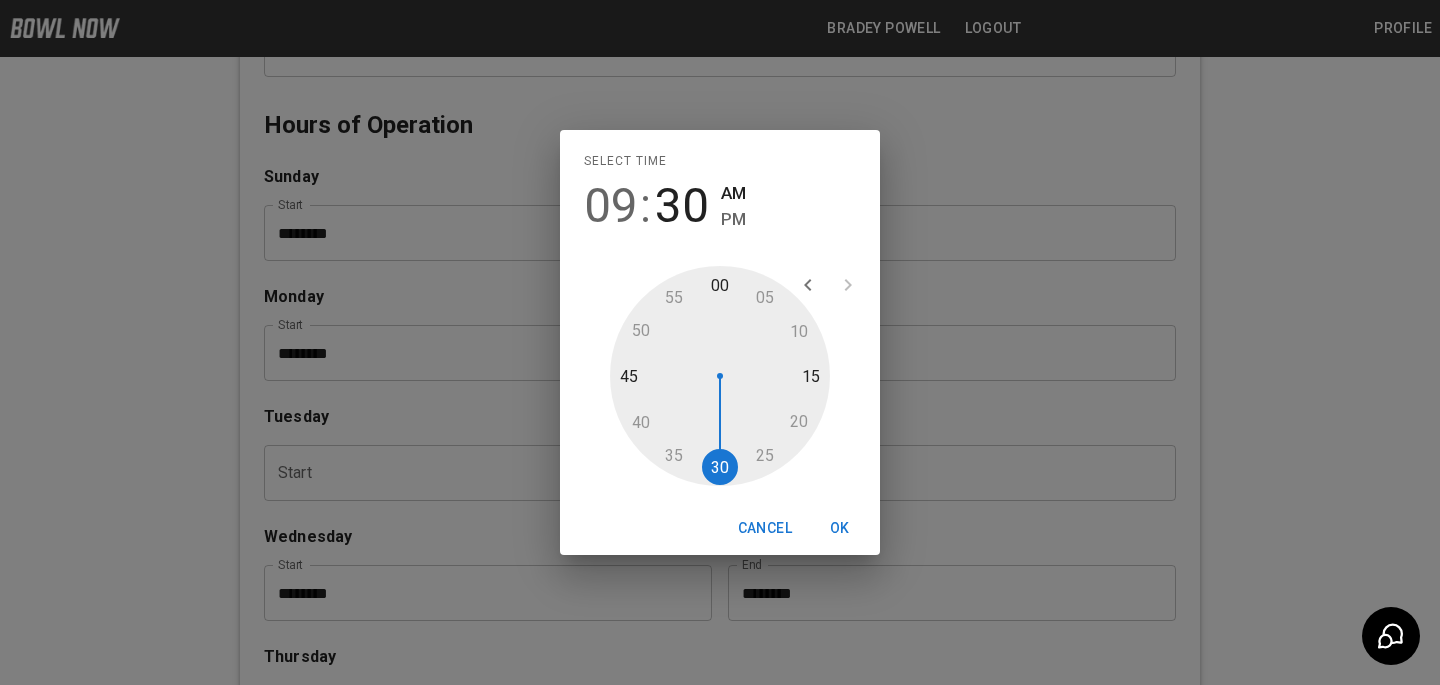 click on "PM" at bounding box center [733, 219] 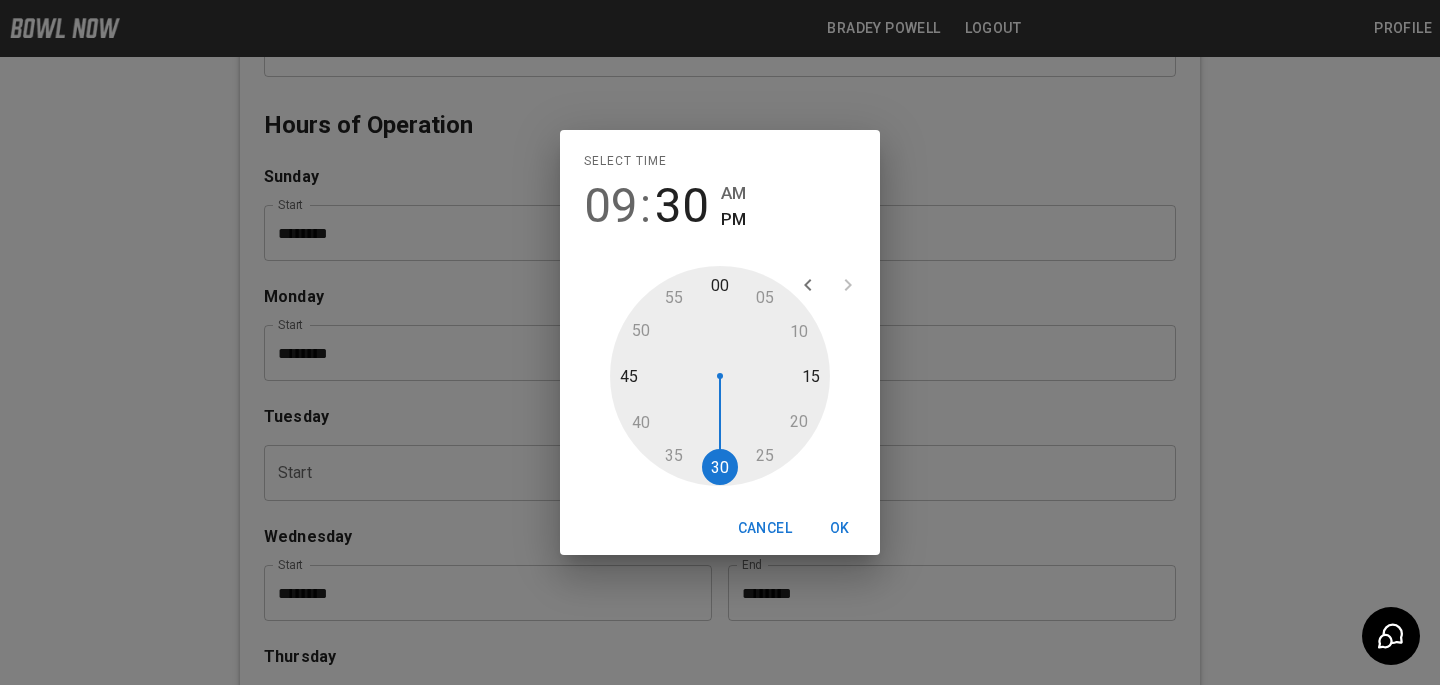 click on "OK" at bounding box center [840, 528] 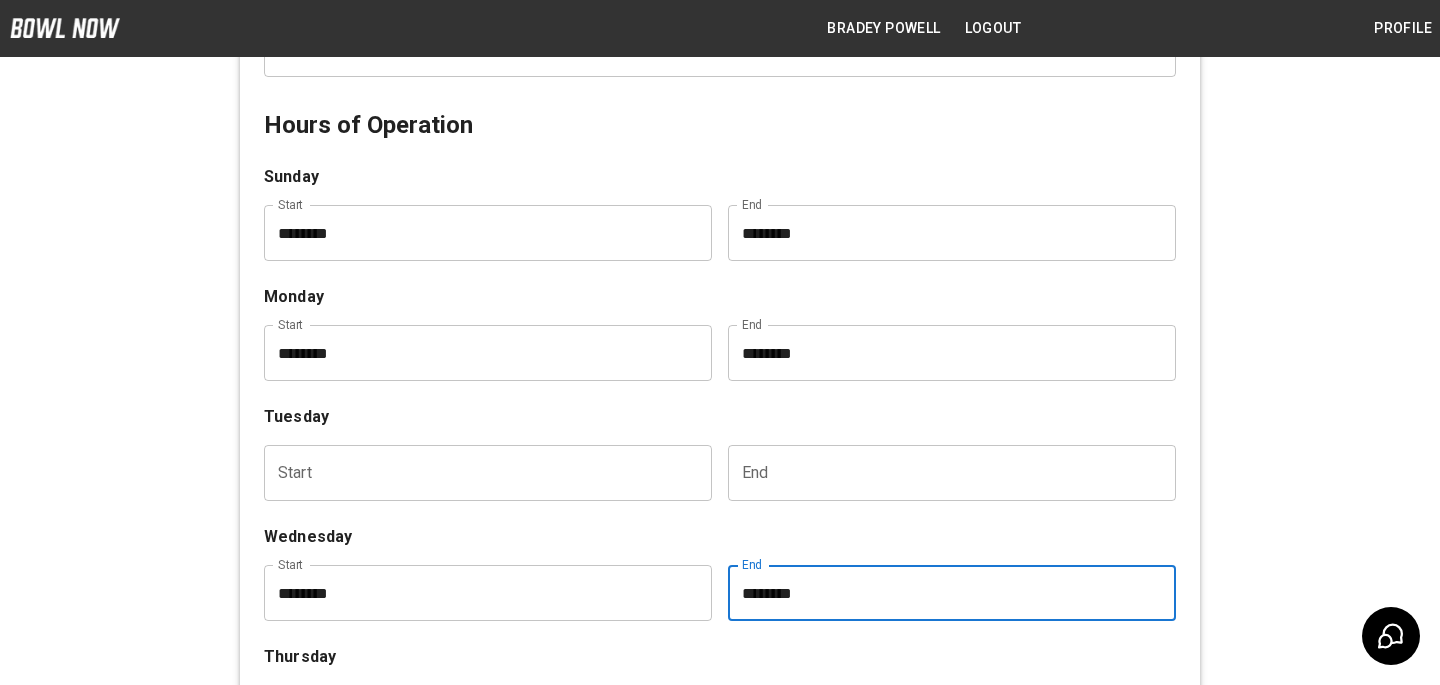 click on "Wednesday" at bounding box center [720, 537] 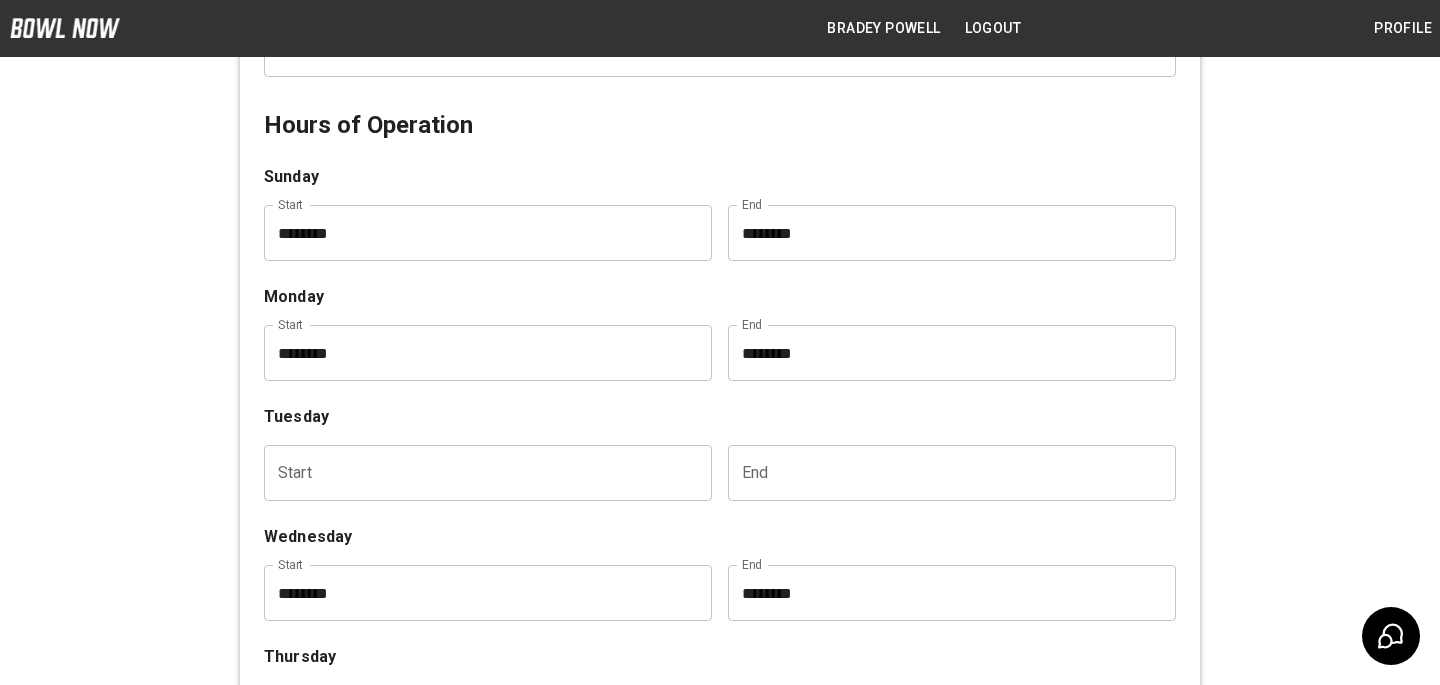 scroll, scrollTop: 639, scrollLeft: 0, axis: vertical 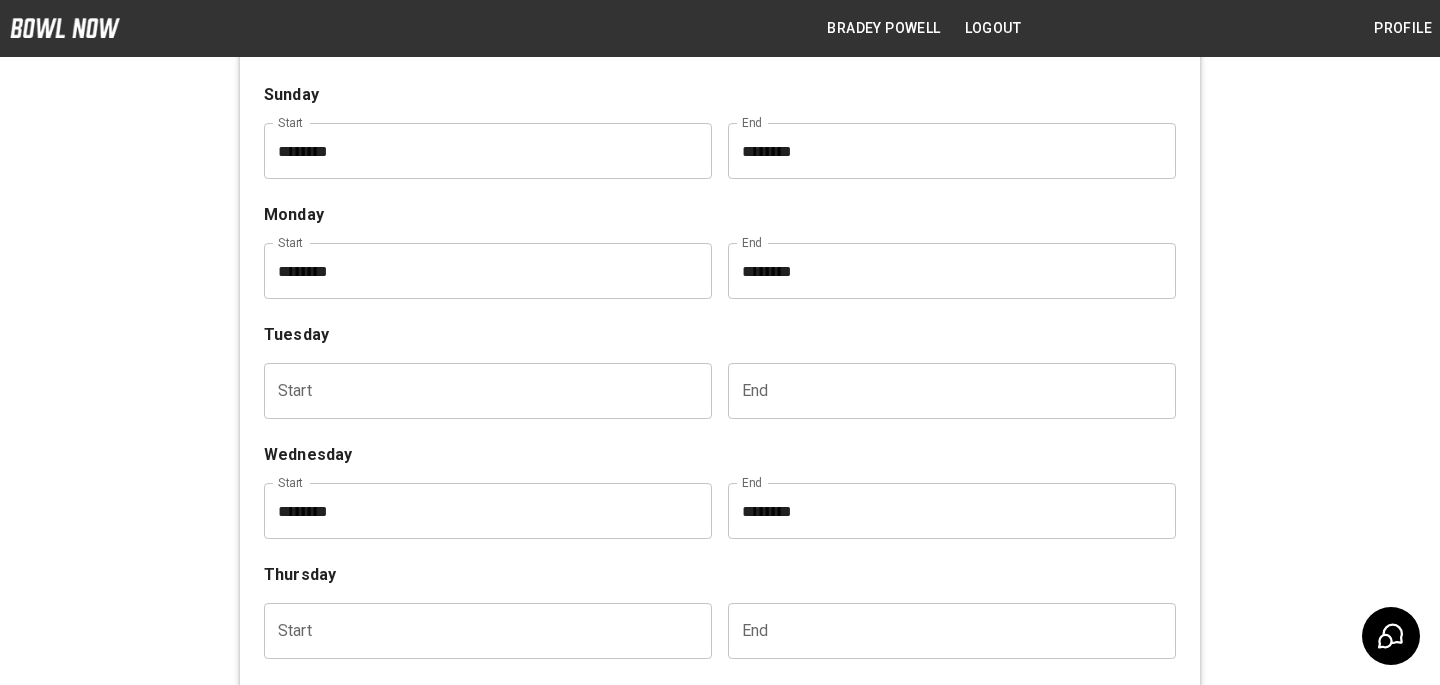 click at bounding box center (481, 631) 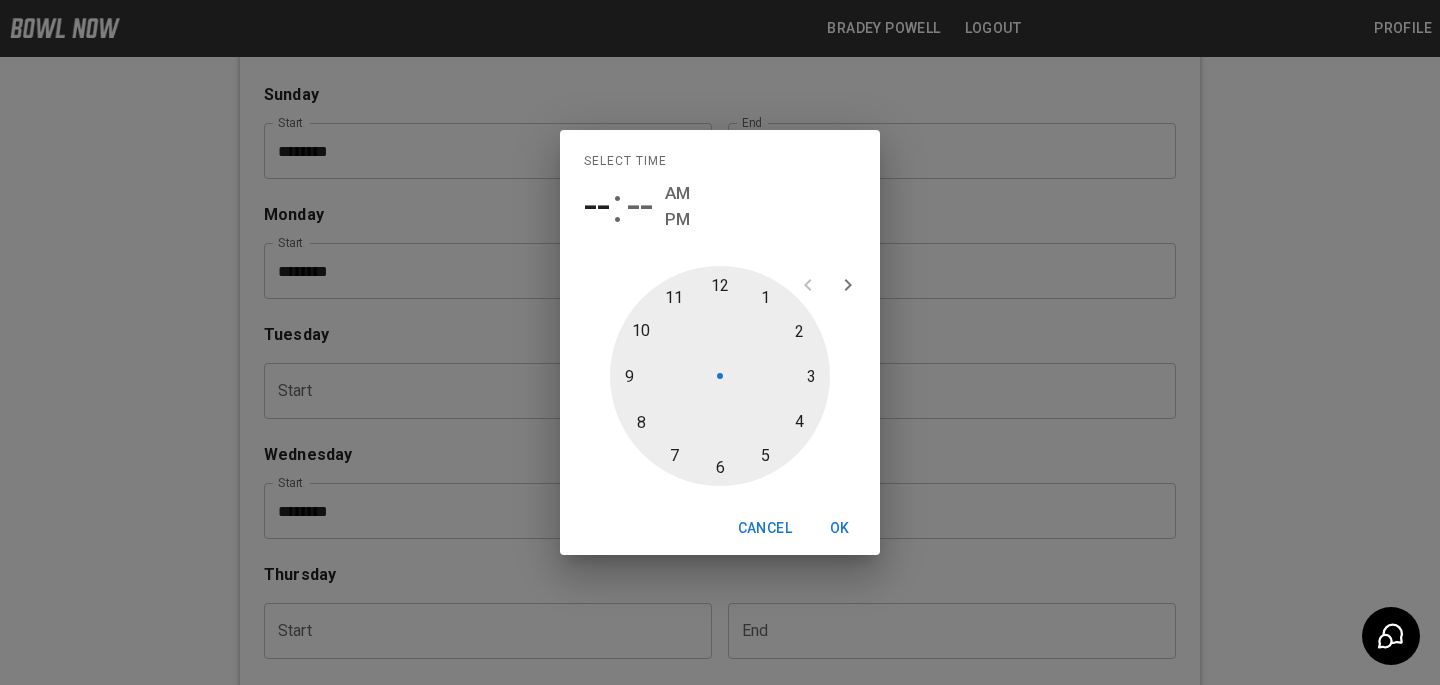 click at bounding box center (720, 376) 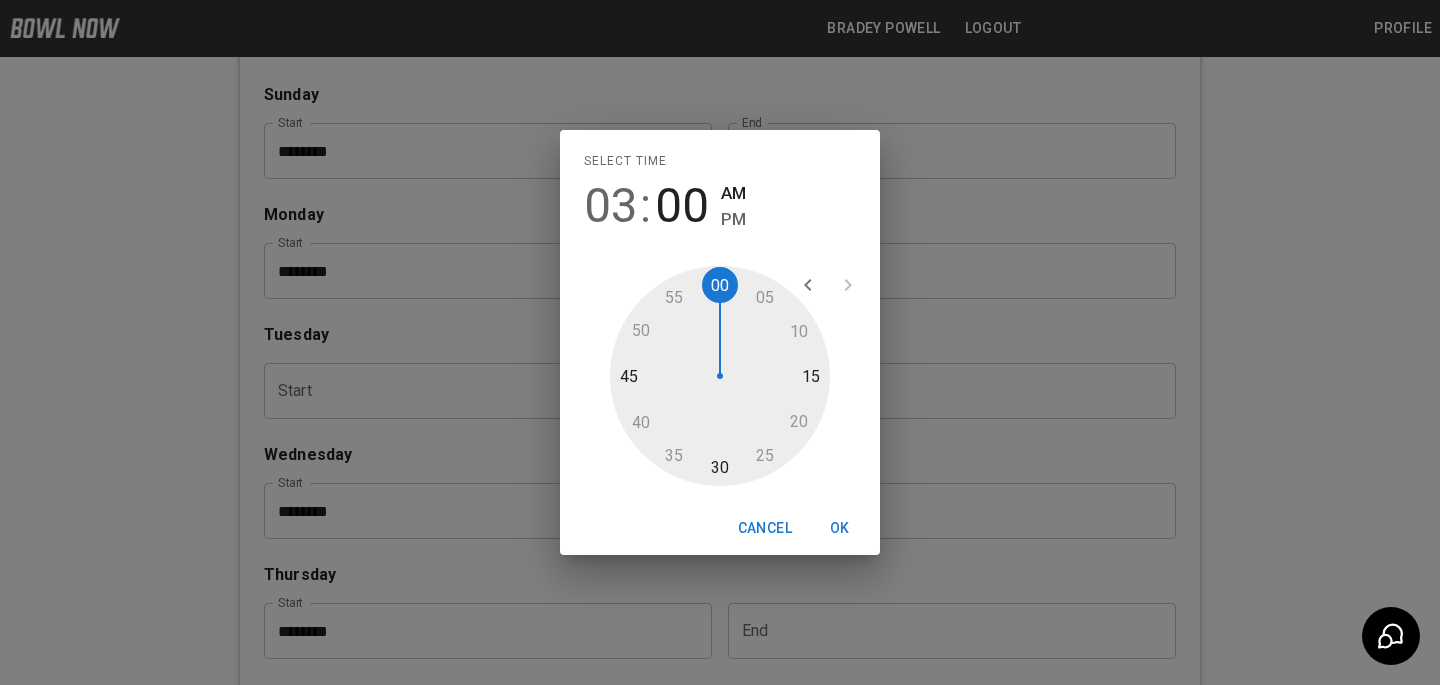 click on "PM" at bounding box center [733, 219] 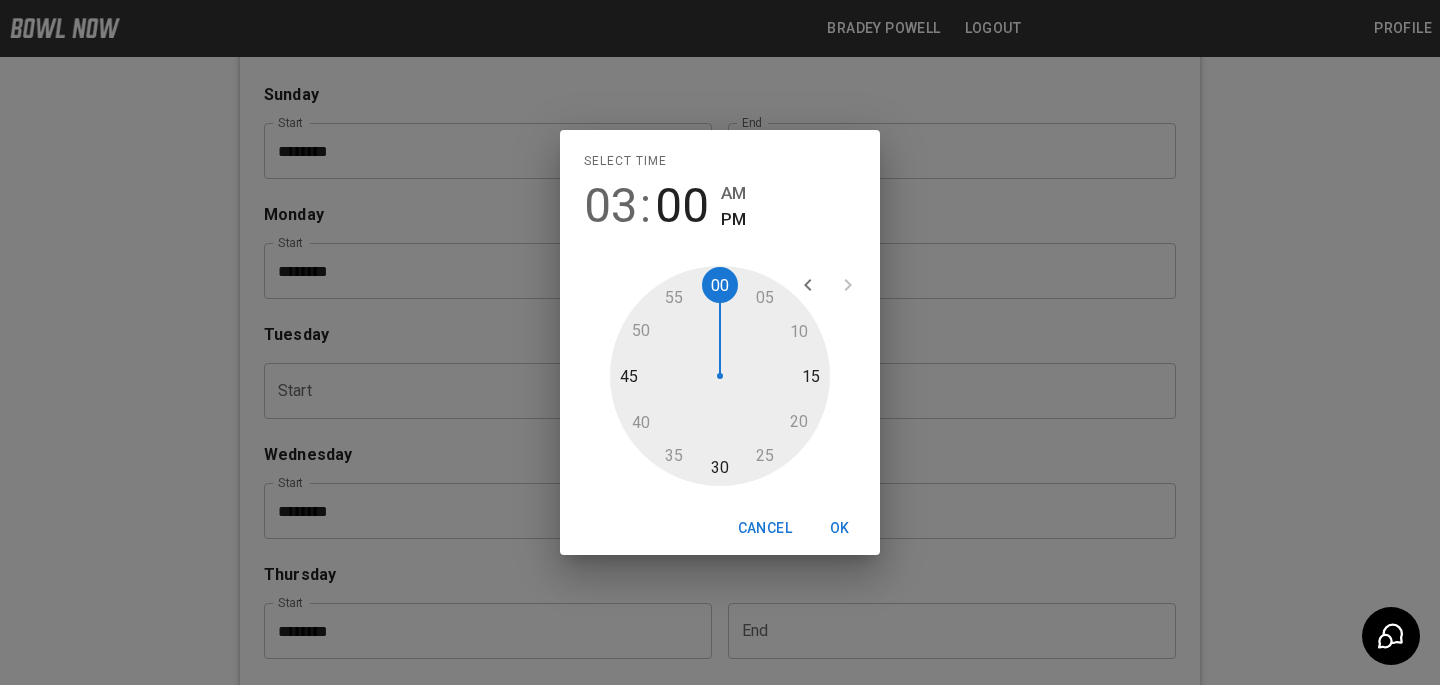 click on "OK" at bounding box center [840, 528] 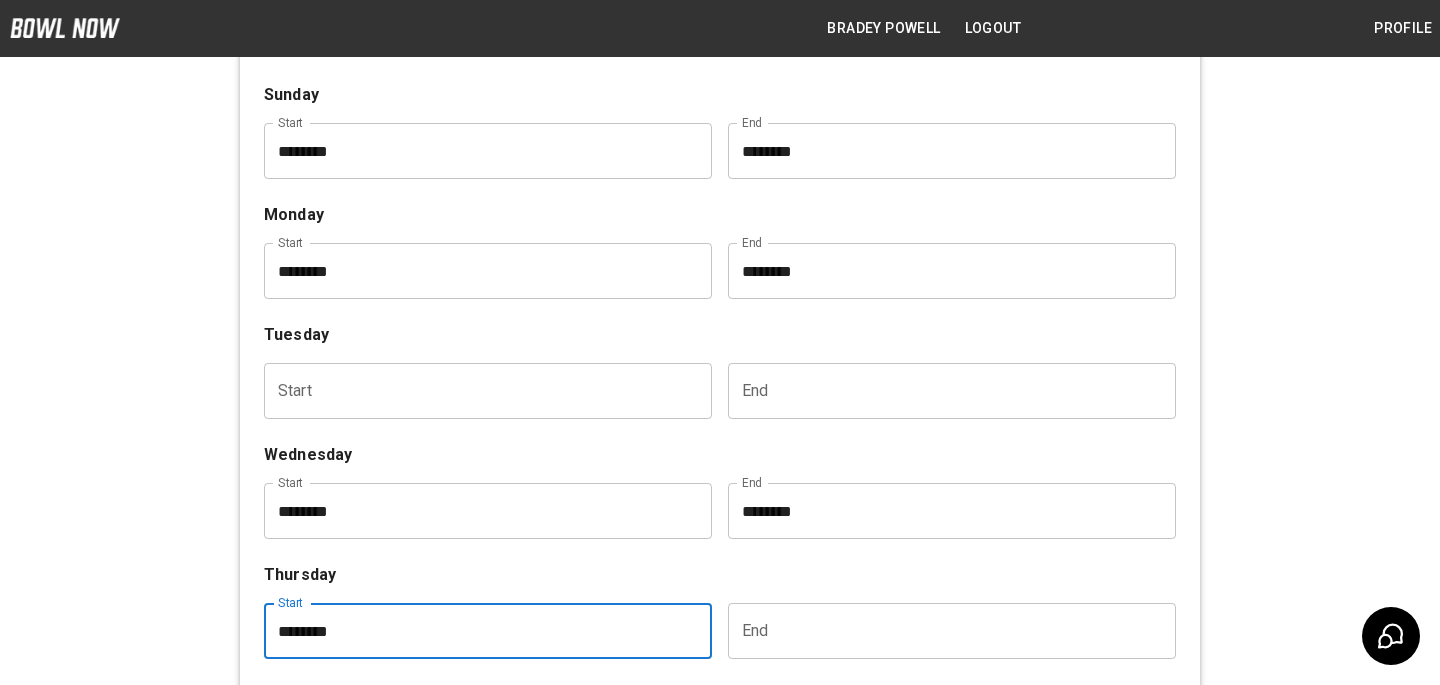 click at bounding box center (945, 631) 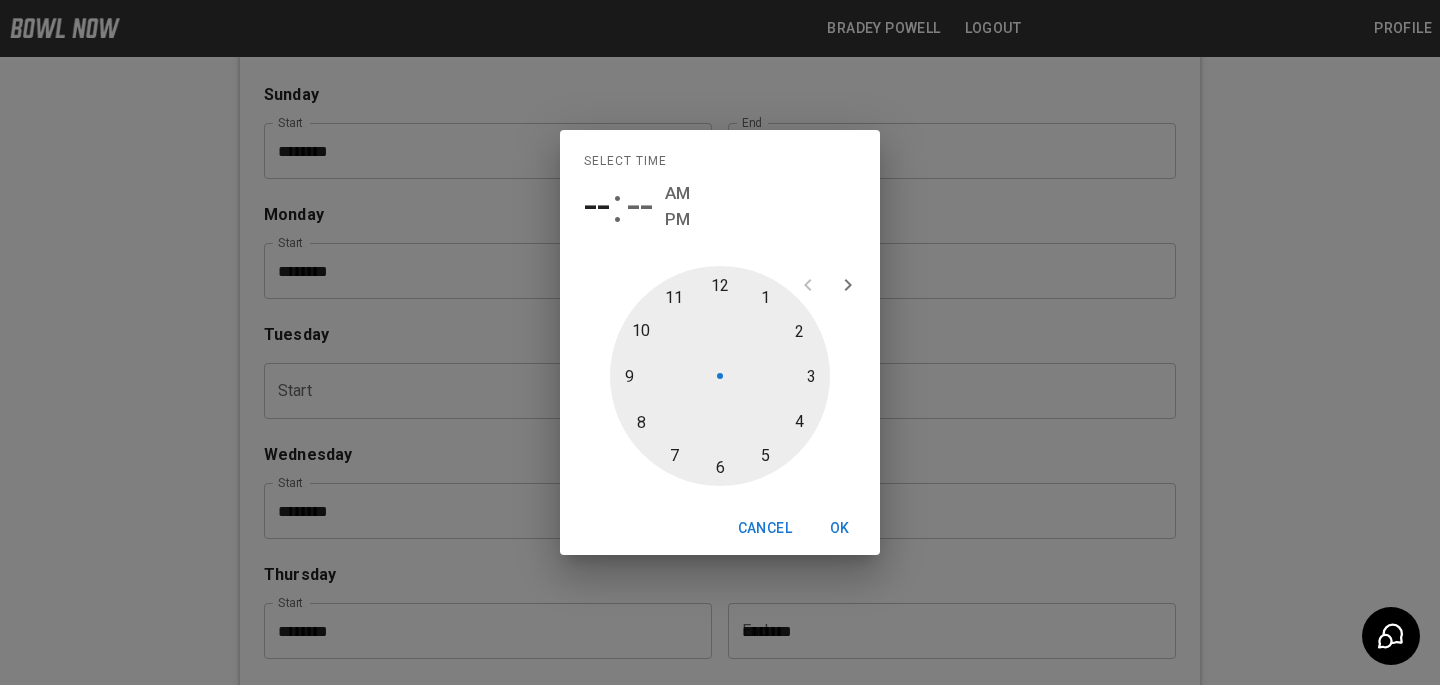 click at bounding box center [720, 376] 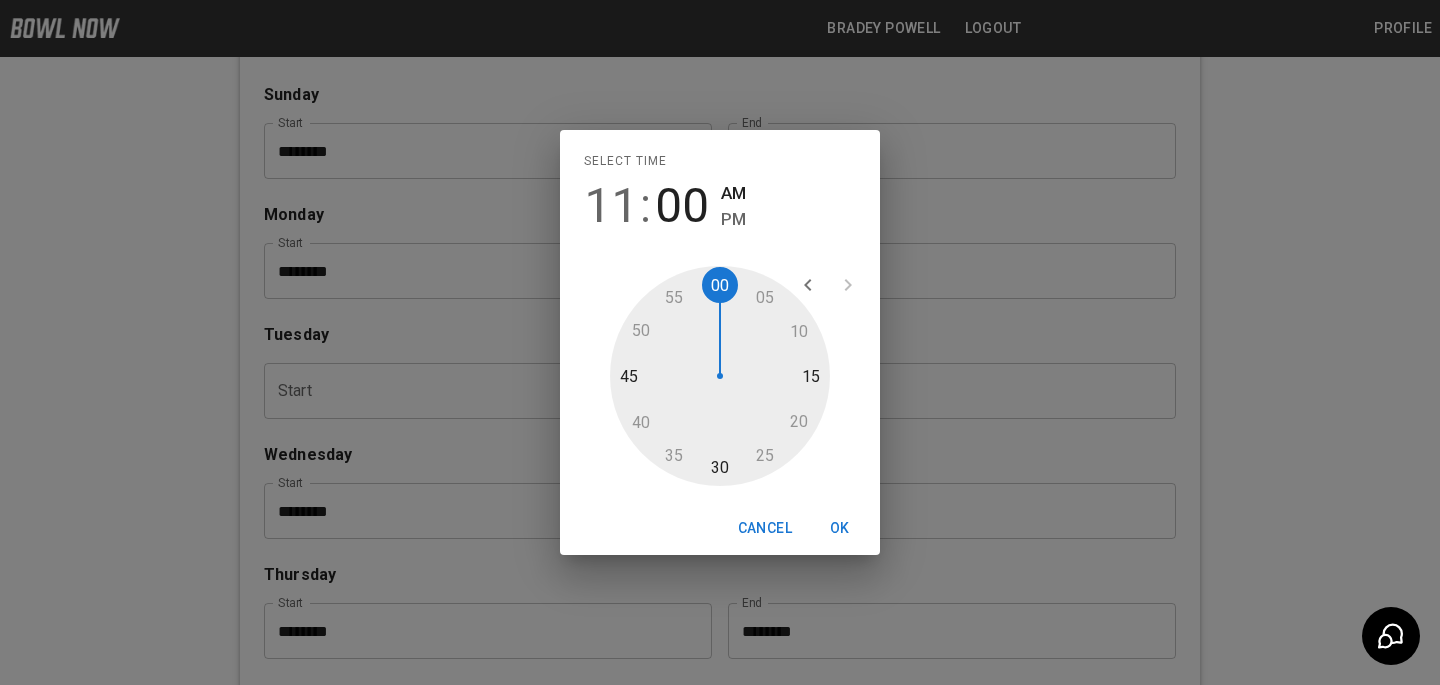 click on "PM" at bounding box center (733, 219) 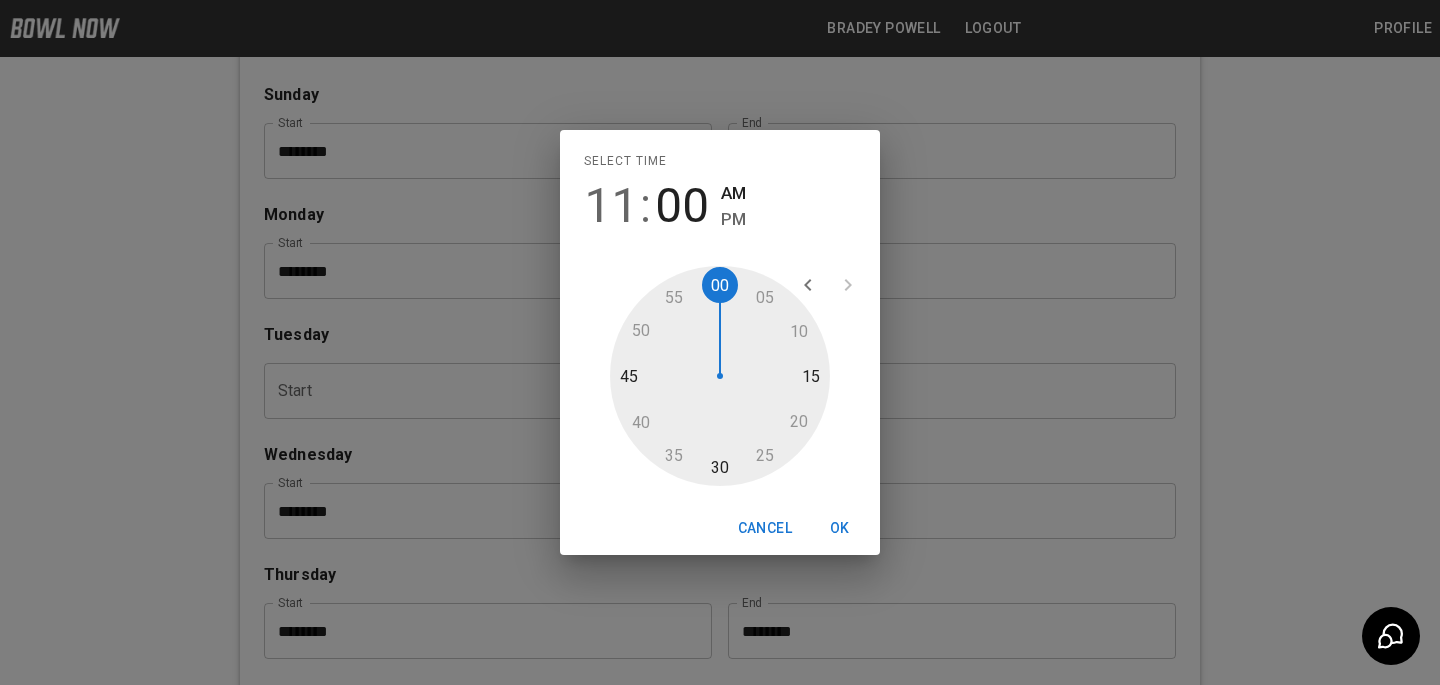 type on "********" 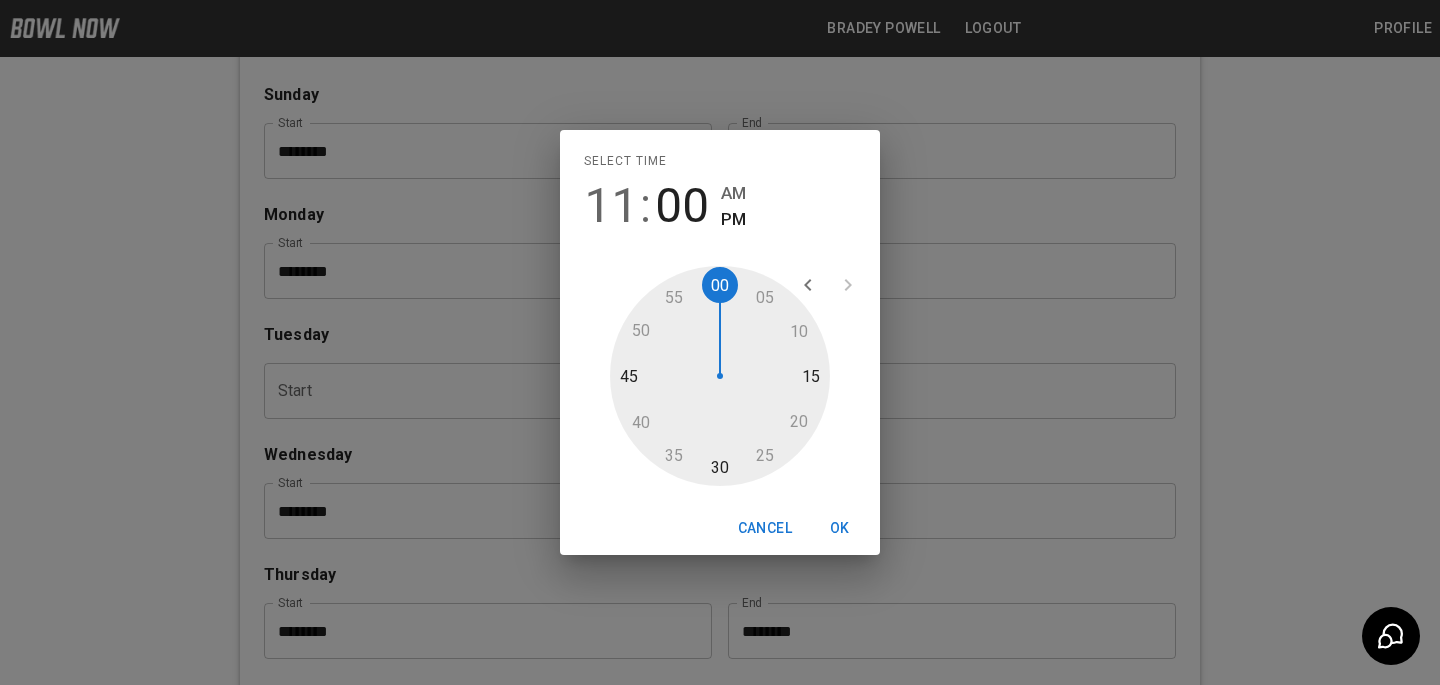click on "Cancel OK" at bounding box center (720, 528) 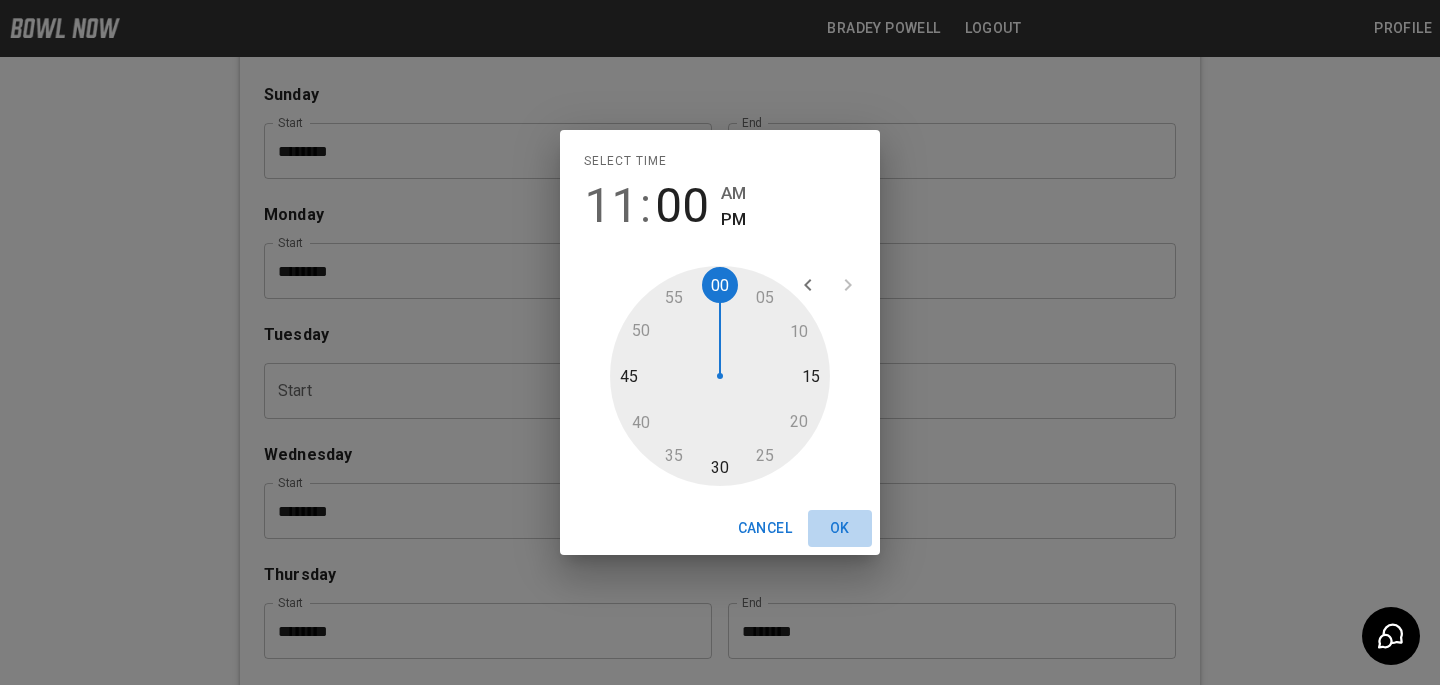 click on "OK" at bounding box center [840, 528] 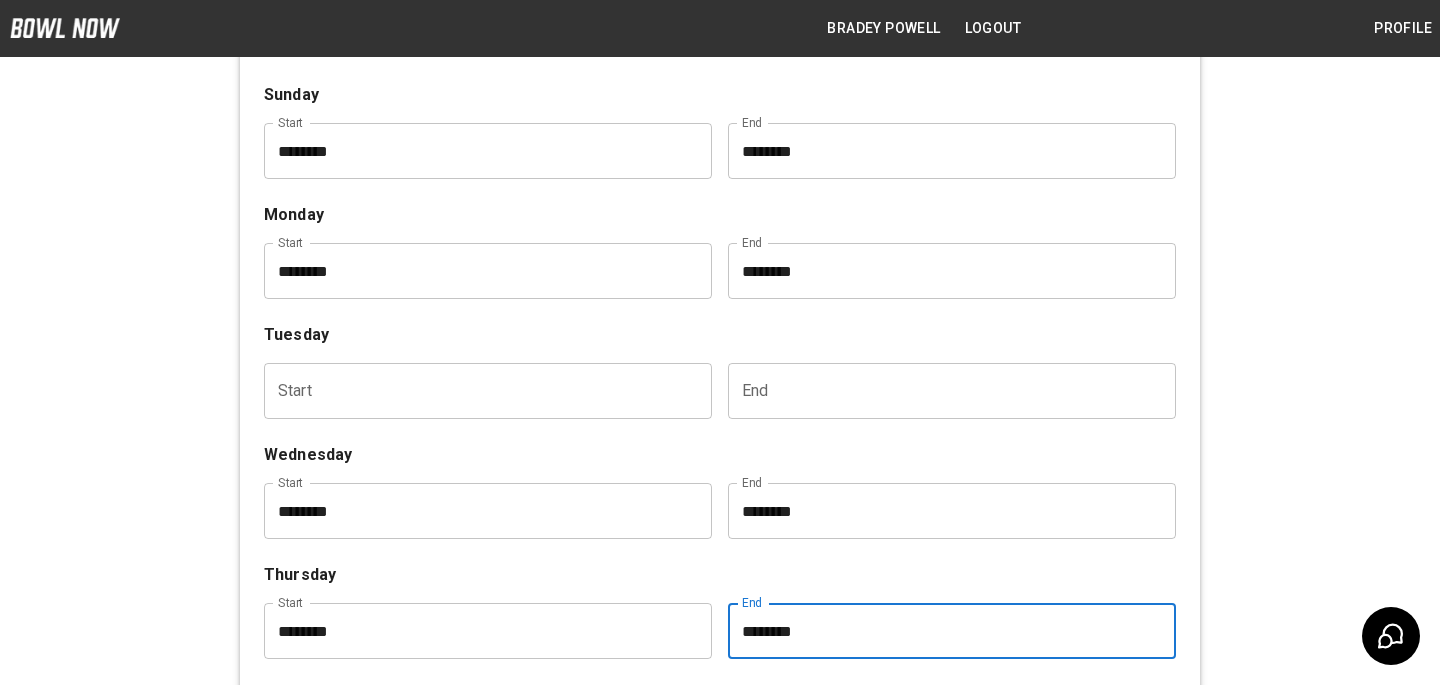 click on "Thursday" at bounding box center [720, 575] 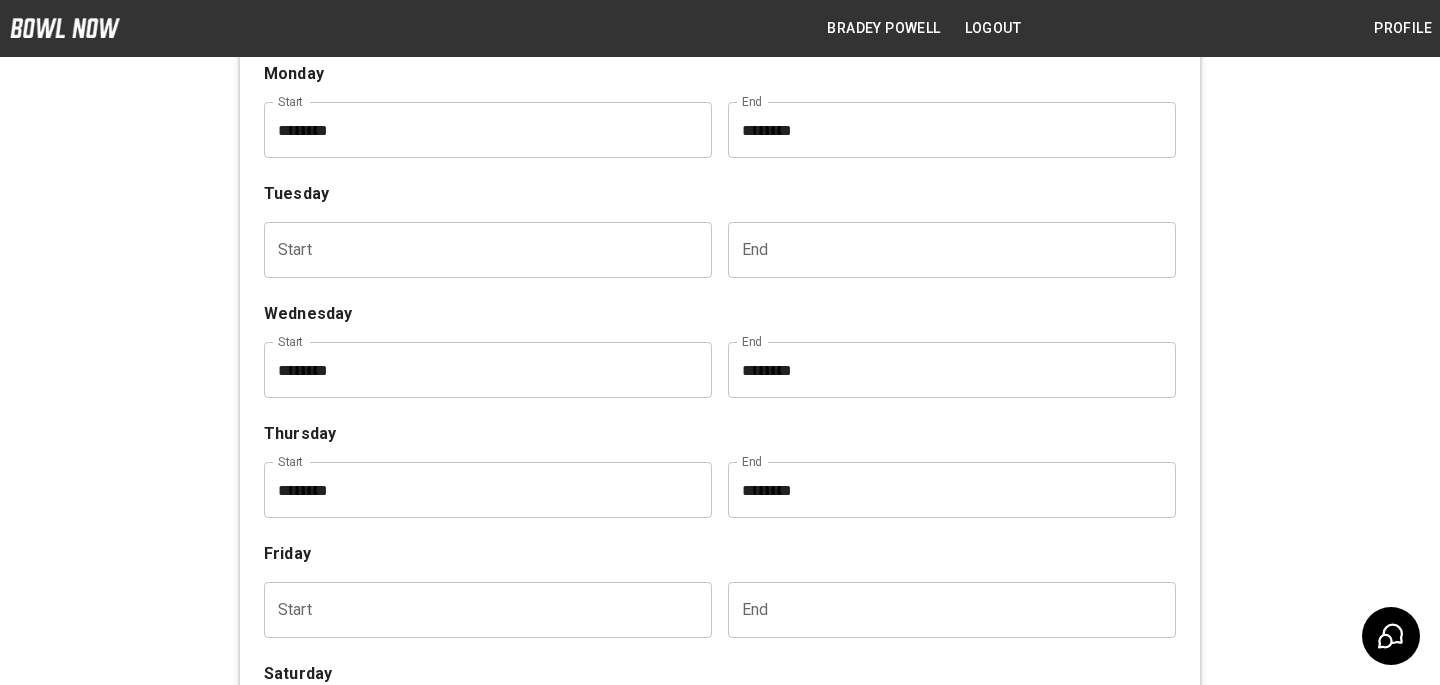 scroll, scrollTop: 792, scrollLeft: 0, axis: vertical 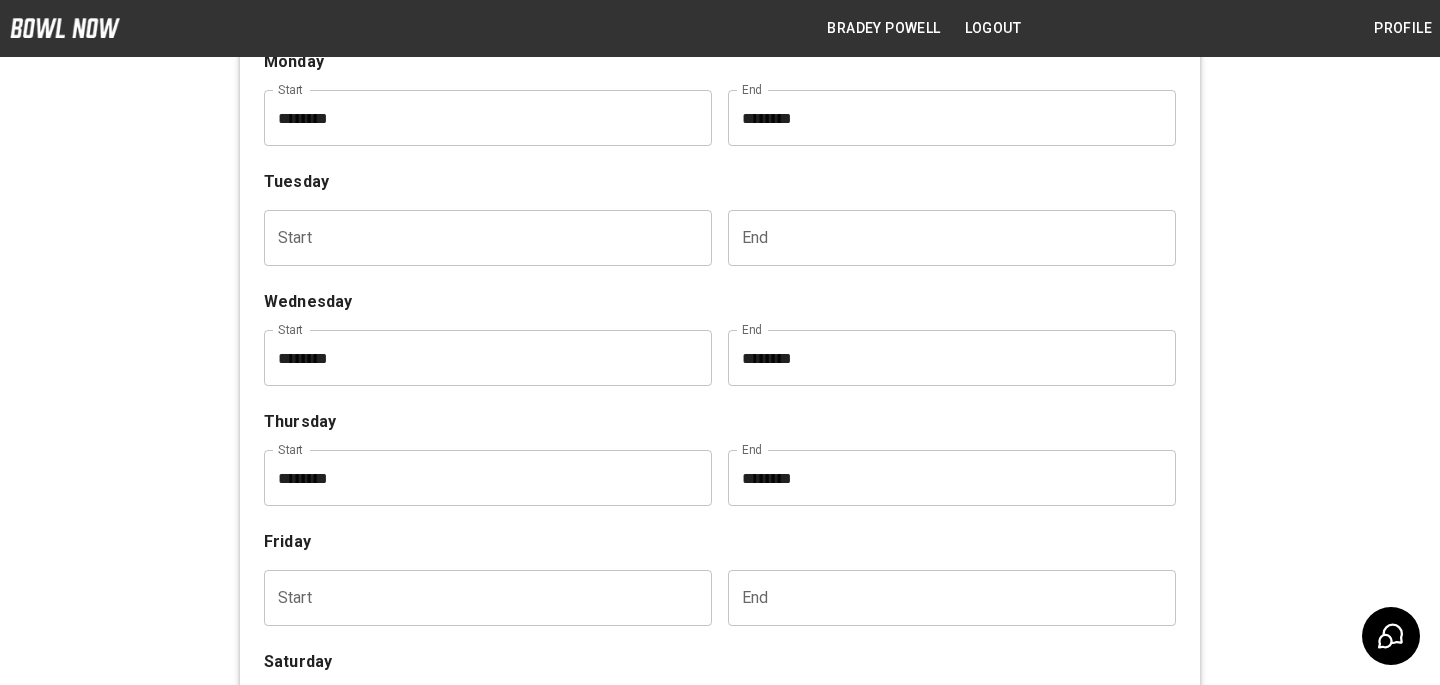 click at bounding box center [481, 598] 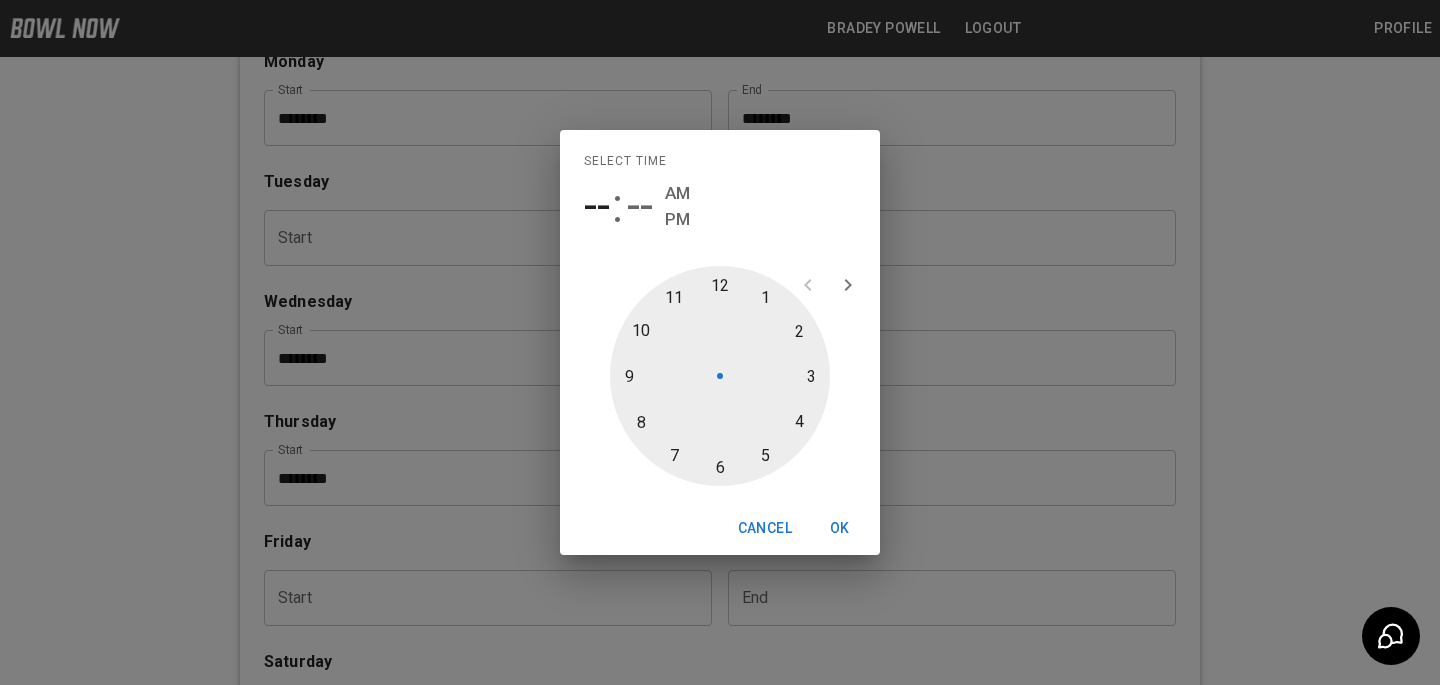 click at bounding box center (720, 376) 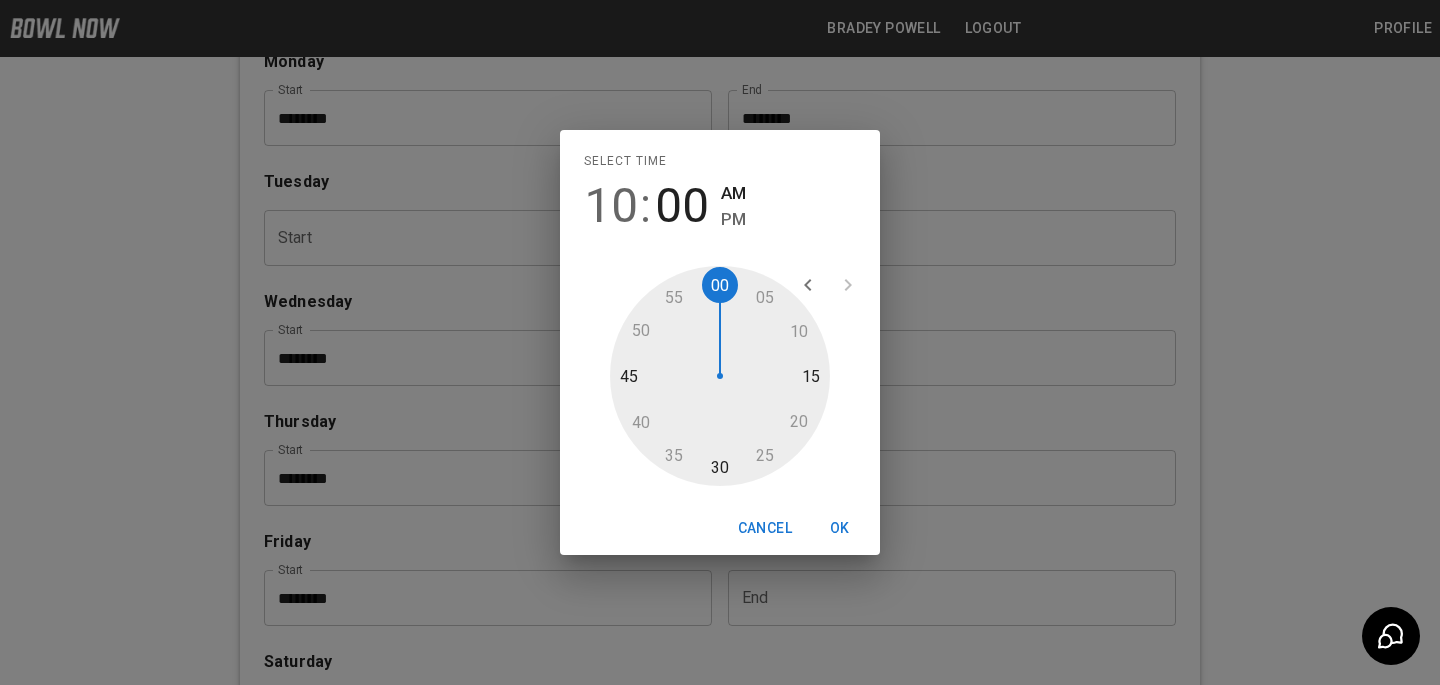 click on "OK" at bounding box center [840, 528] 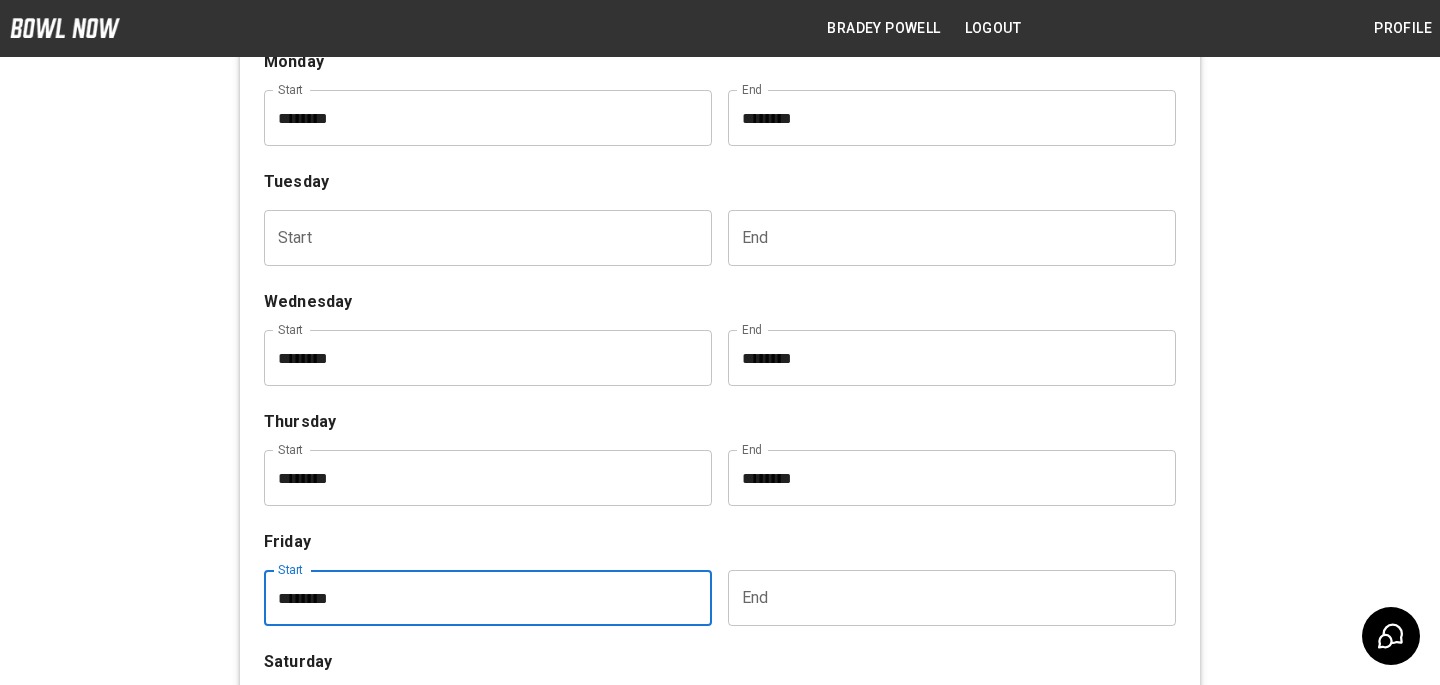click at bounding box center [945, 598] 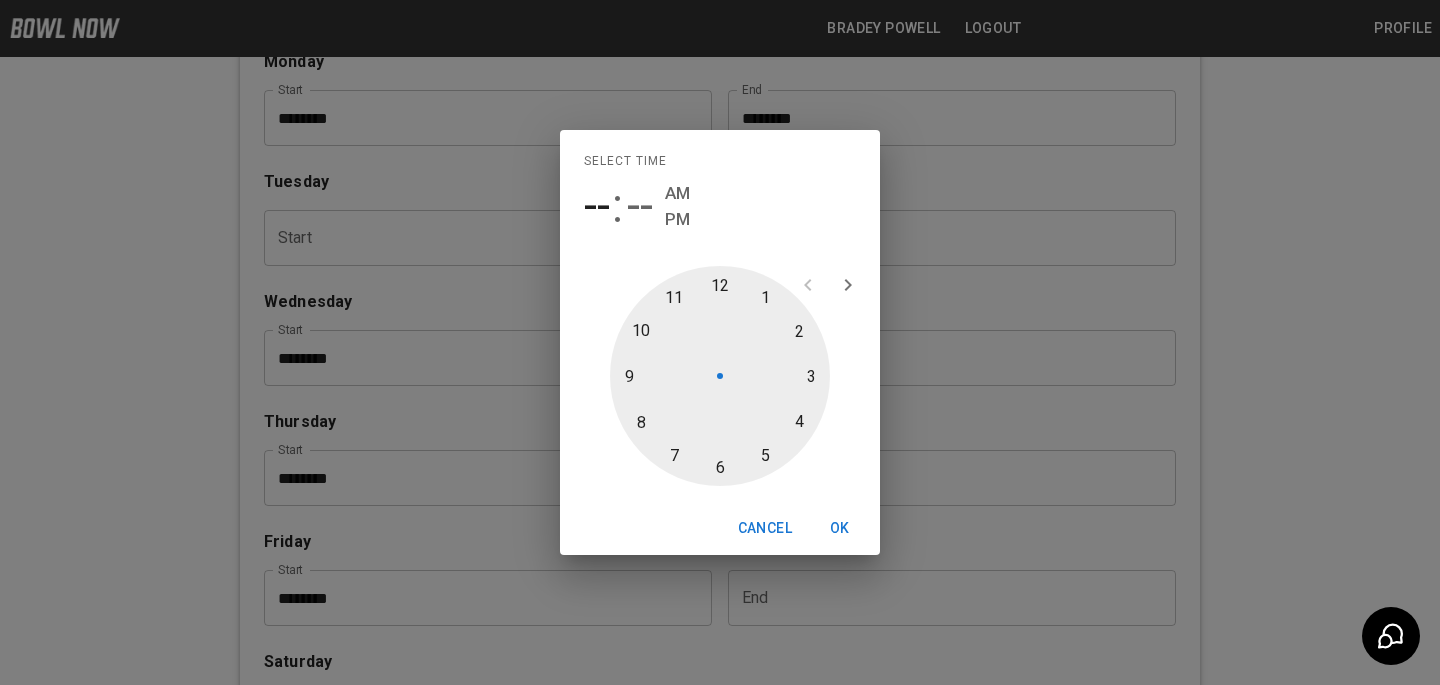 type on "********" 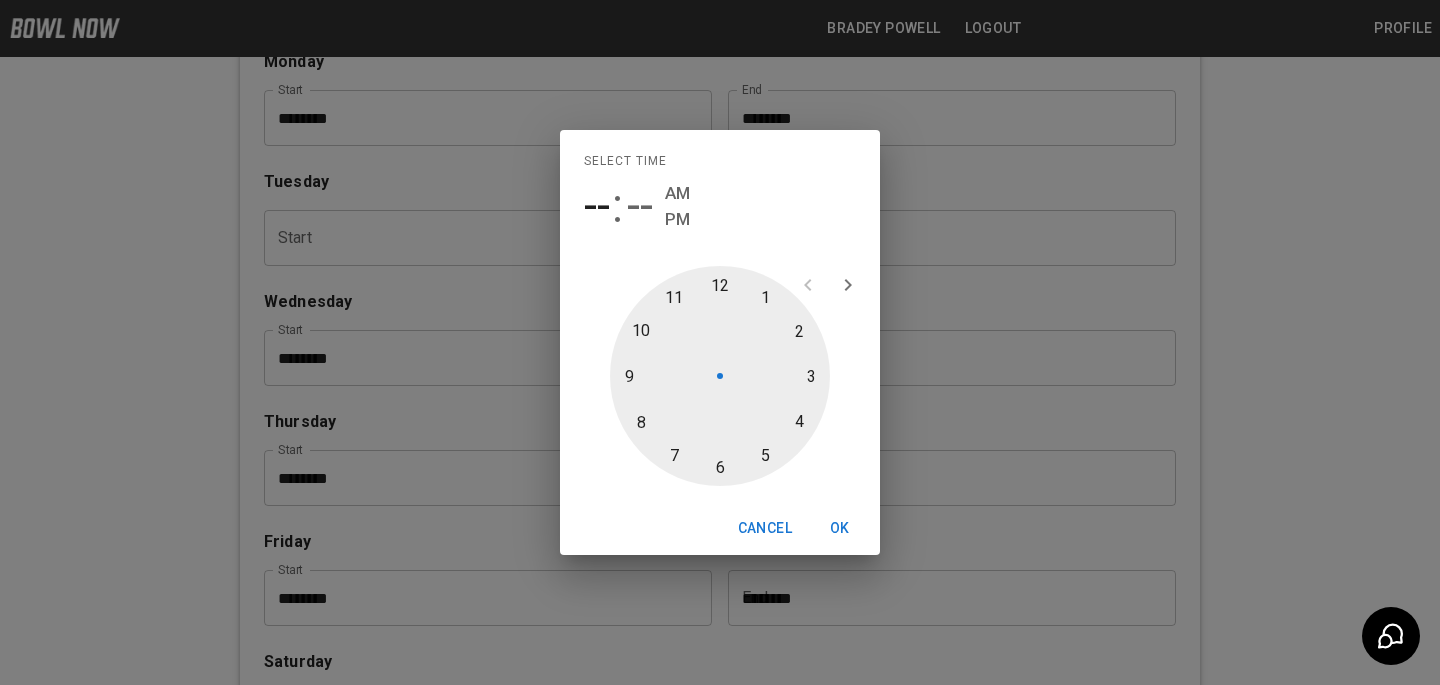 click at bounding box center [720, 376] 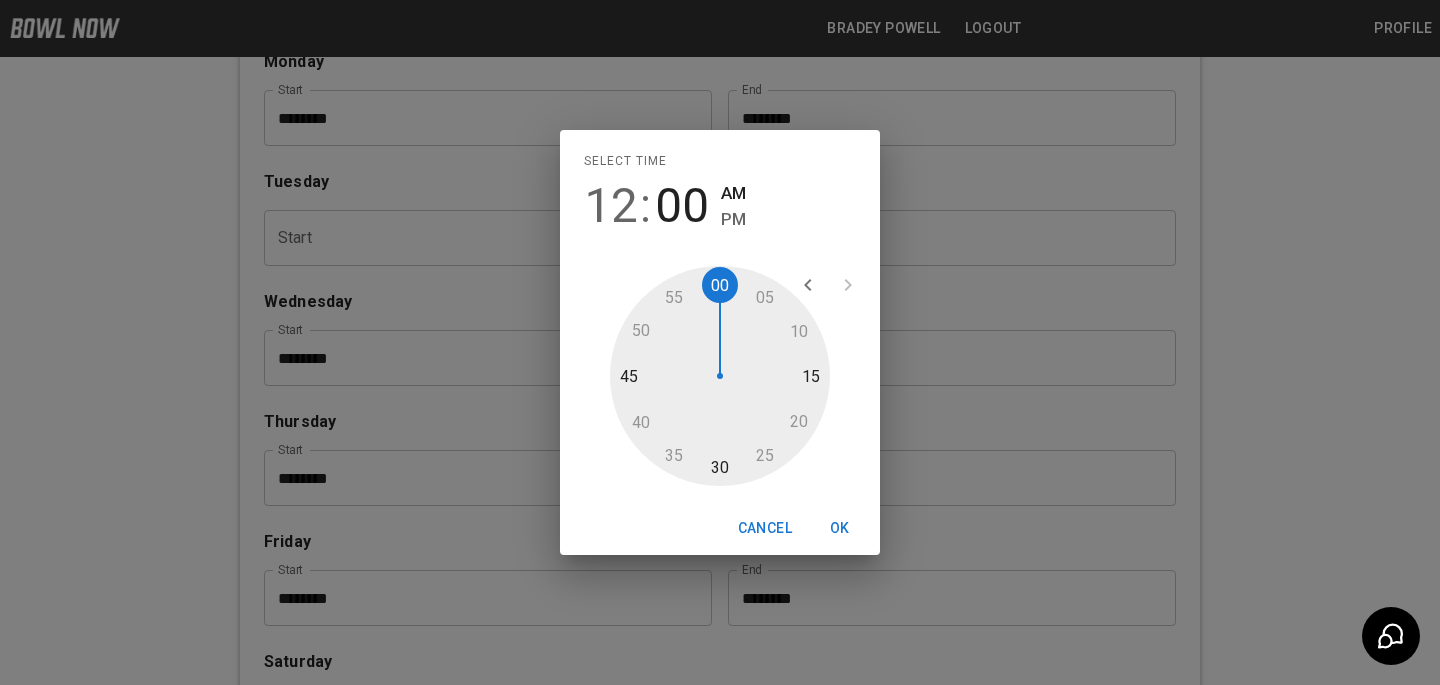 click on "OK" at bounding box center (840, 528) 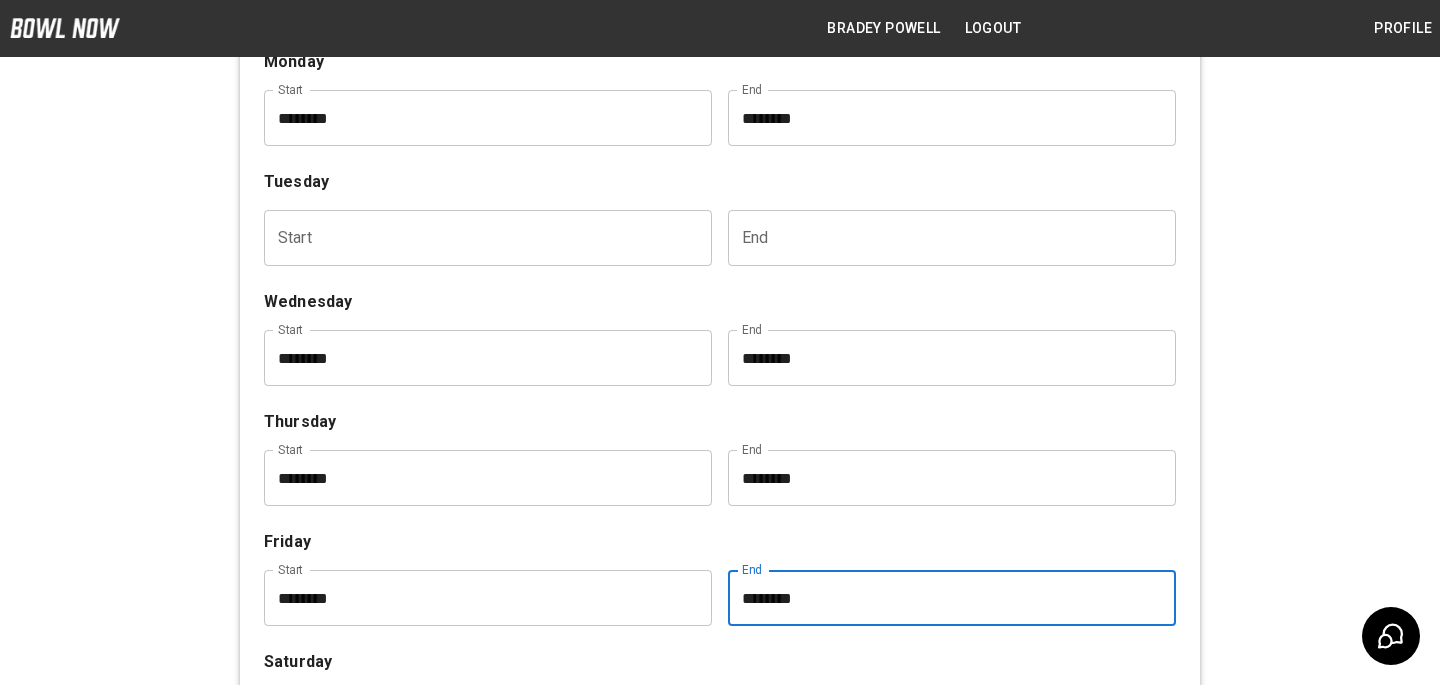click on "Friday" at bounding box center [720, 542] 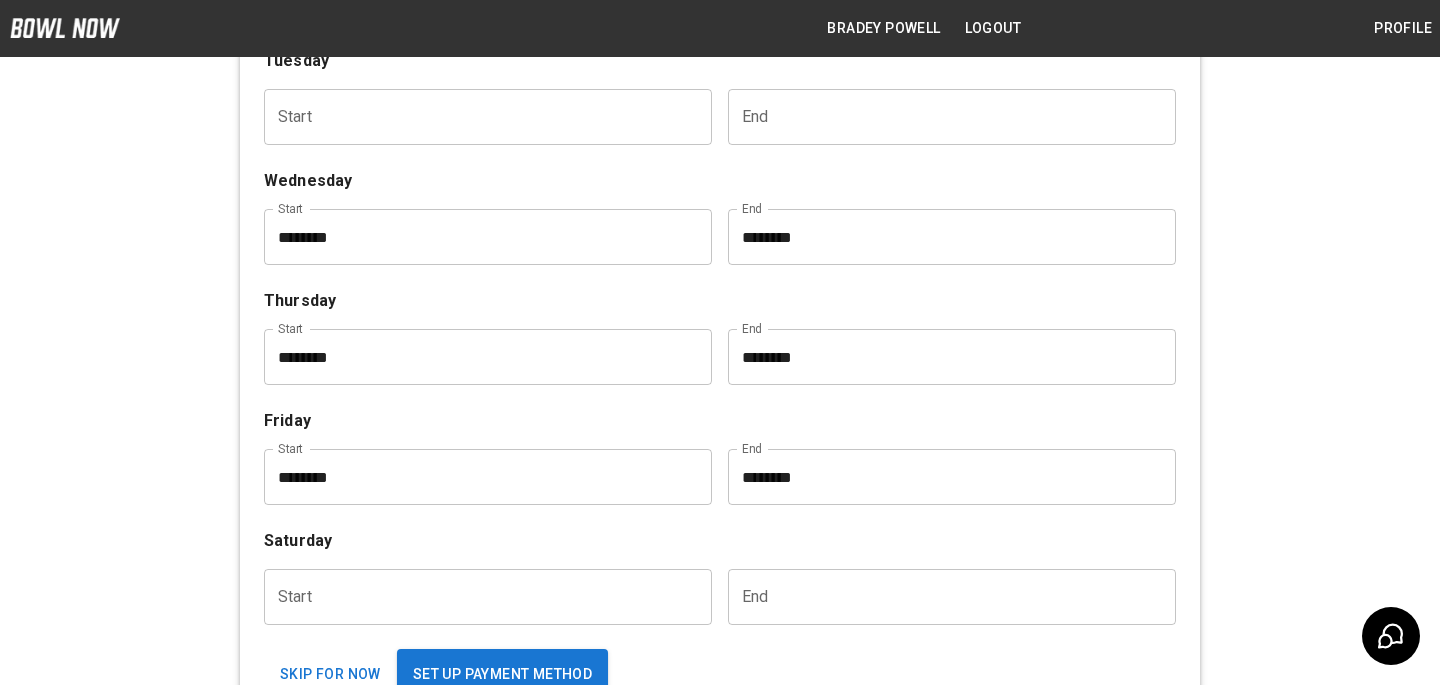 scroll, scrollTop: 924, scrollLeft: 0, axis: vertical 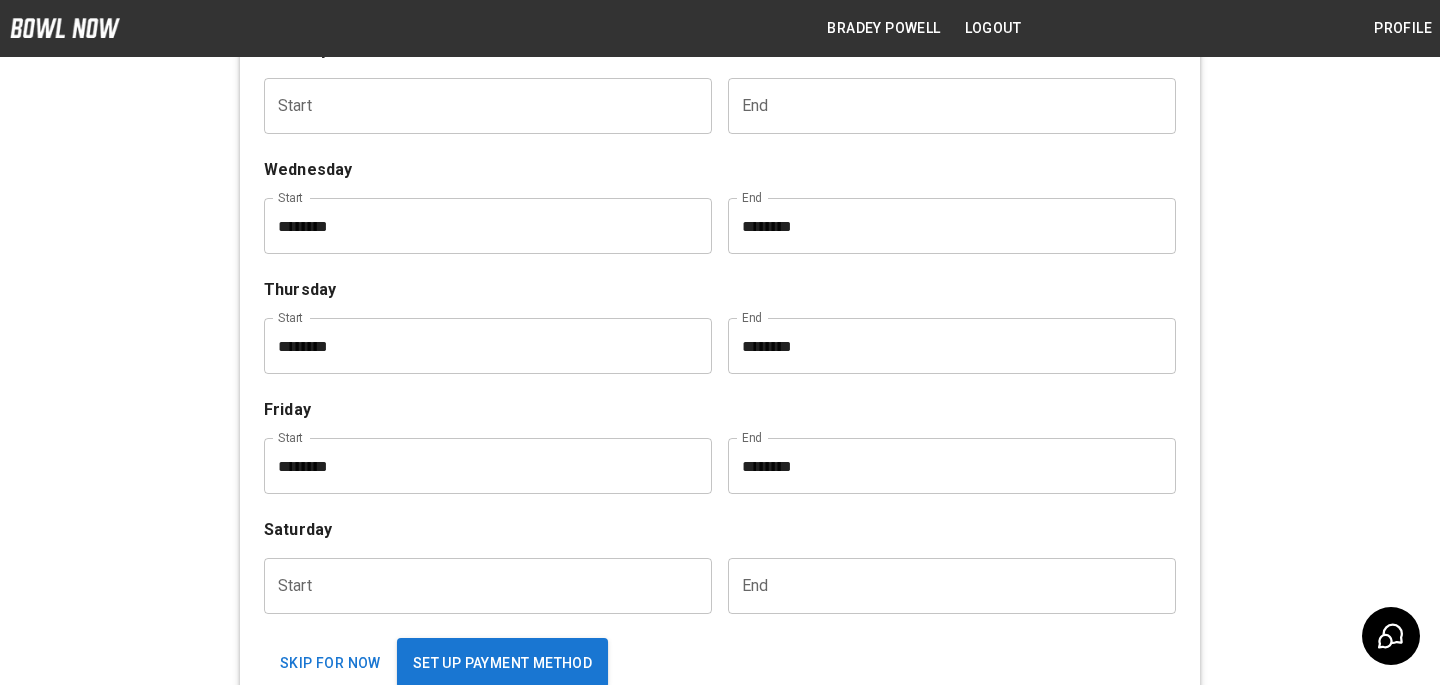 click at bounding box center (481, 586) 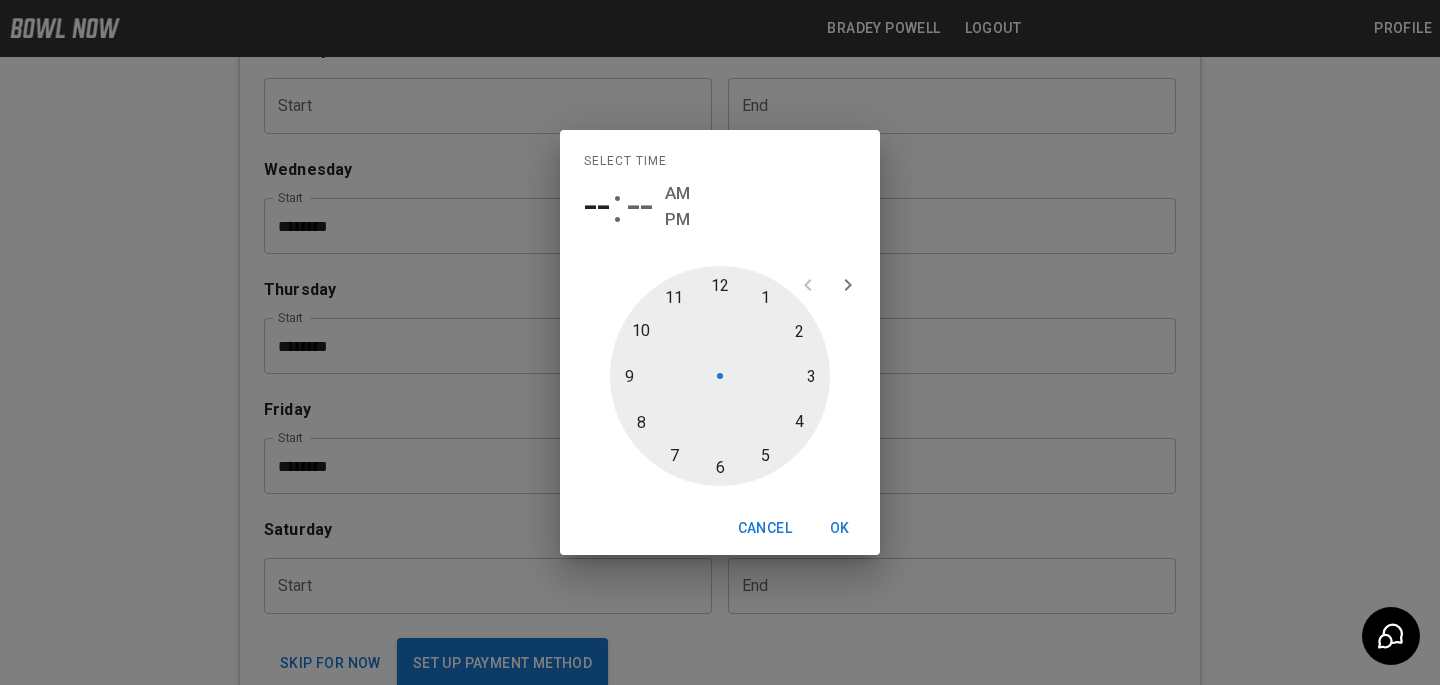 type on "********" 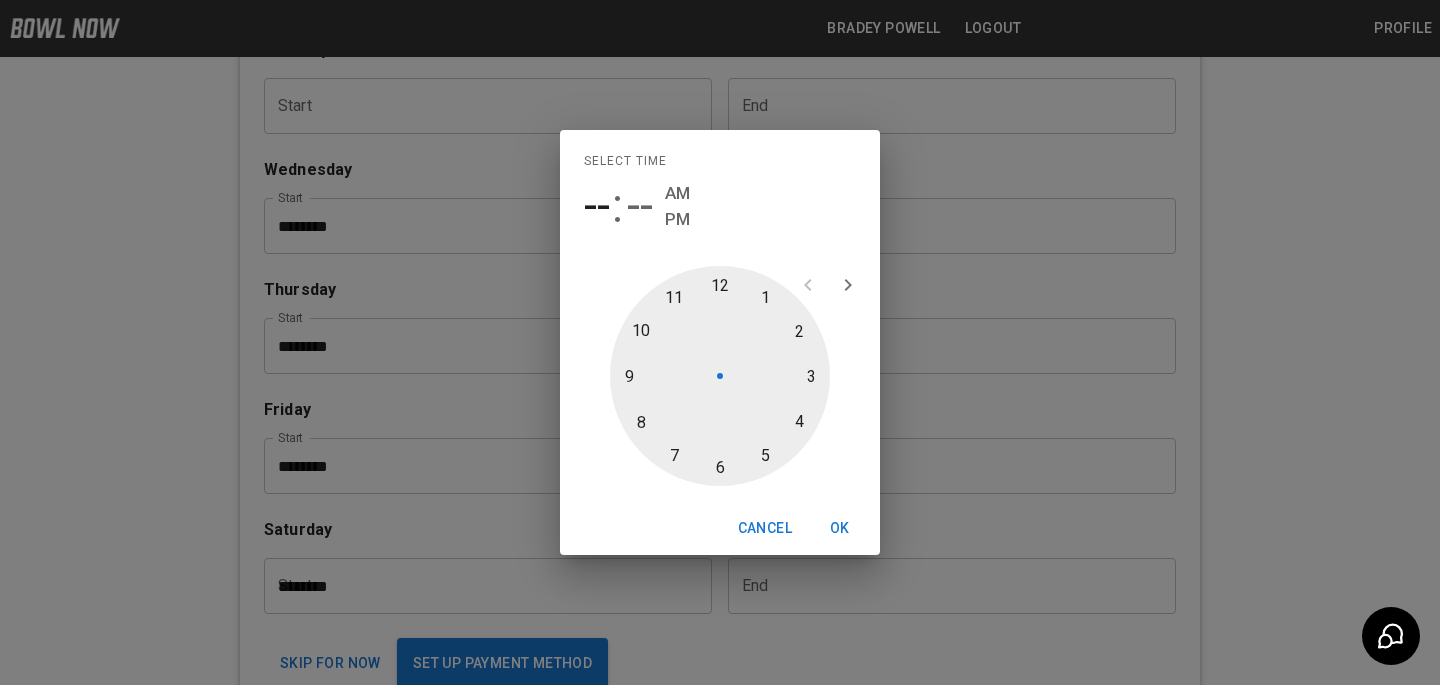 click at bounding box center (720, 376) 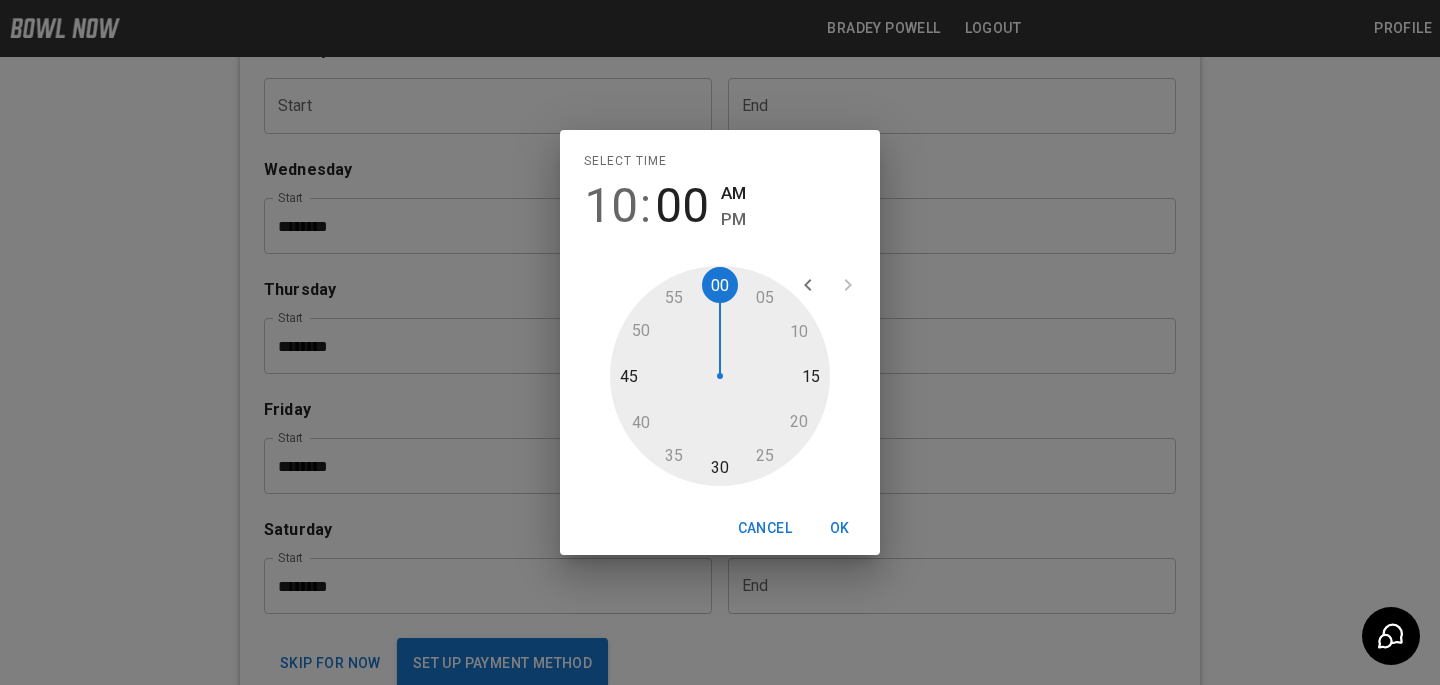 click on "OK" at bounding box center (840, 528) 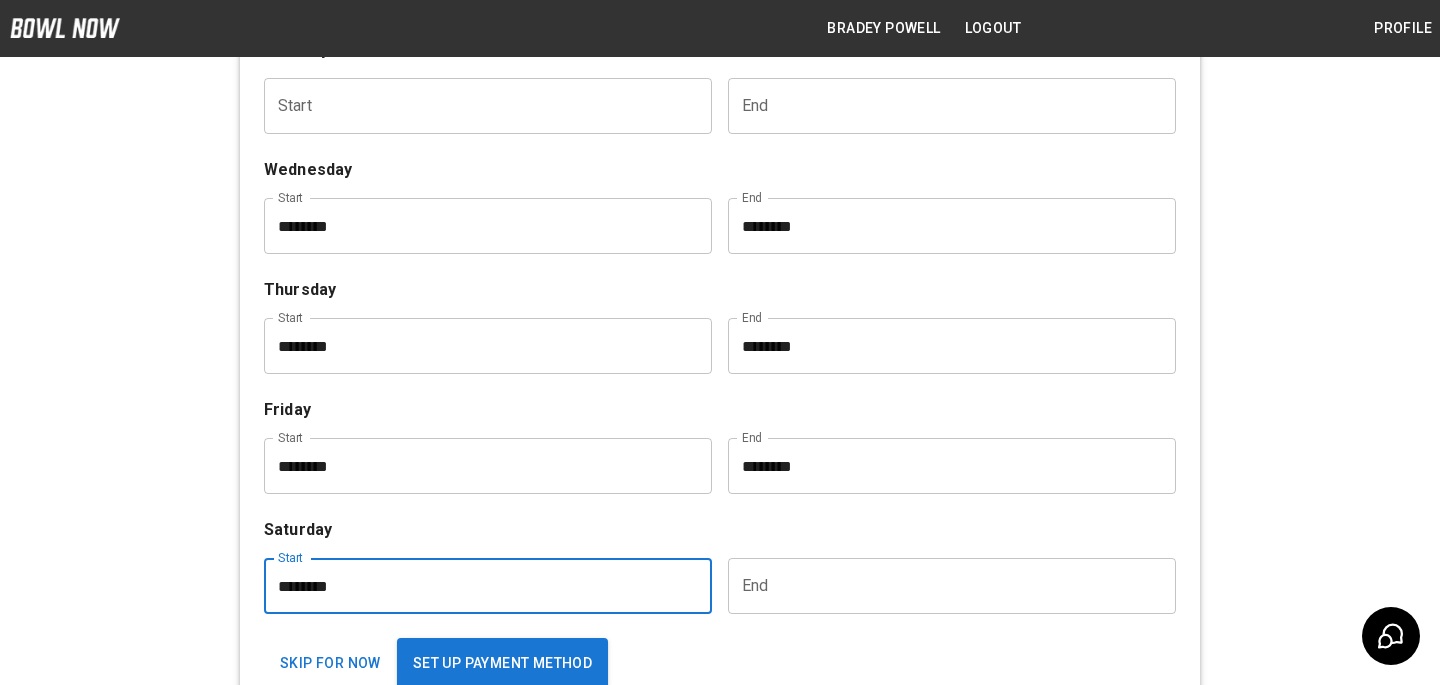 click at bounding box center [945, 586] 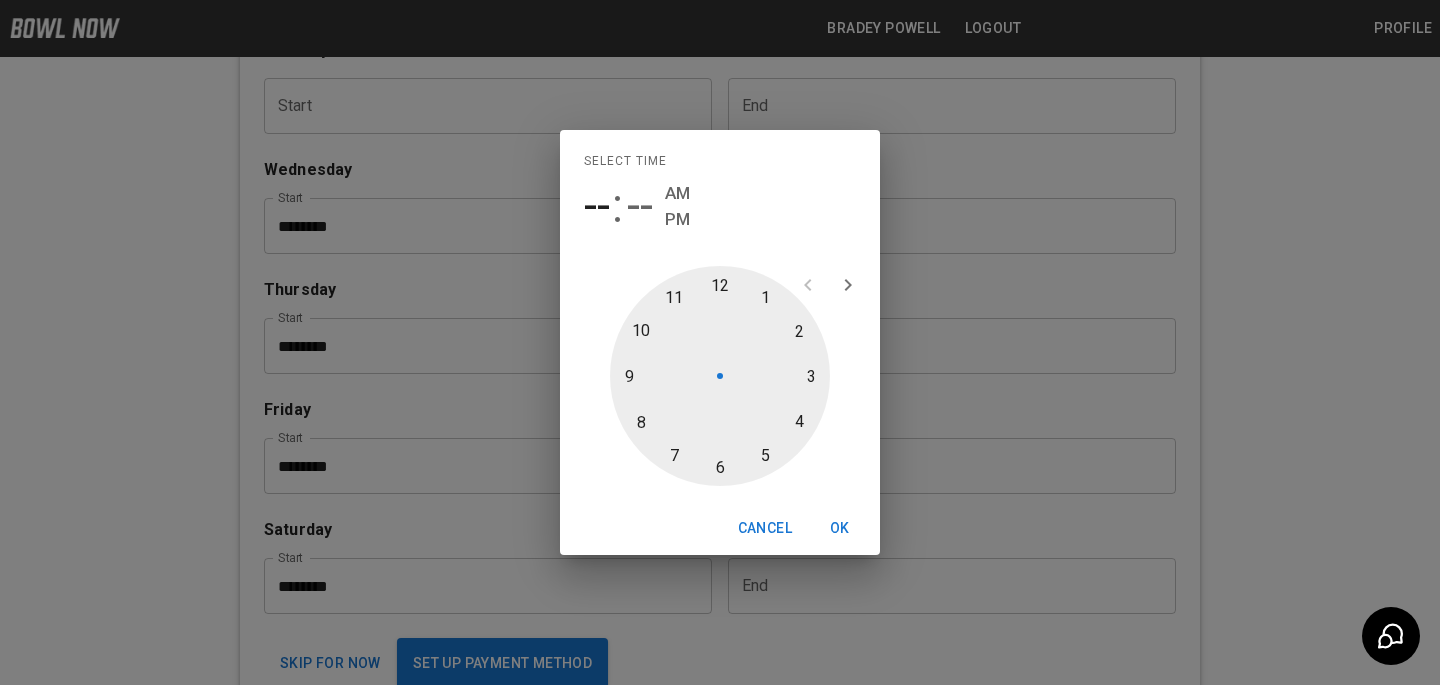 type on "********" 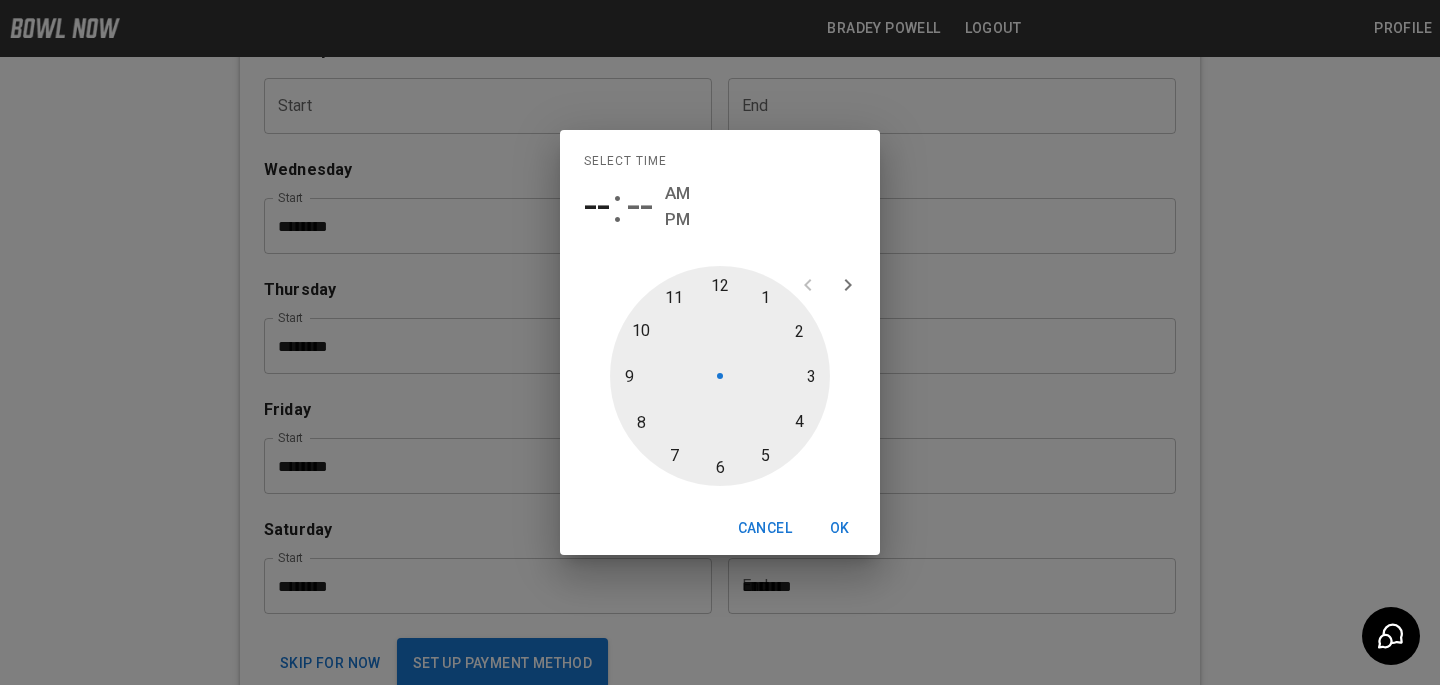 click at bounding box center (720, 376) 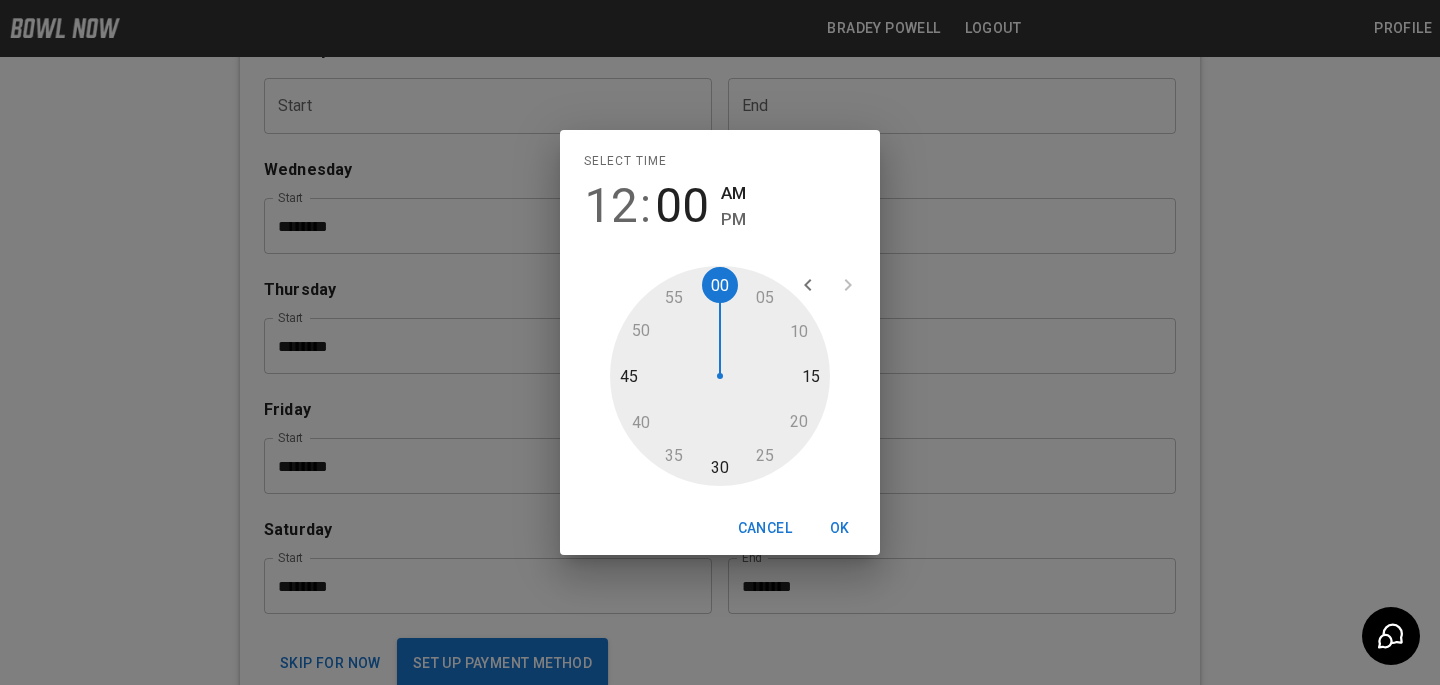 click on "Cancel OK" at bounding box center [720, 528] 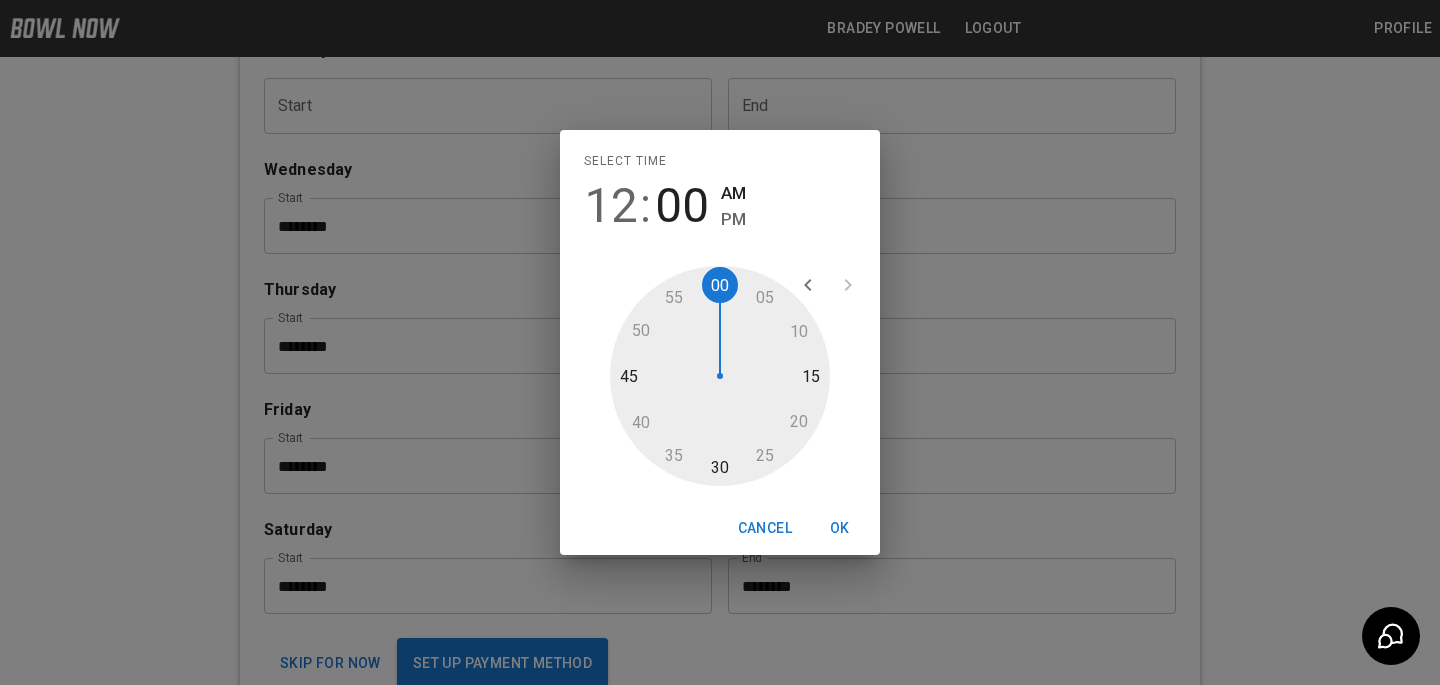 click on "OK" at bounding box center [840, 528] 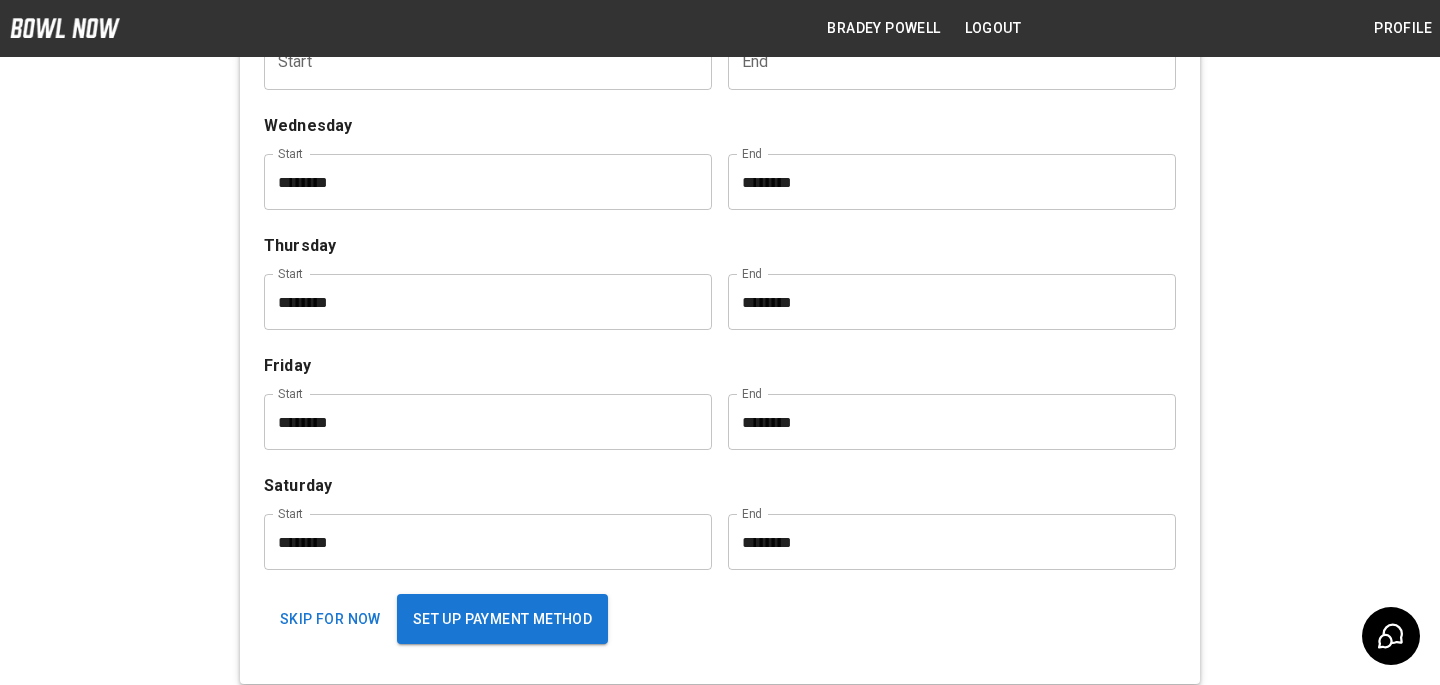 click on "**********" at bounding box center (720, -61) 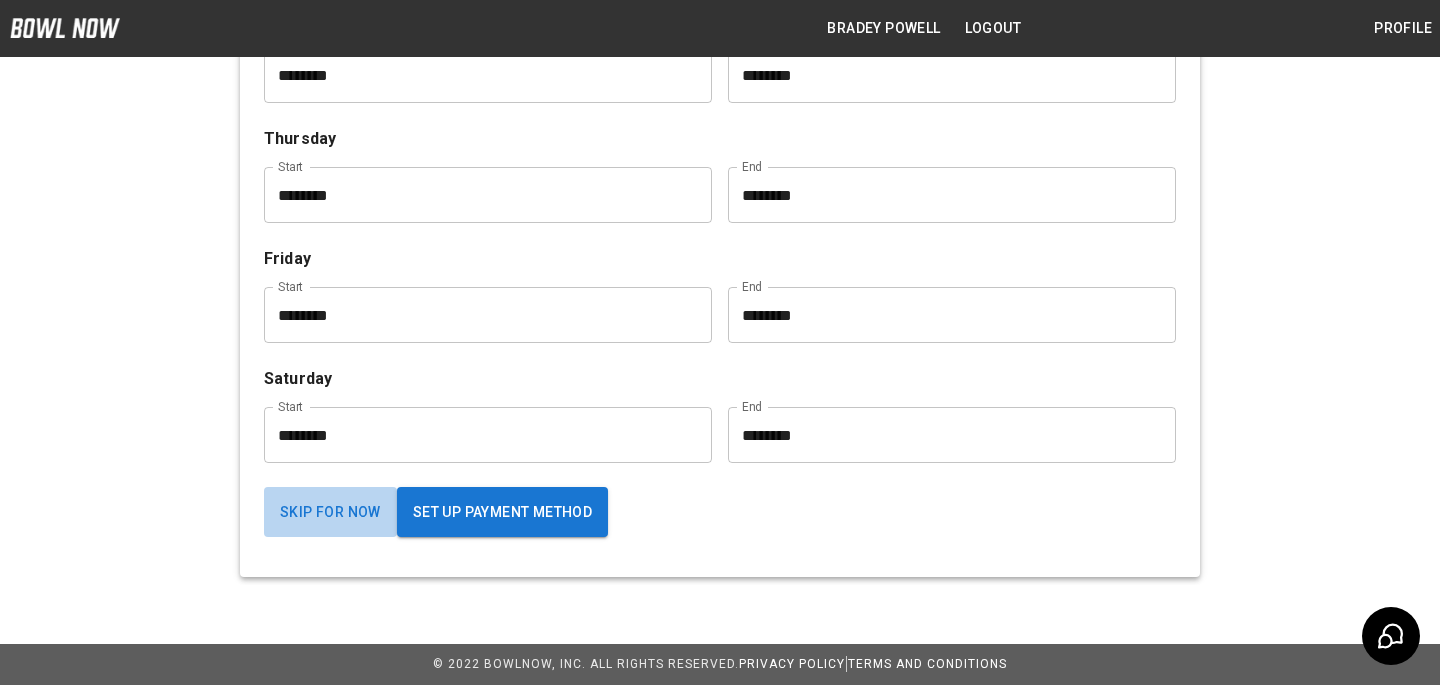click on "Skip for now" at bounding box center (330, 512) 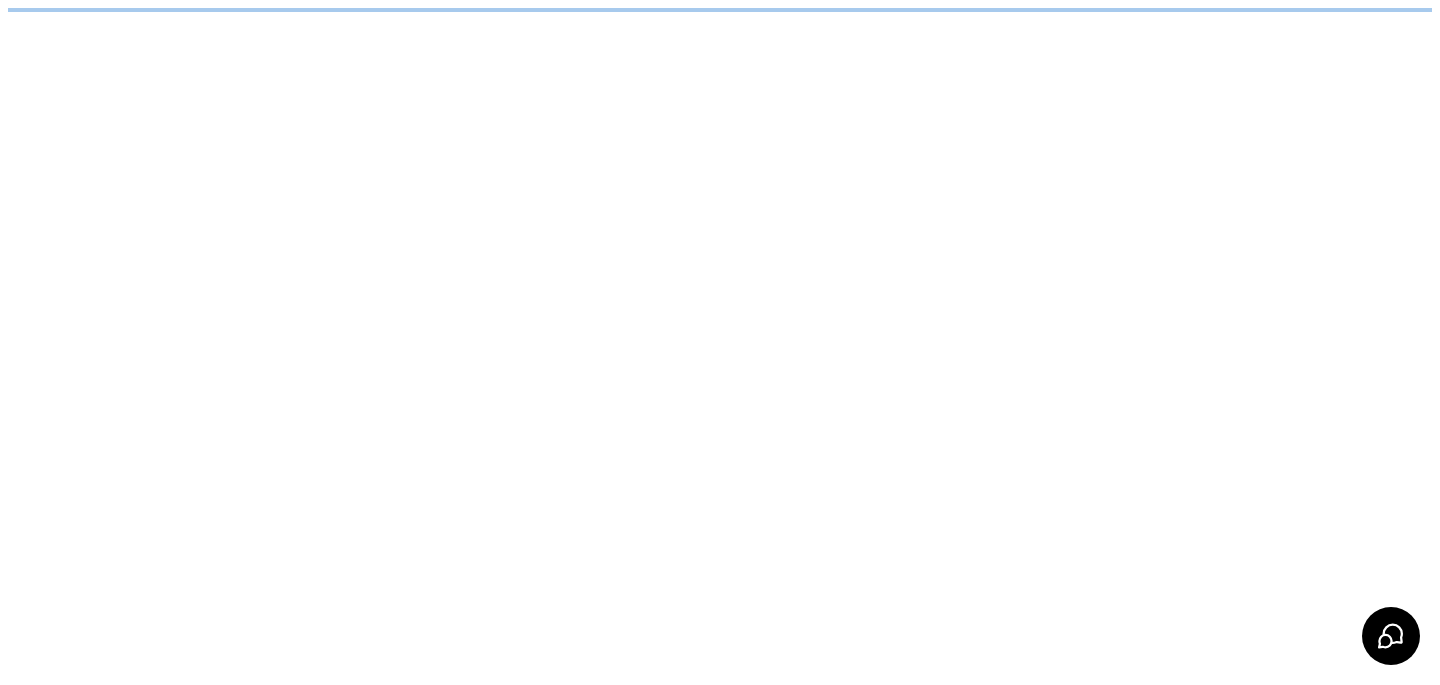 scroll, scrollTop: 0, scrollLeft: 0, axis: both 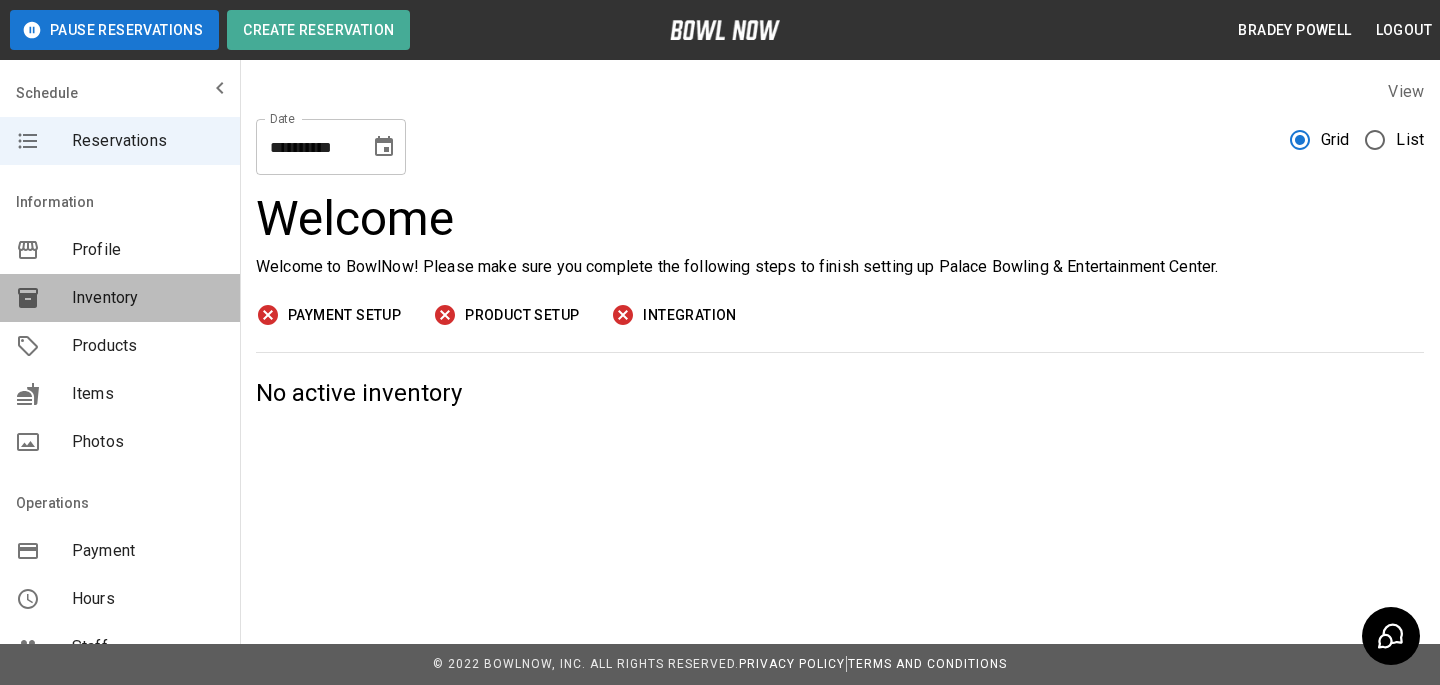 click on "Inventory" at bounding box center (148, 298) 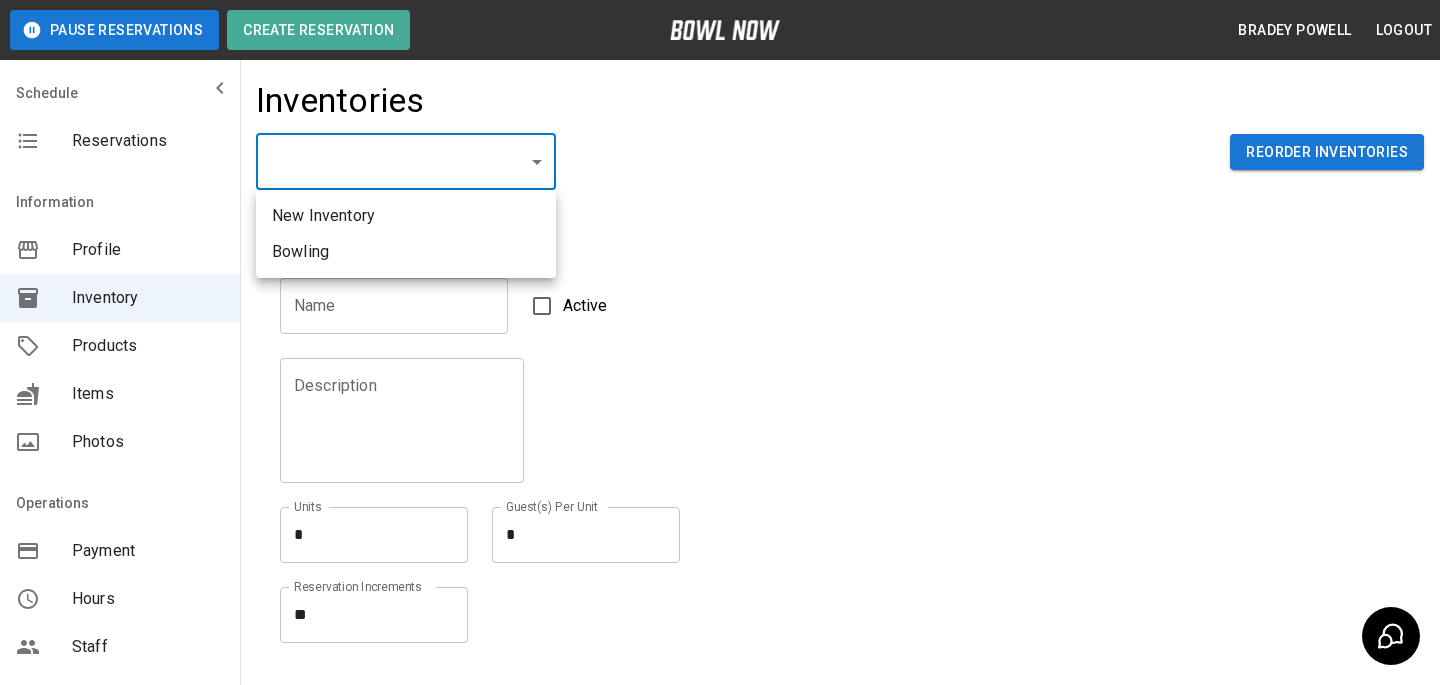 click on "Pause Reservations Create Reservation Bradey Powell Logout Schedule Reservations Information Profile Inventory Products Items Photos Operations Payment Hours Staff Help Reports Integrations Contacts User Account Inventories ​ ​ Reorder Inventories Details Name Name Active Description Description Units * * Units Guest(s) Per Unit * * Guest(s) Per Unit Reservation Increments ** * Reservation Increments Create © 2022 BowlNow, Inc. All Rights Reserved. Privacy Policy   |   Terms and Conditions /businesses/mSWiiMmPyYdm4gmfGNCU/inventories Bradey Powell Logout Reservations Profile Inventory Products Items Photos Payment Hours Staff Help Reports Integrations Contacts Account New Inventory Bowling" at bounding box center [720, 440] 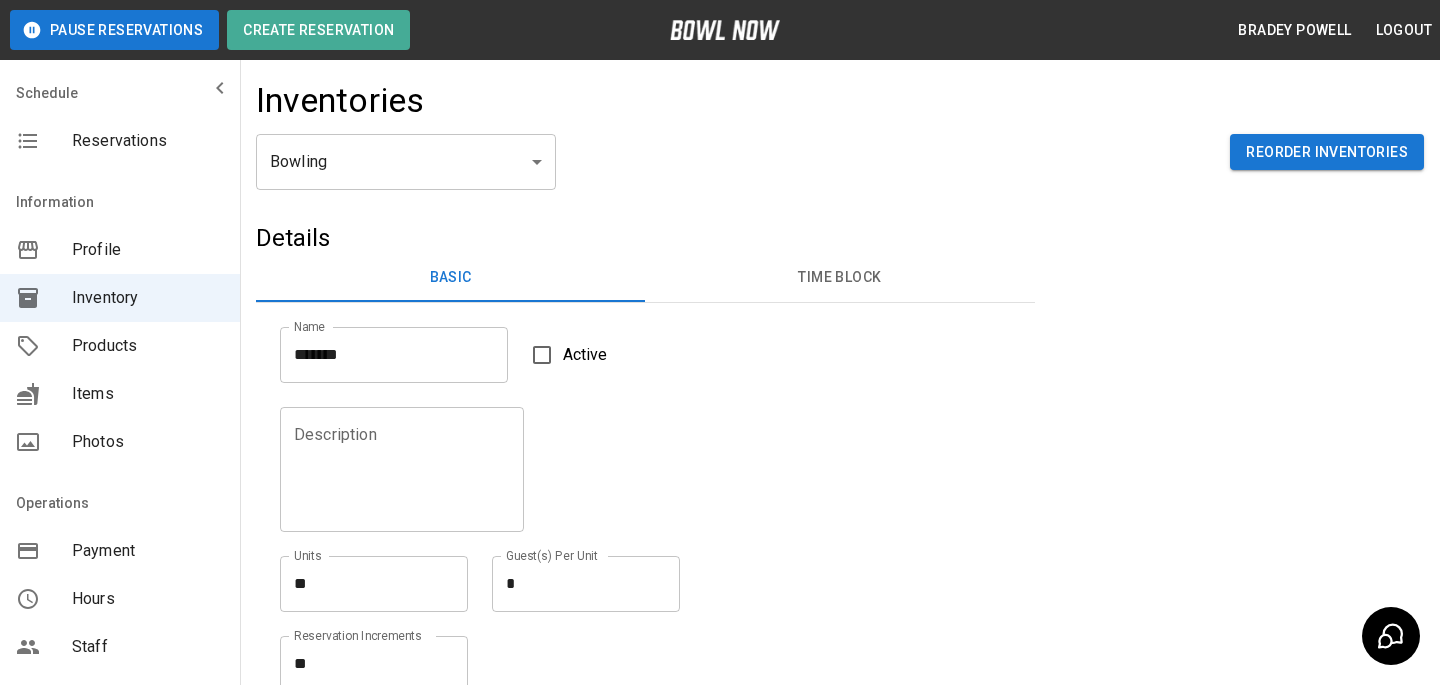 click on "Active" at bounding box center (585, 355) 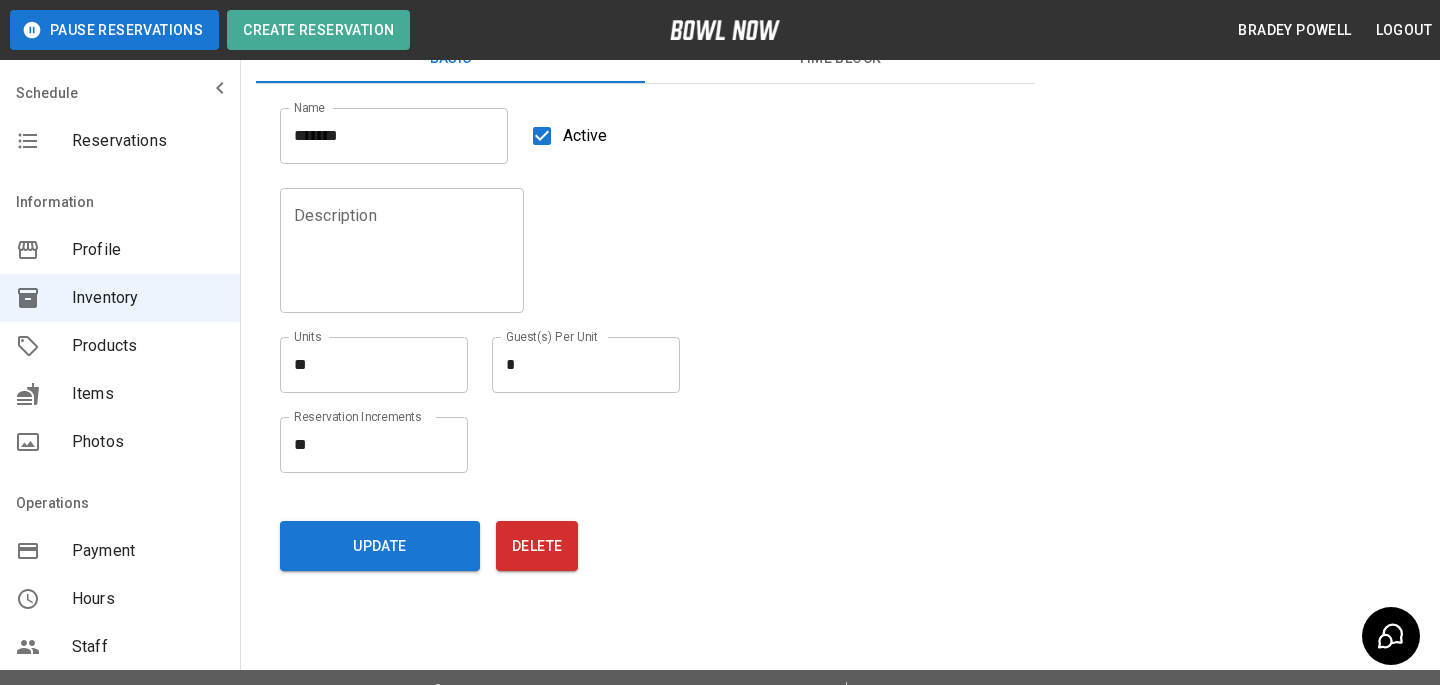 scroll, scrollTop: 245, scrollLeft: 0, axis: vertical 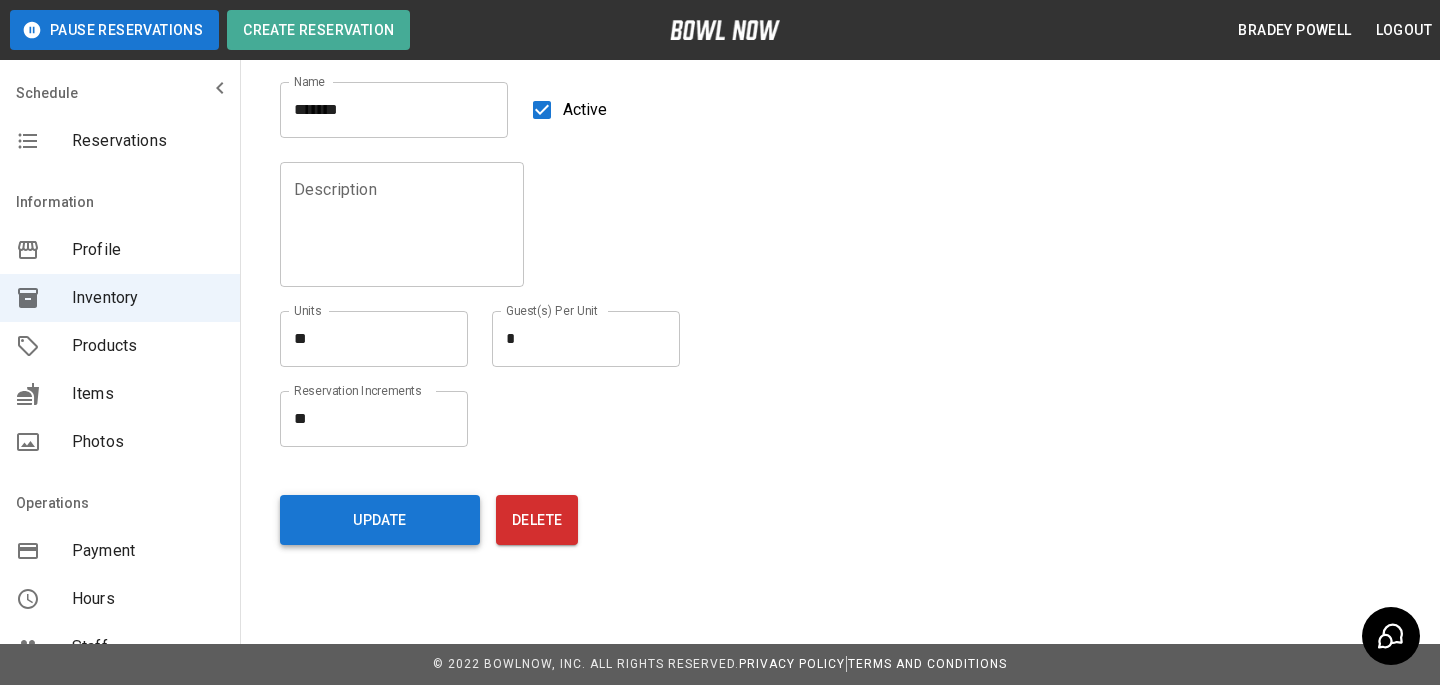 click on "Update" at bounding box center [380, 520] 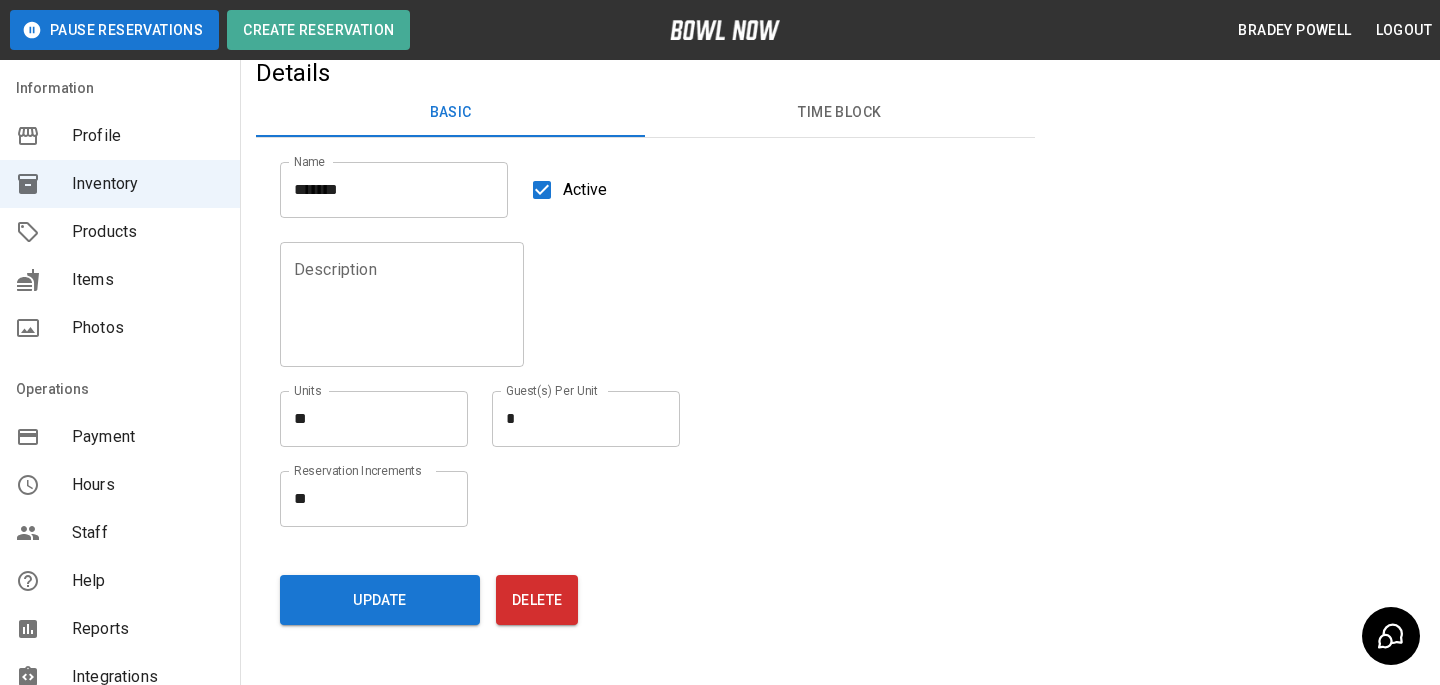 scroll, scrollTop: 0, scrollLeft: 0, axis: both 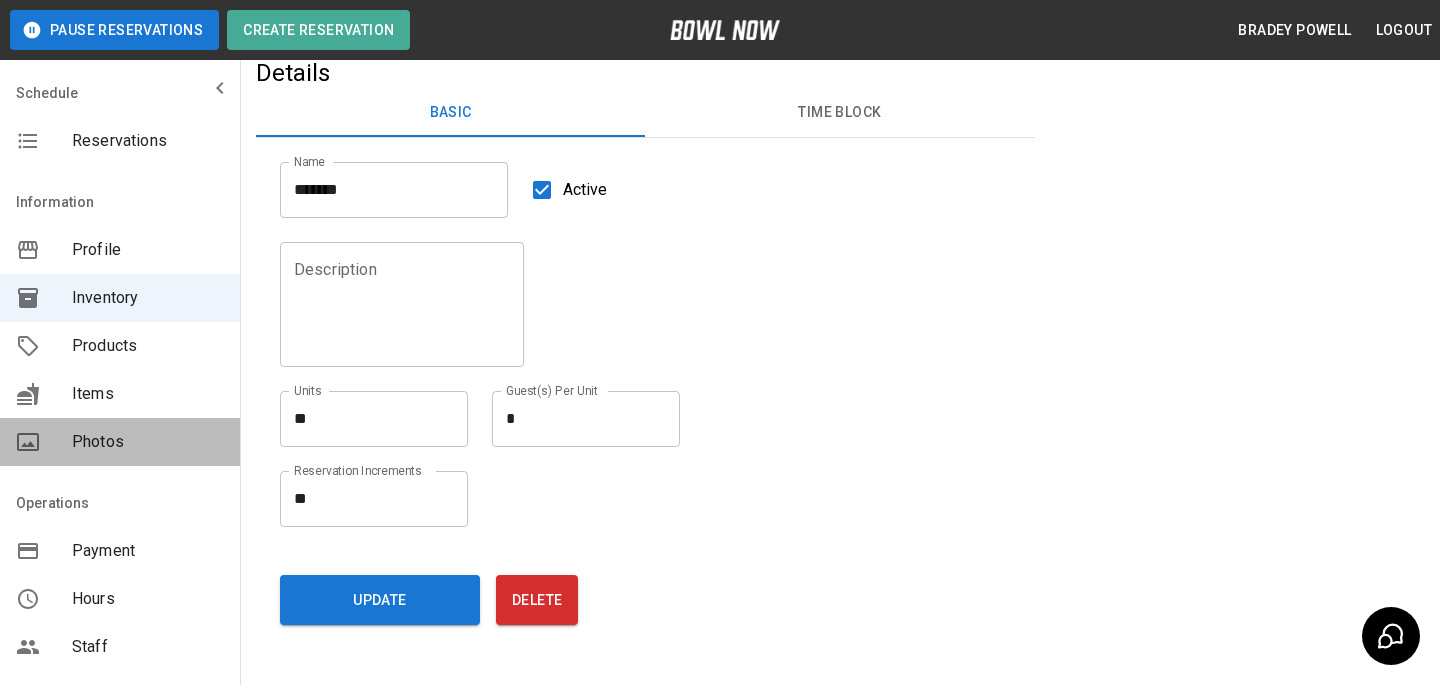 click on "Photos" at bounding box center [148, 442] 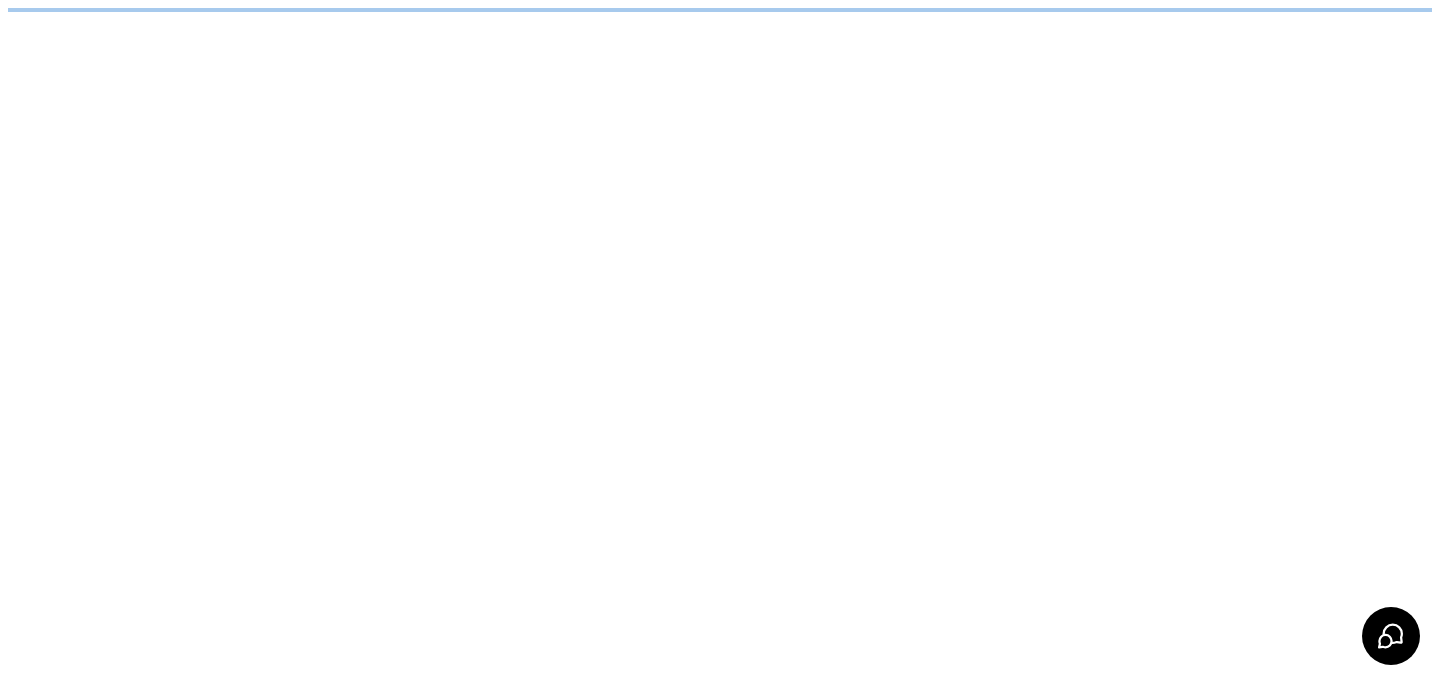 scroll, scrollTop: 0, scrollLeft: 0, axis: both 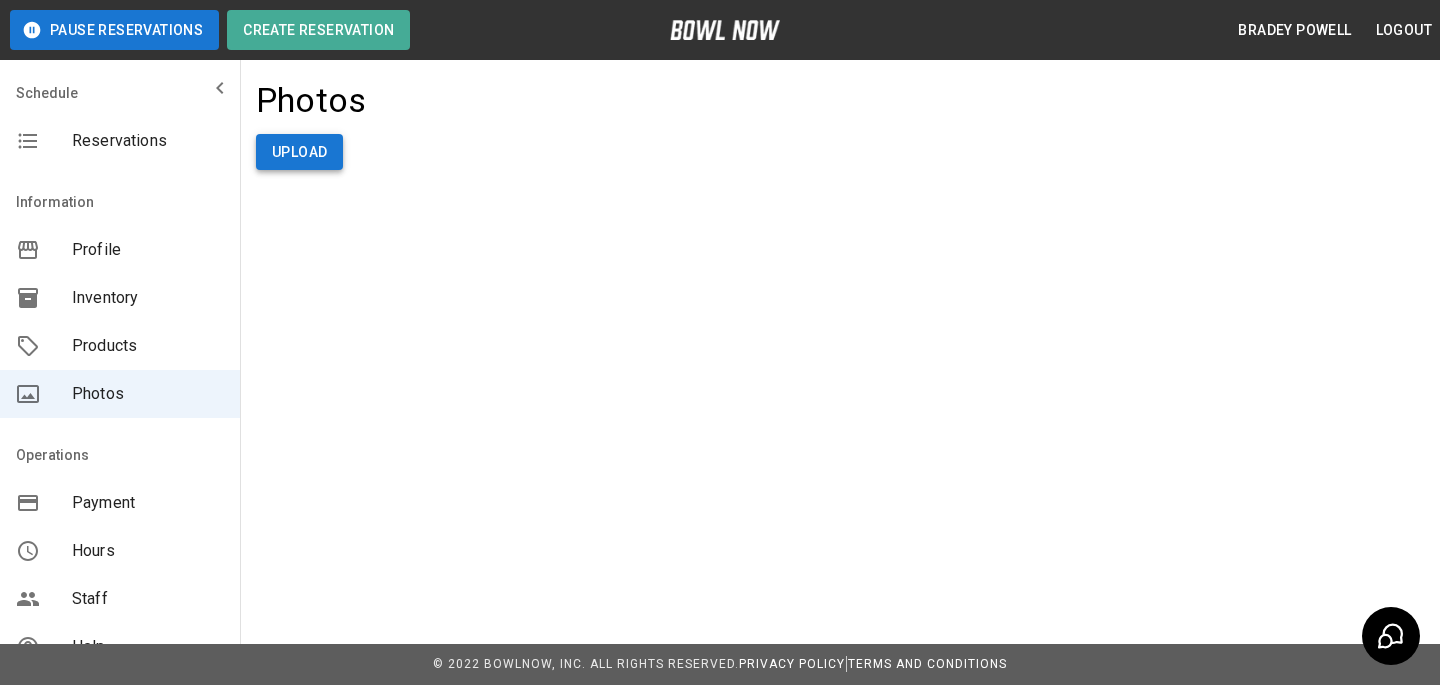 click on "Upload" at bounding box center [299, 152] 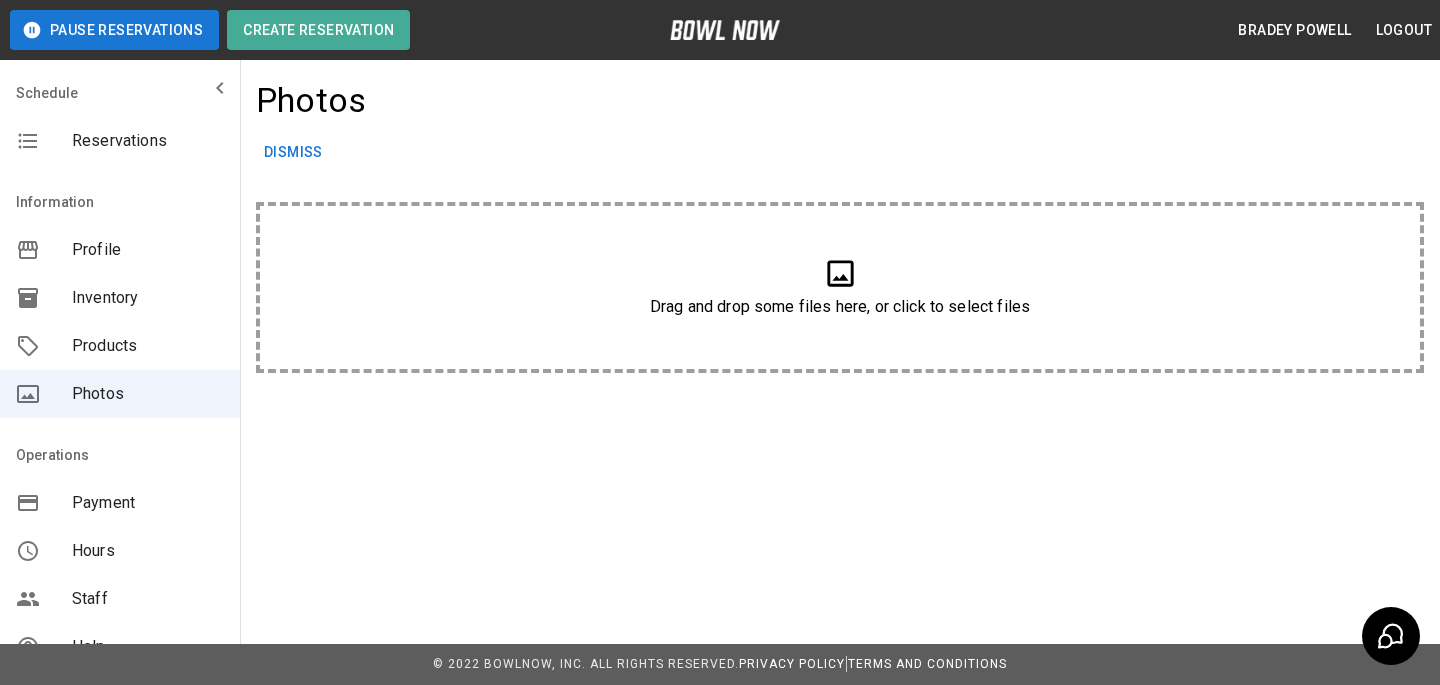 click on "Drag and drop some files here, or click to select files" at bounding box center [840, 287] 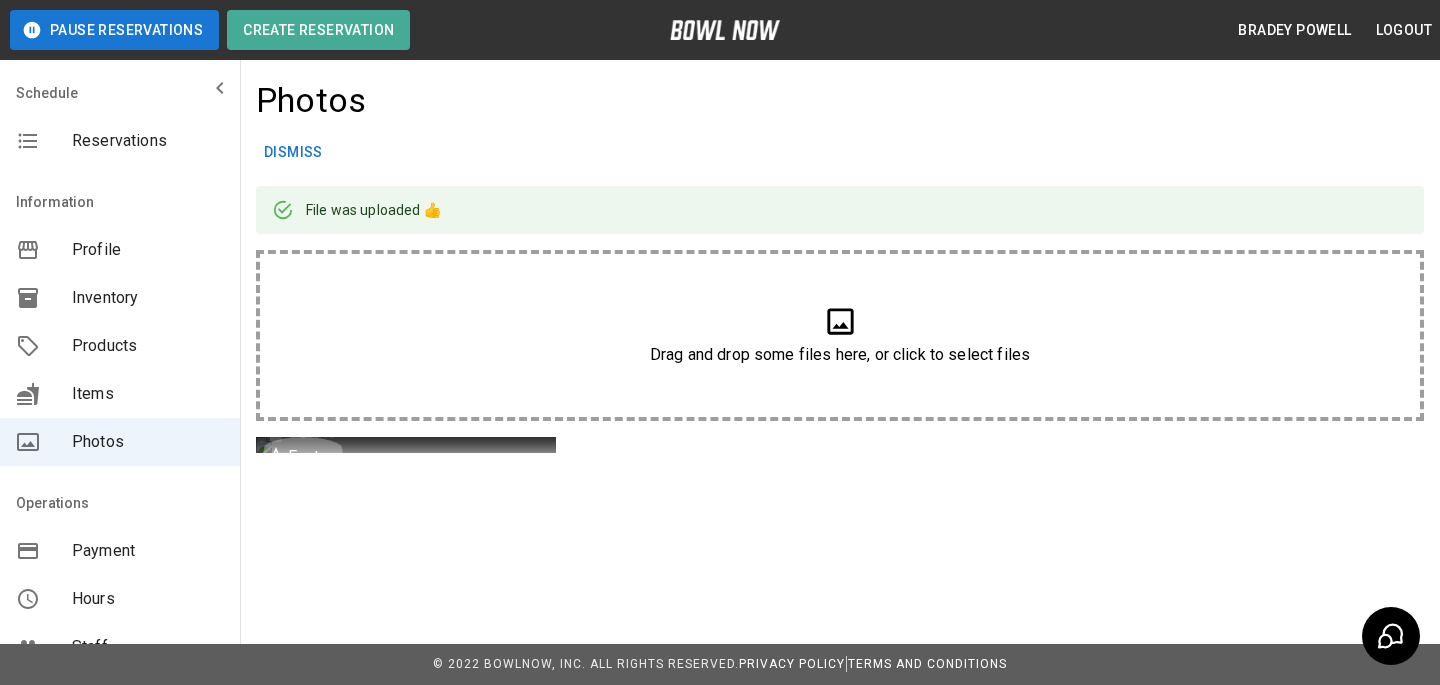 click 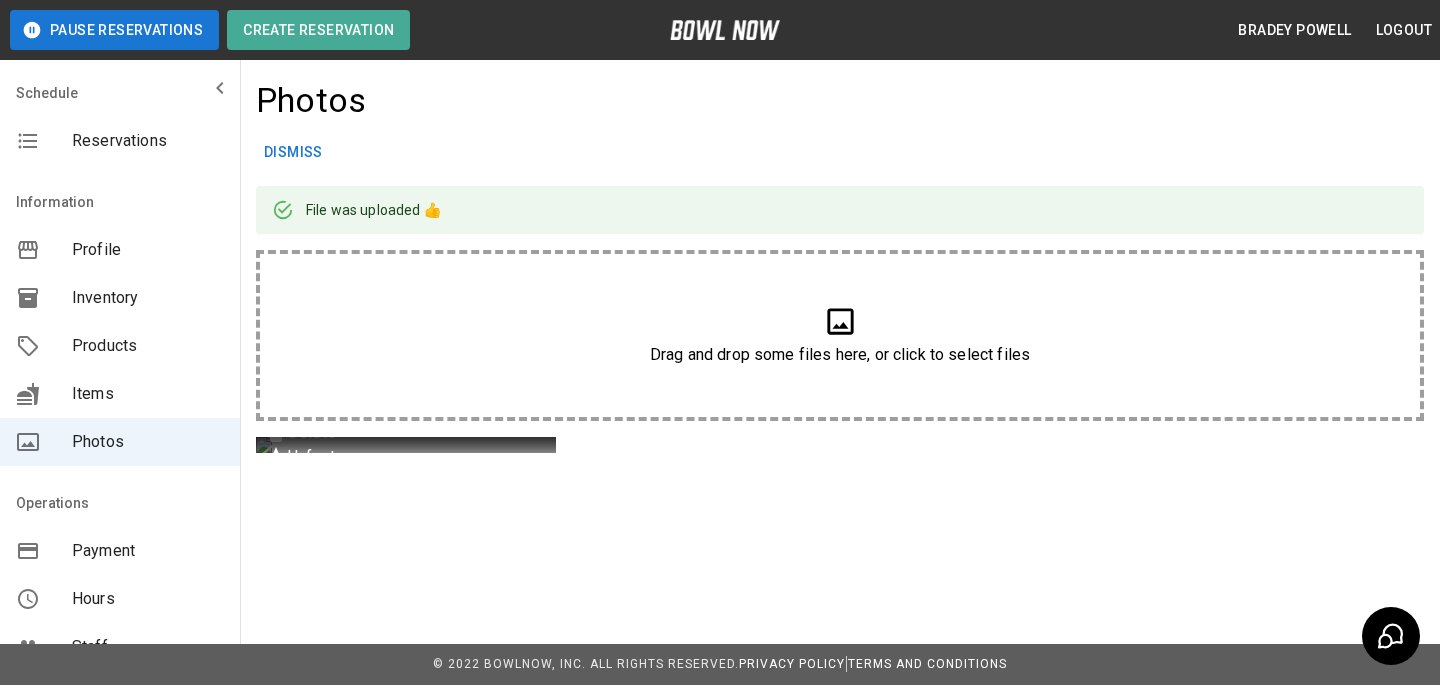 scroll, scrollTop: 144, scrollLeft: 0, axis: vertical 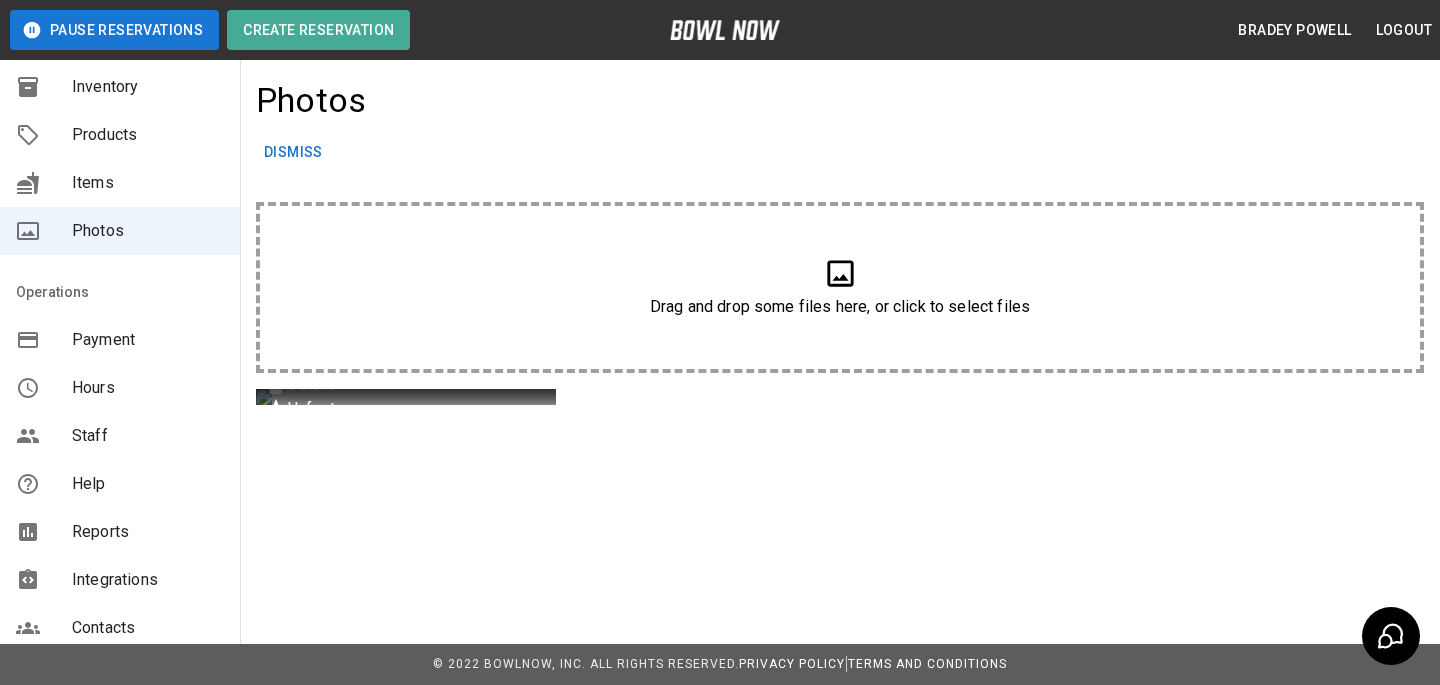click on "Integrations" at bounding box center [120, 580] 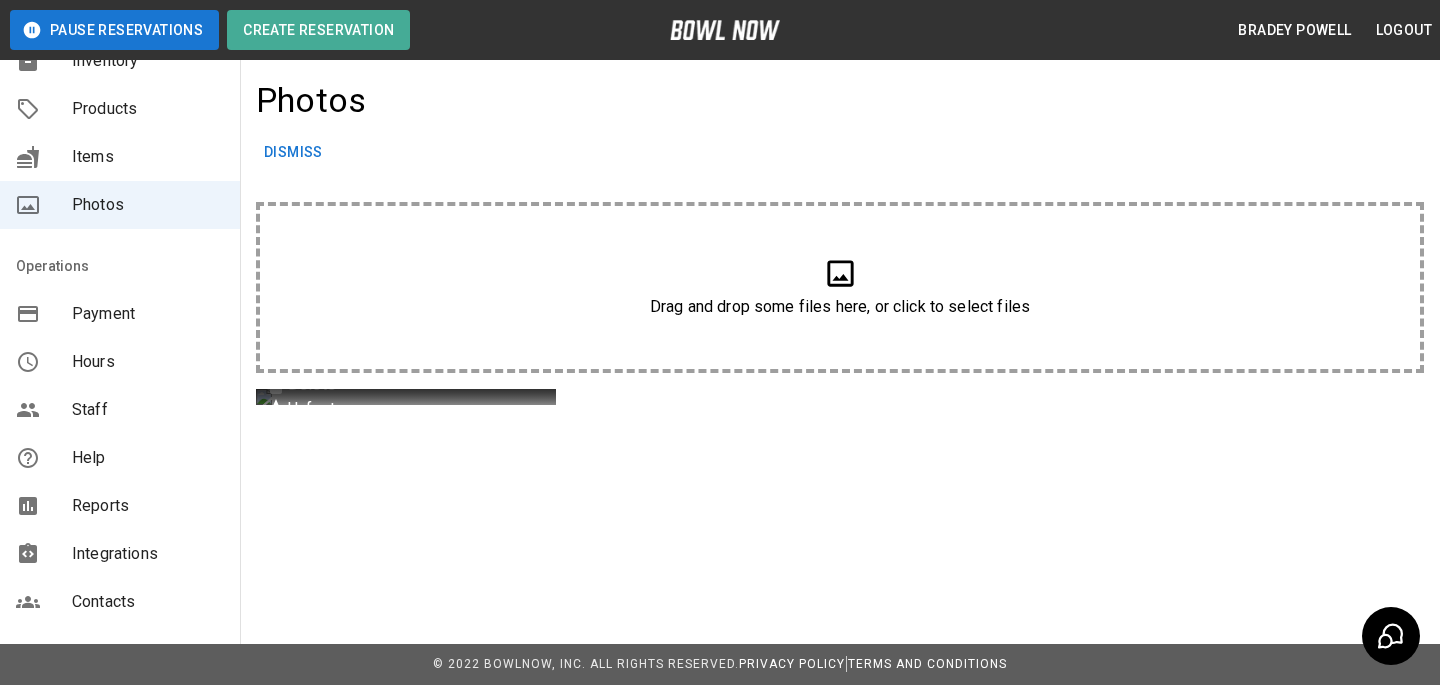 scroll, scrollTop: 395, scrollLeft: 0, axis: vertical 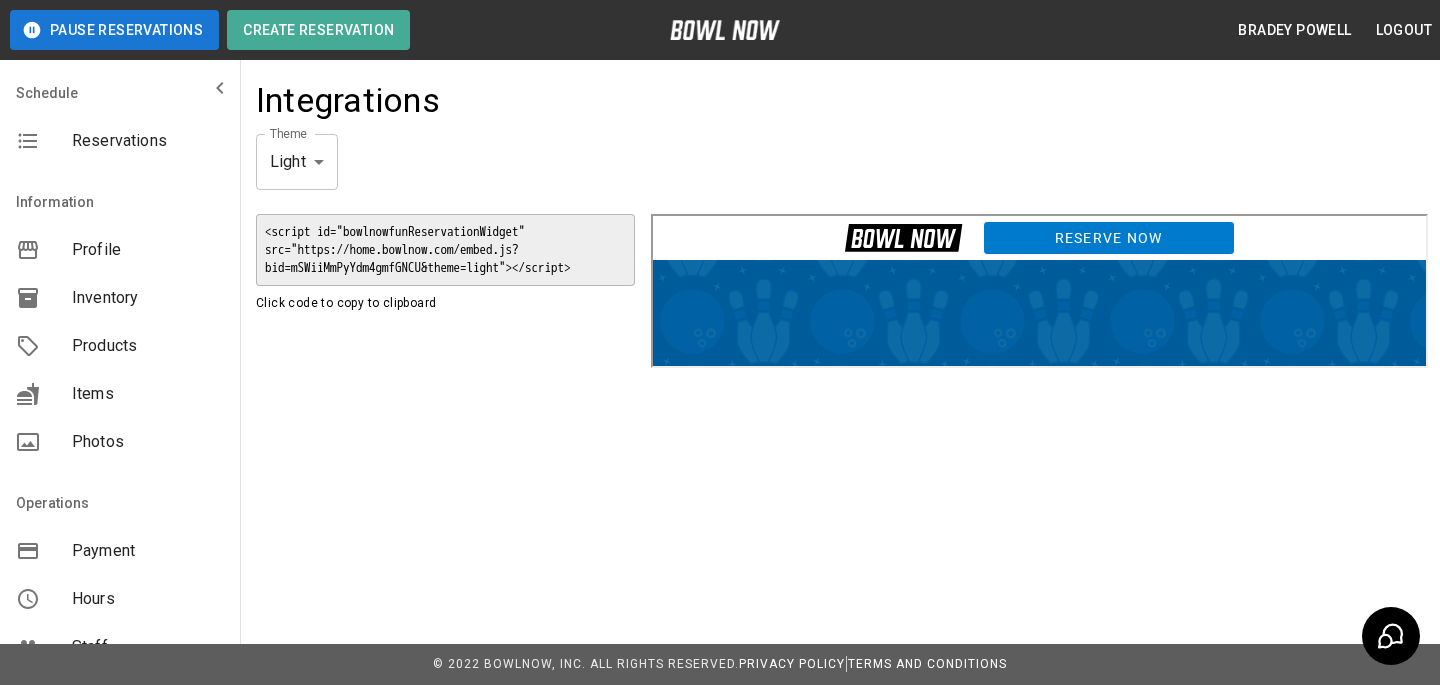 click on "Reserve Now" at bounding box center [1106, 235] 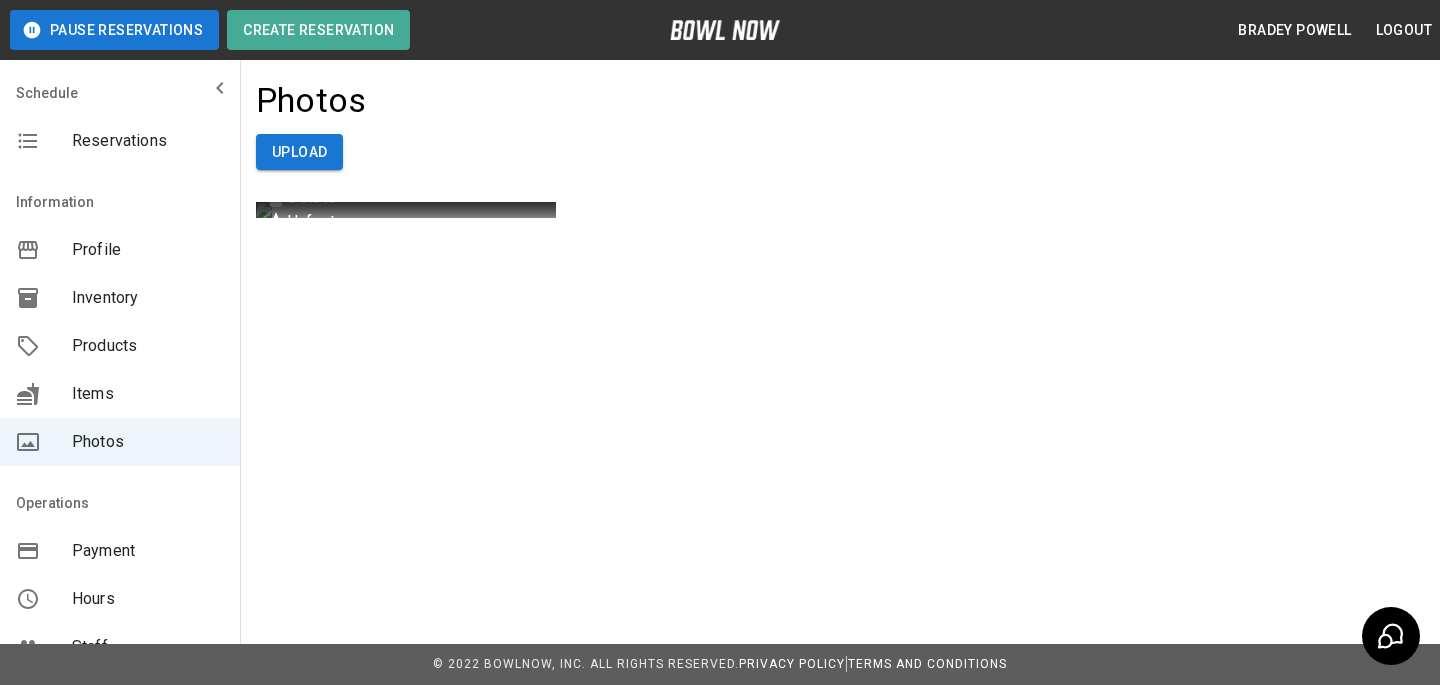 click on "Unfeature" at bounding box center (322, 222) 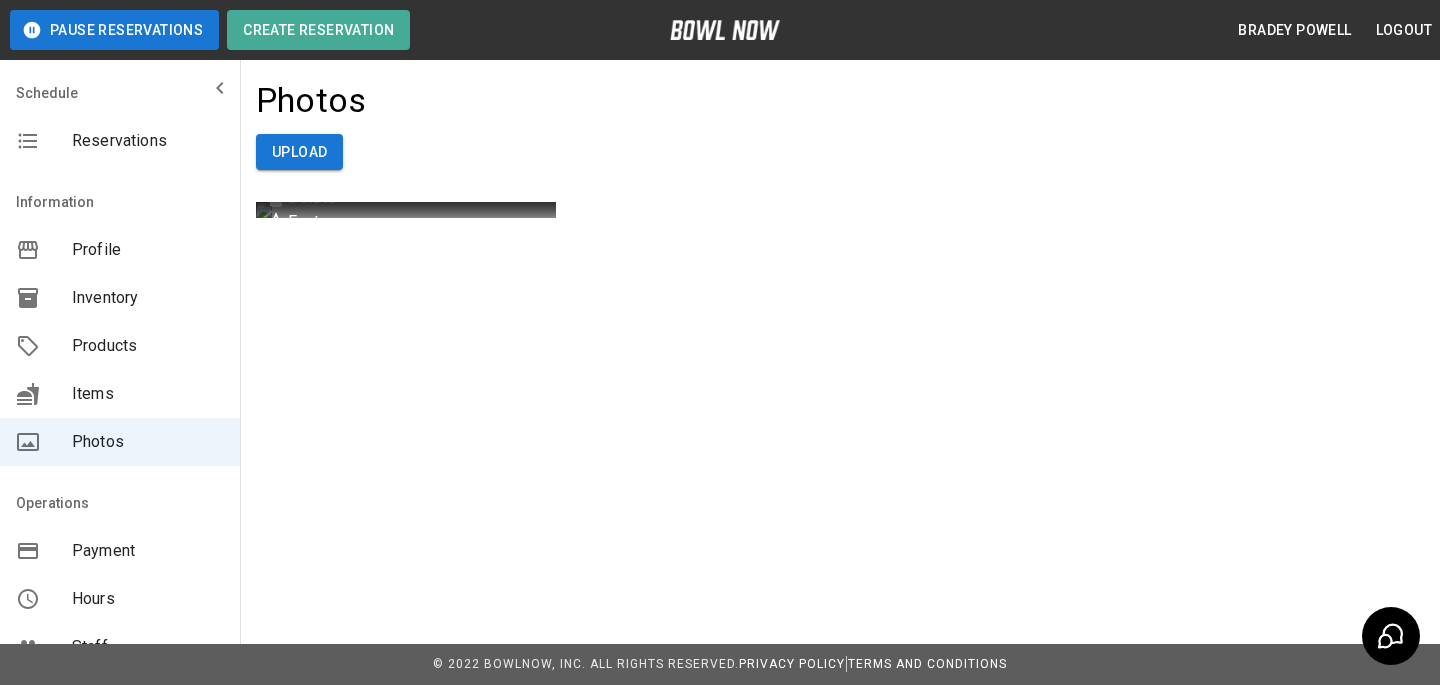 click on "Delete" at bounding box center (312, 198) 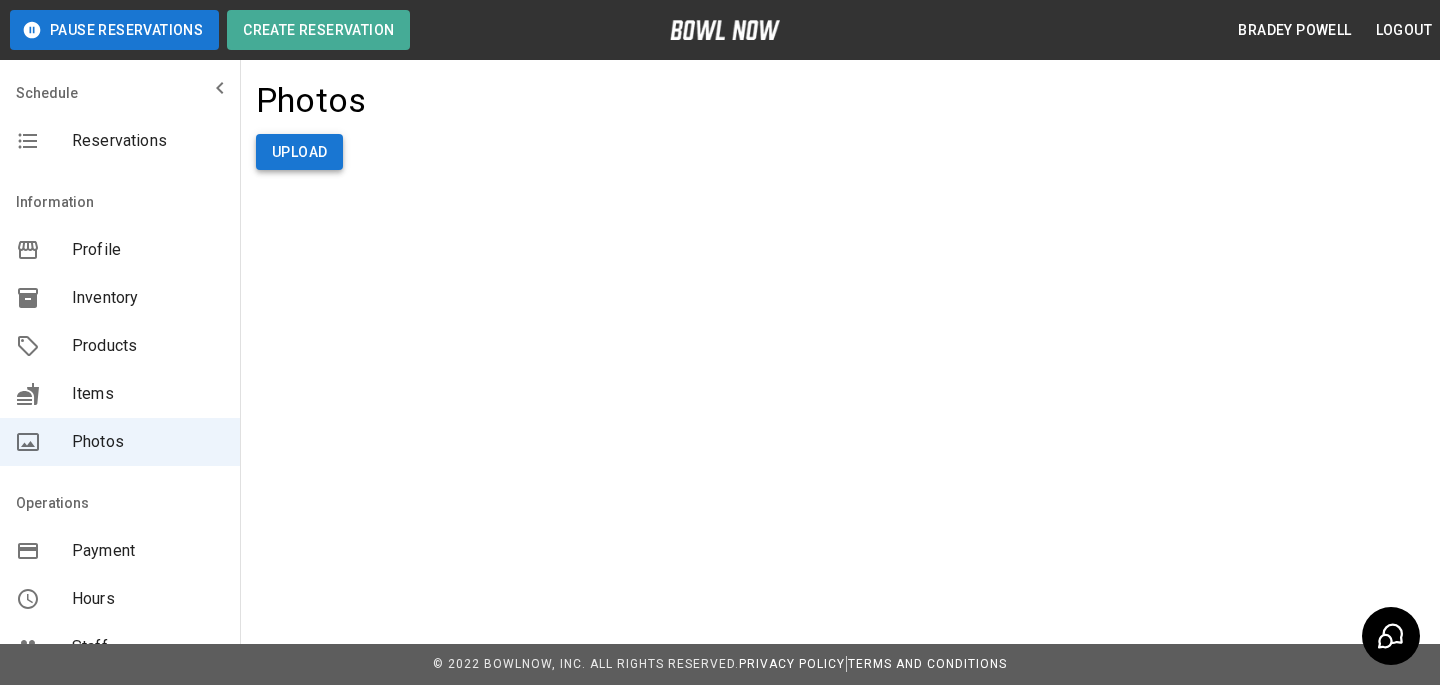 click on "Upload" at bounding box center (299, 152) 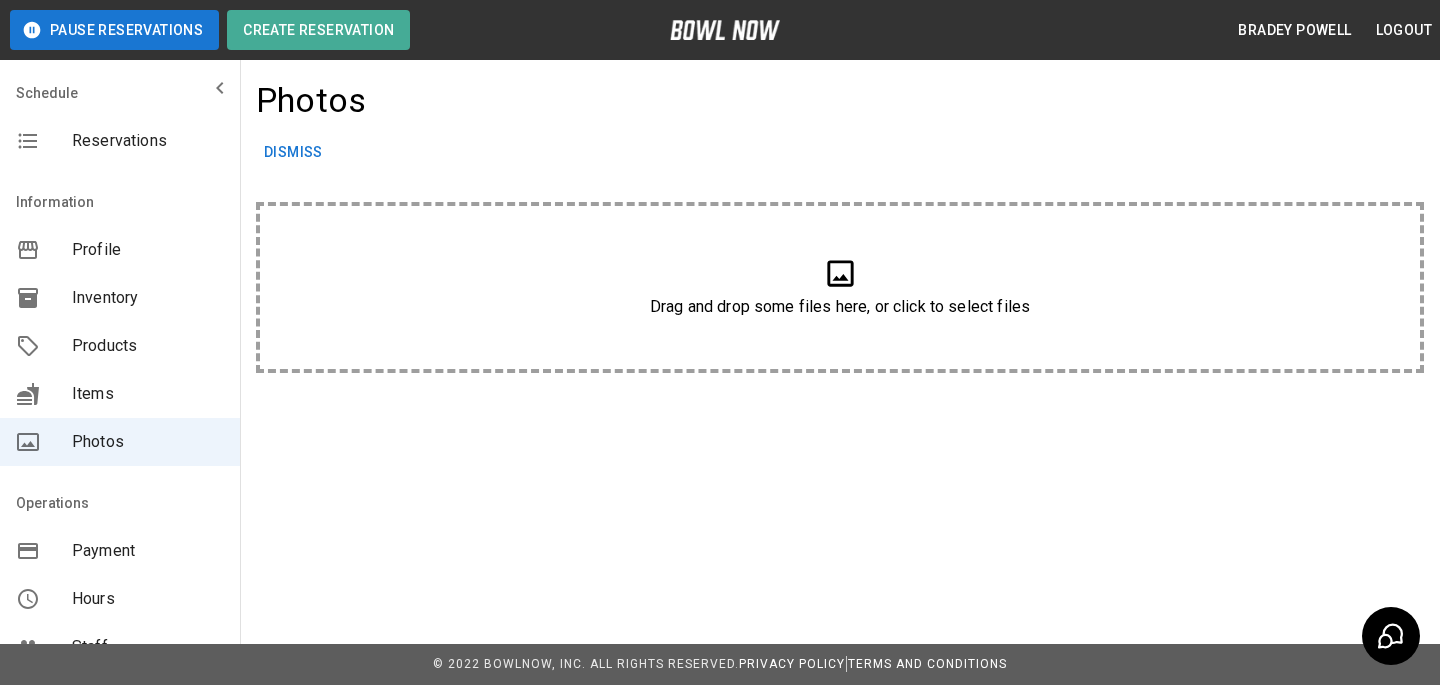 click on "Drag and drop some files here, or click to select files" at bounding box center [840, 287] 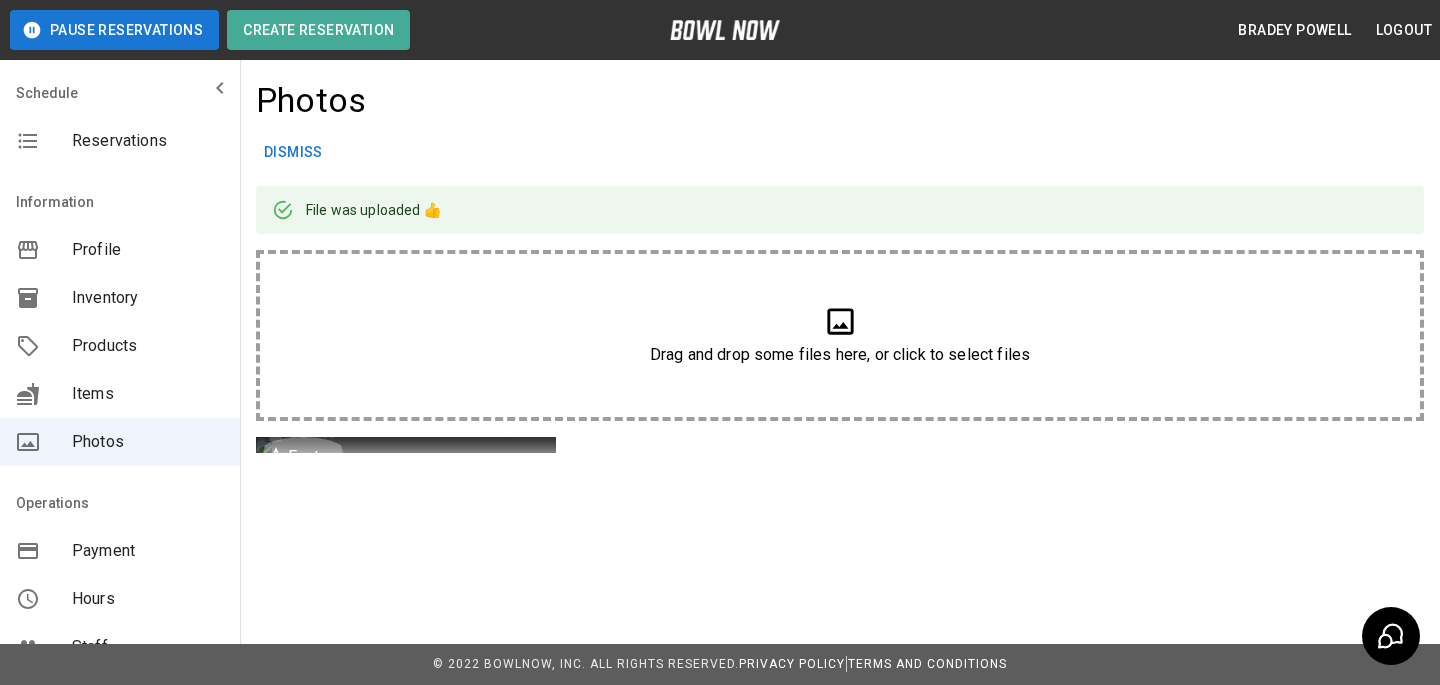 click 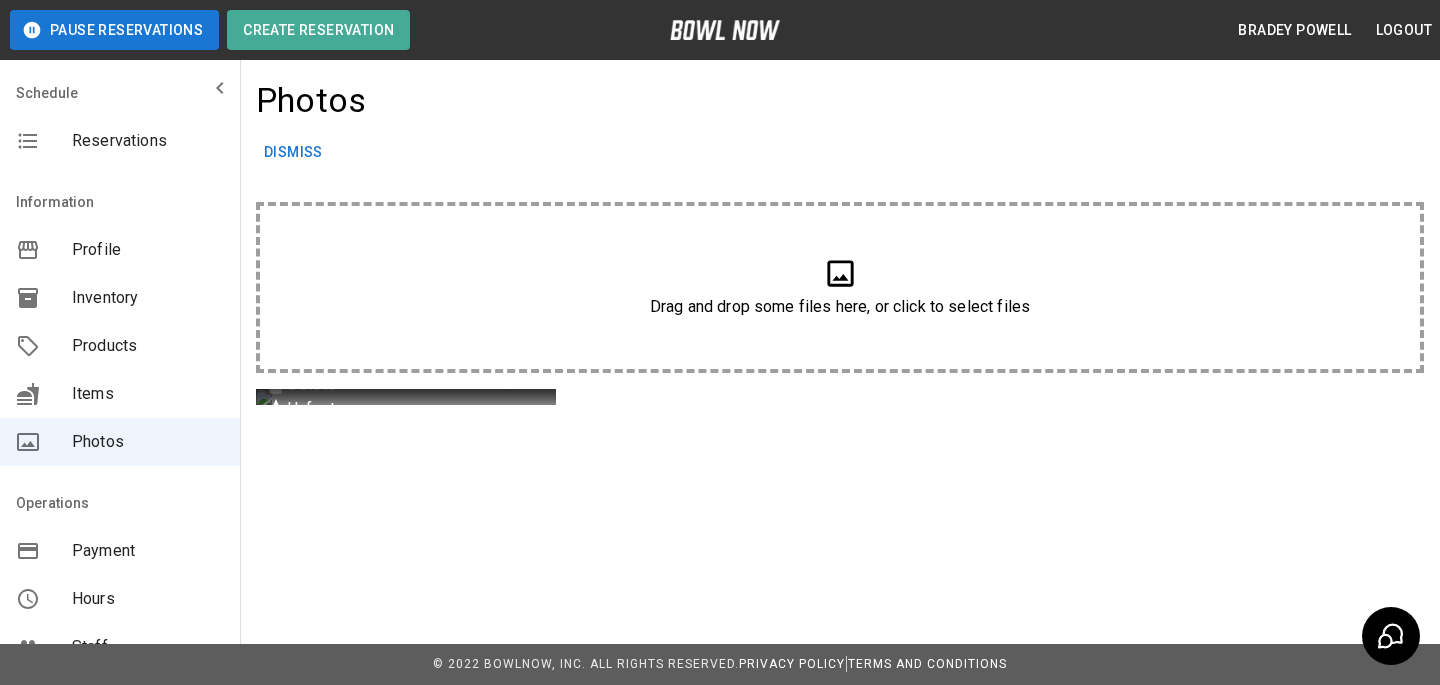 scroll, scrollTop: 144, scrollLeft: 0, axis: vertical 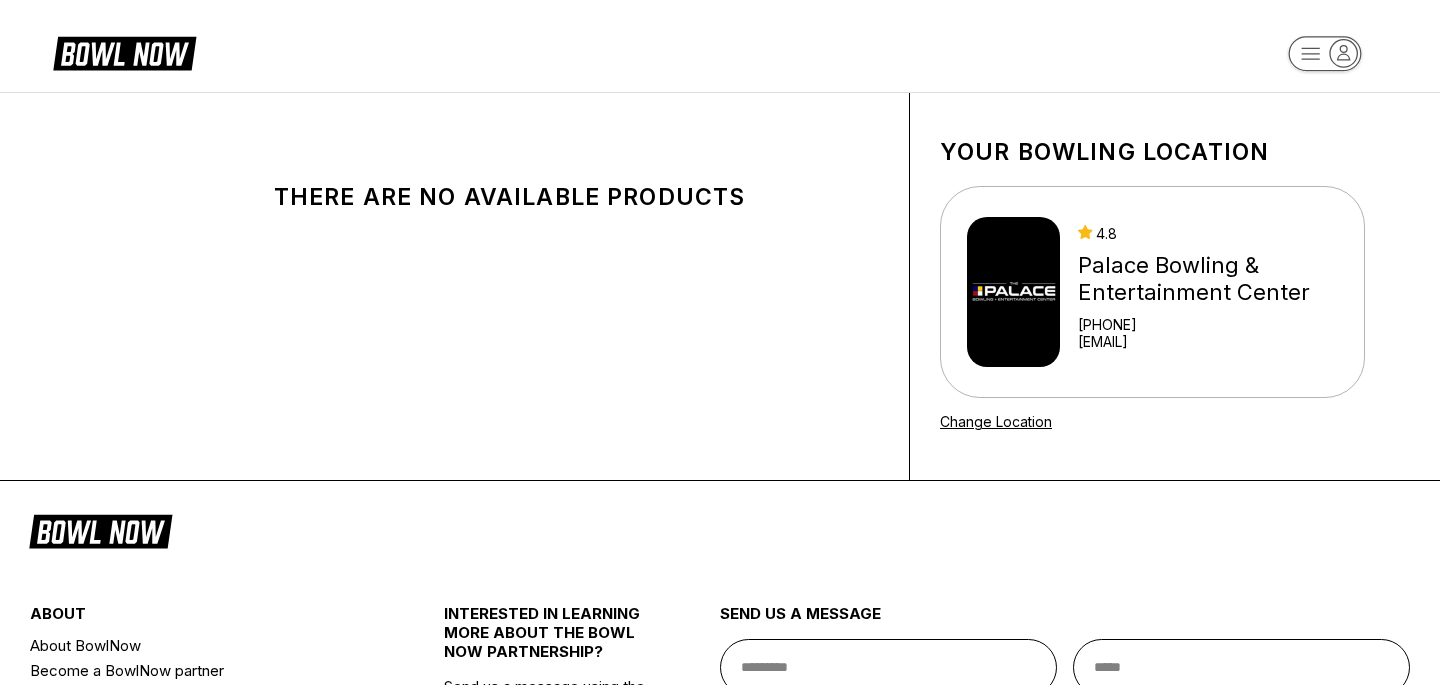 click on "Your bowling location 4.8 Palace Bowling & Entertainment Center   [PHONE] [EMAIL] Change Location" at bounding box center [1152, 286] 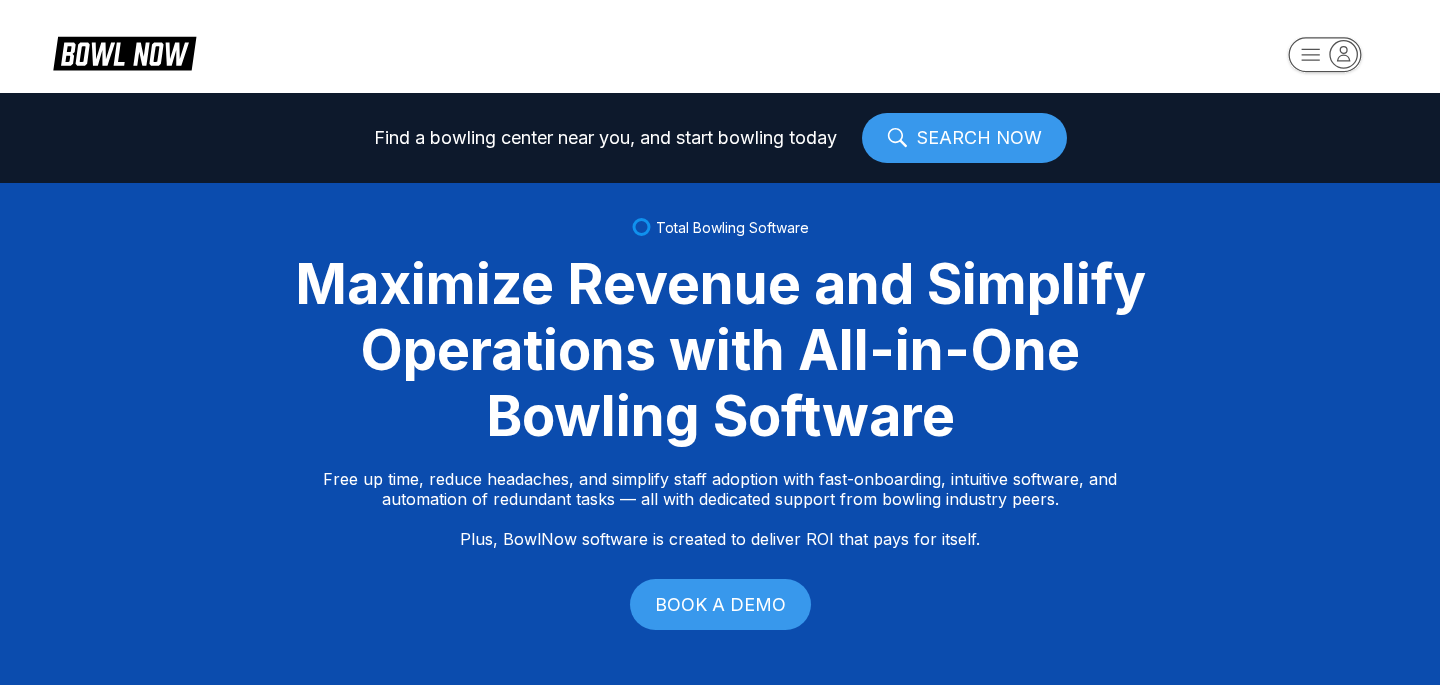 click on "SEARCH NOW" at bounding box center [964, 138] 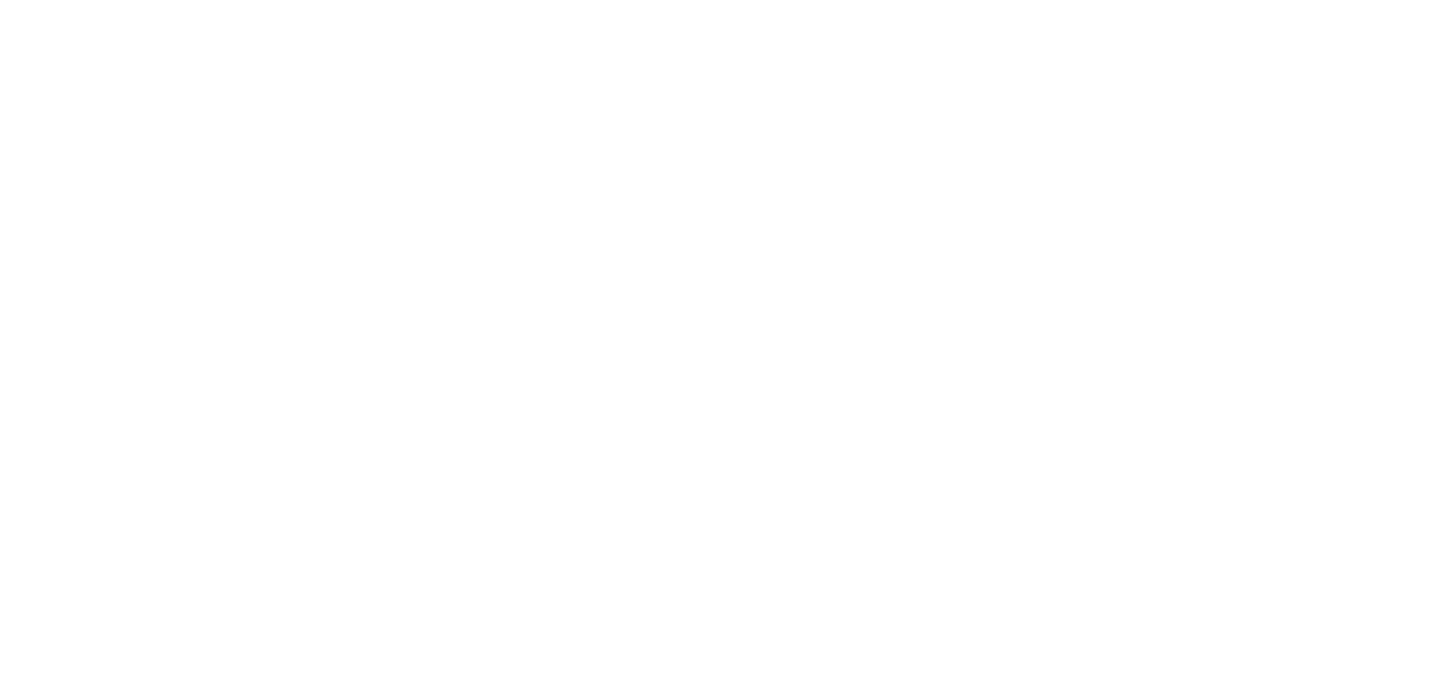 scroll, scrollTop: 0, scrollLeft: 0, axis: both 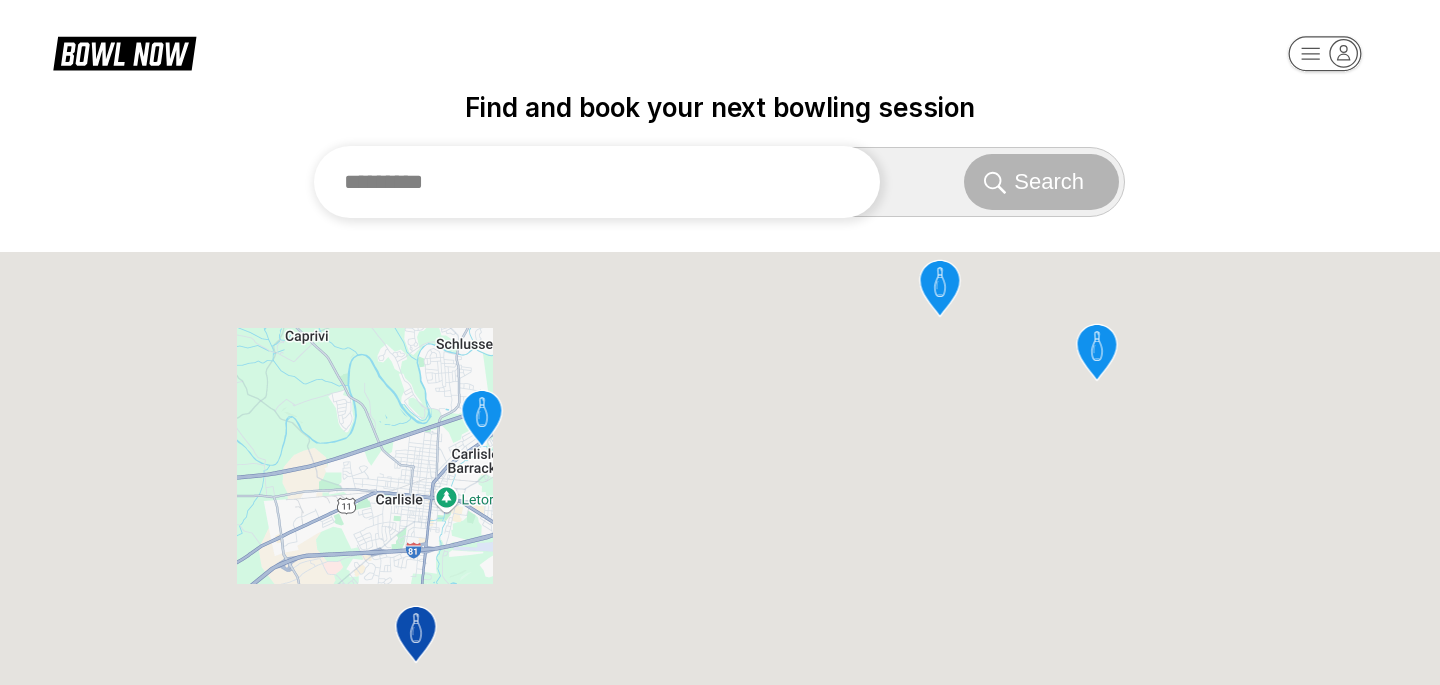 click at bounding box center (597, 182) 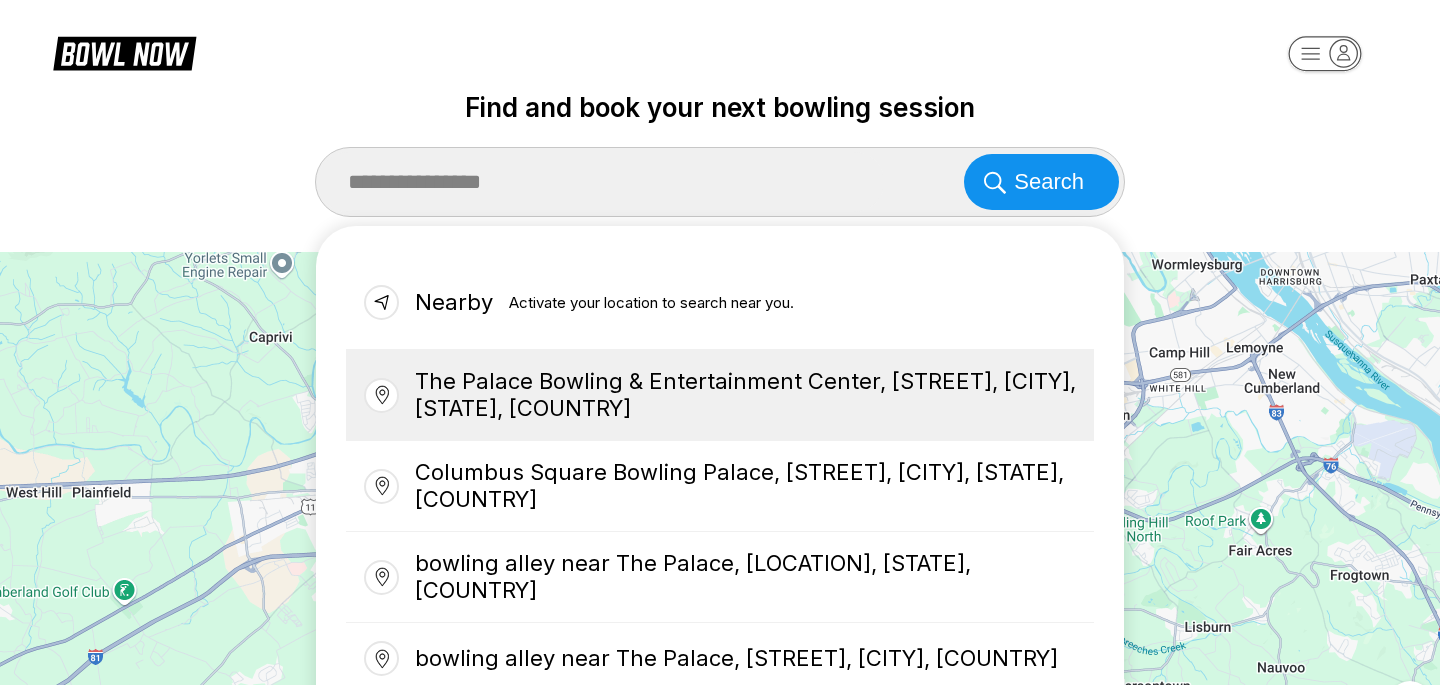 click on "The Palace Bowling & Entertainment Center, East Lancaster Avenue, Downingtown, PA, USA" at bounding box center [720, 395] 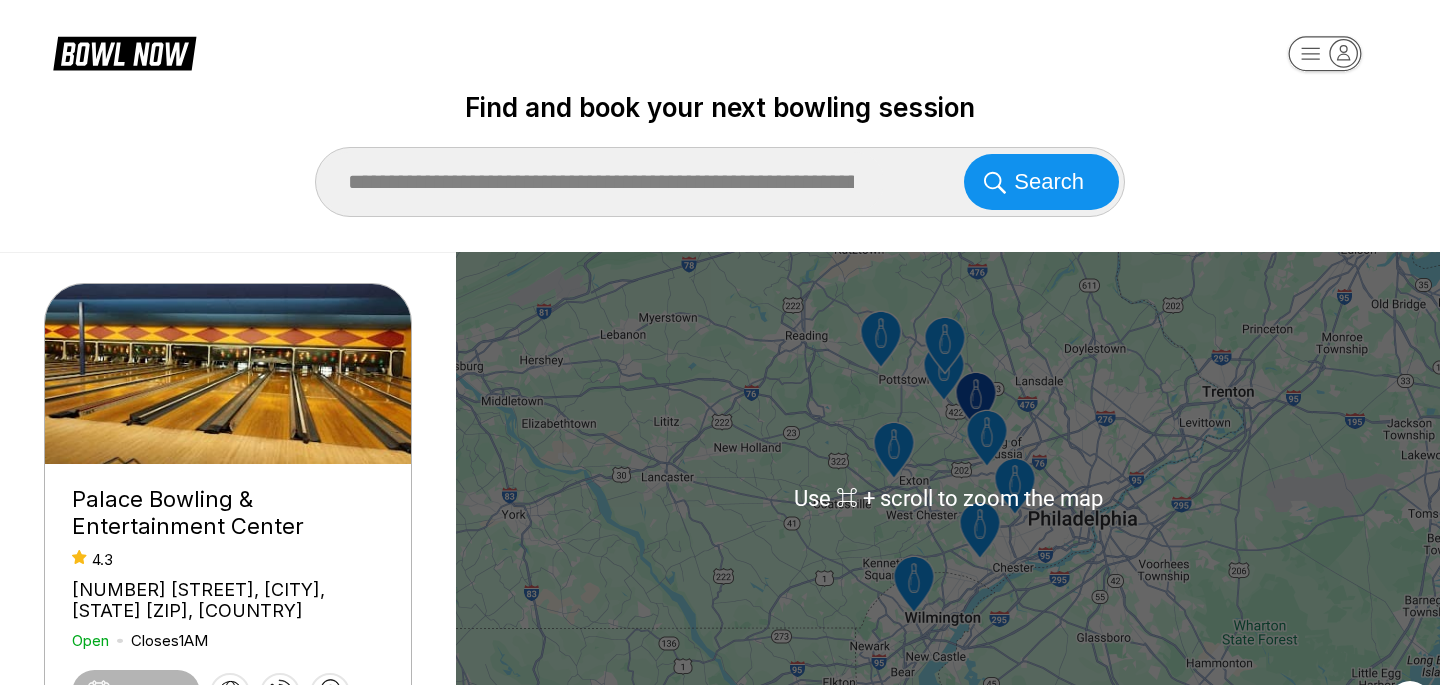 scroll, scrollTop: 57, scrollLeft: 0, axis: vertical 